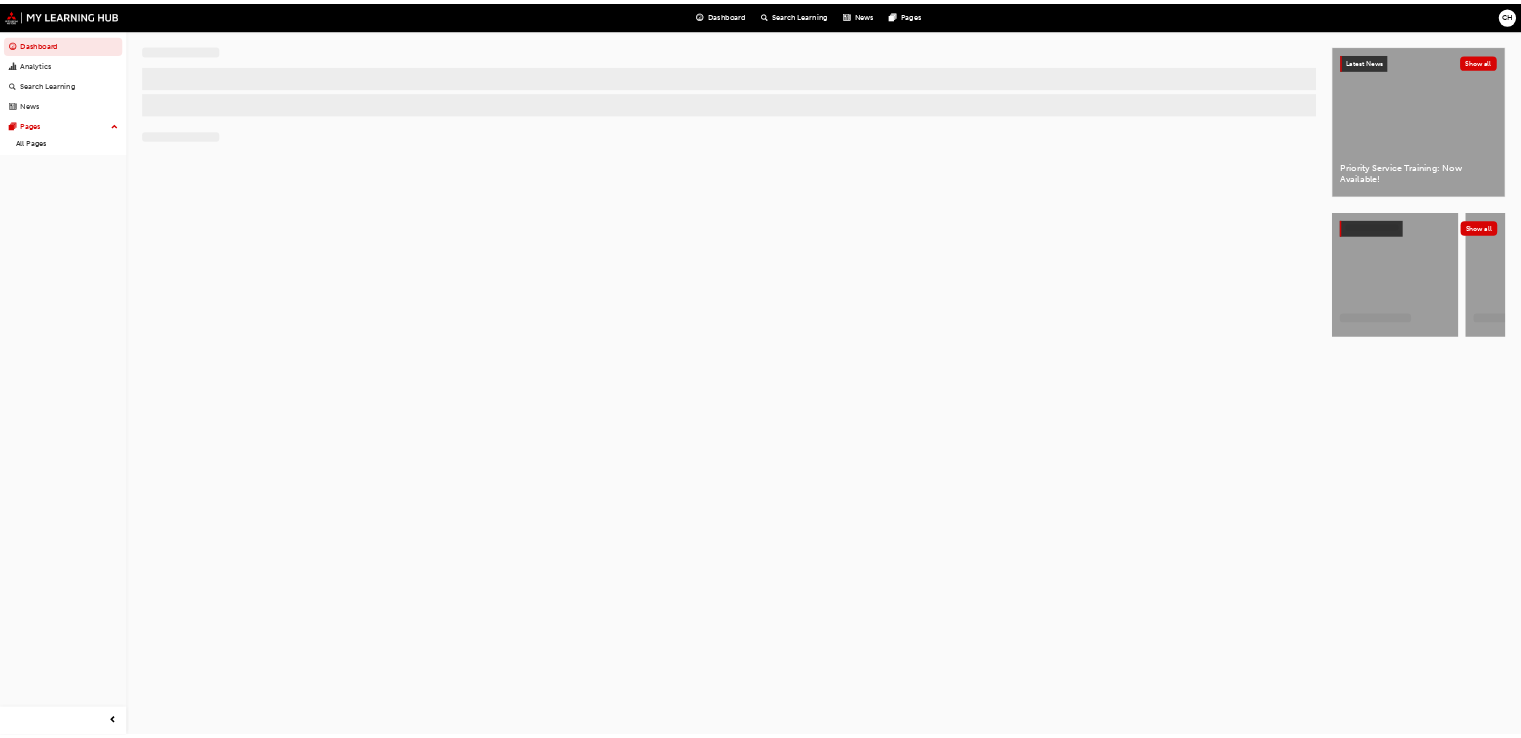scroll, scrollTop: 0, scrollLeft: 0, axis: both 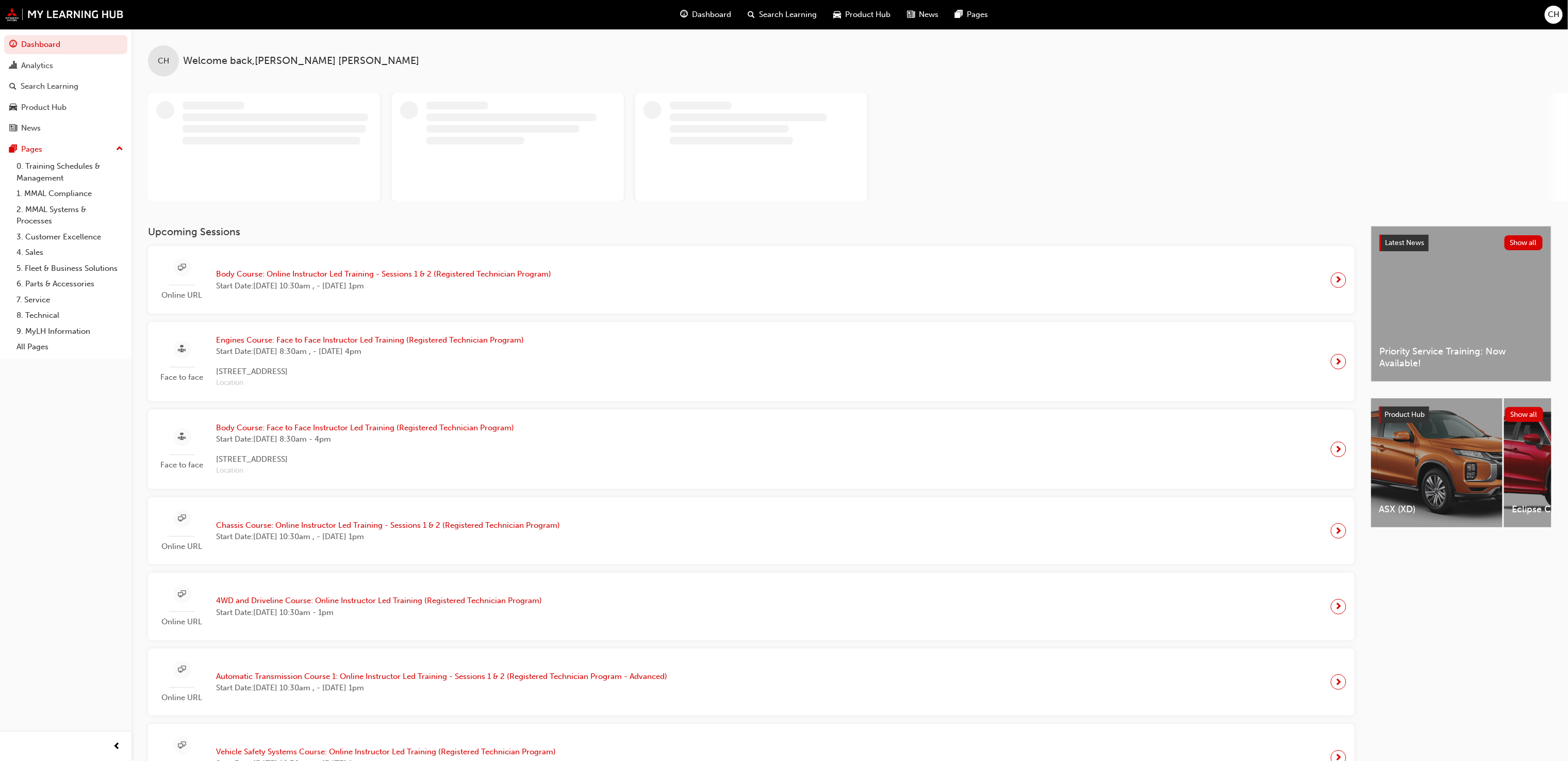 click on "CH" at bounding box center [1554, 14] 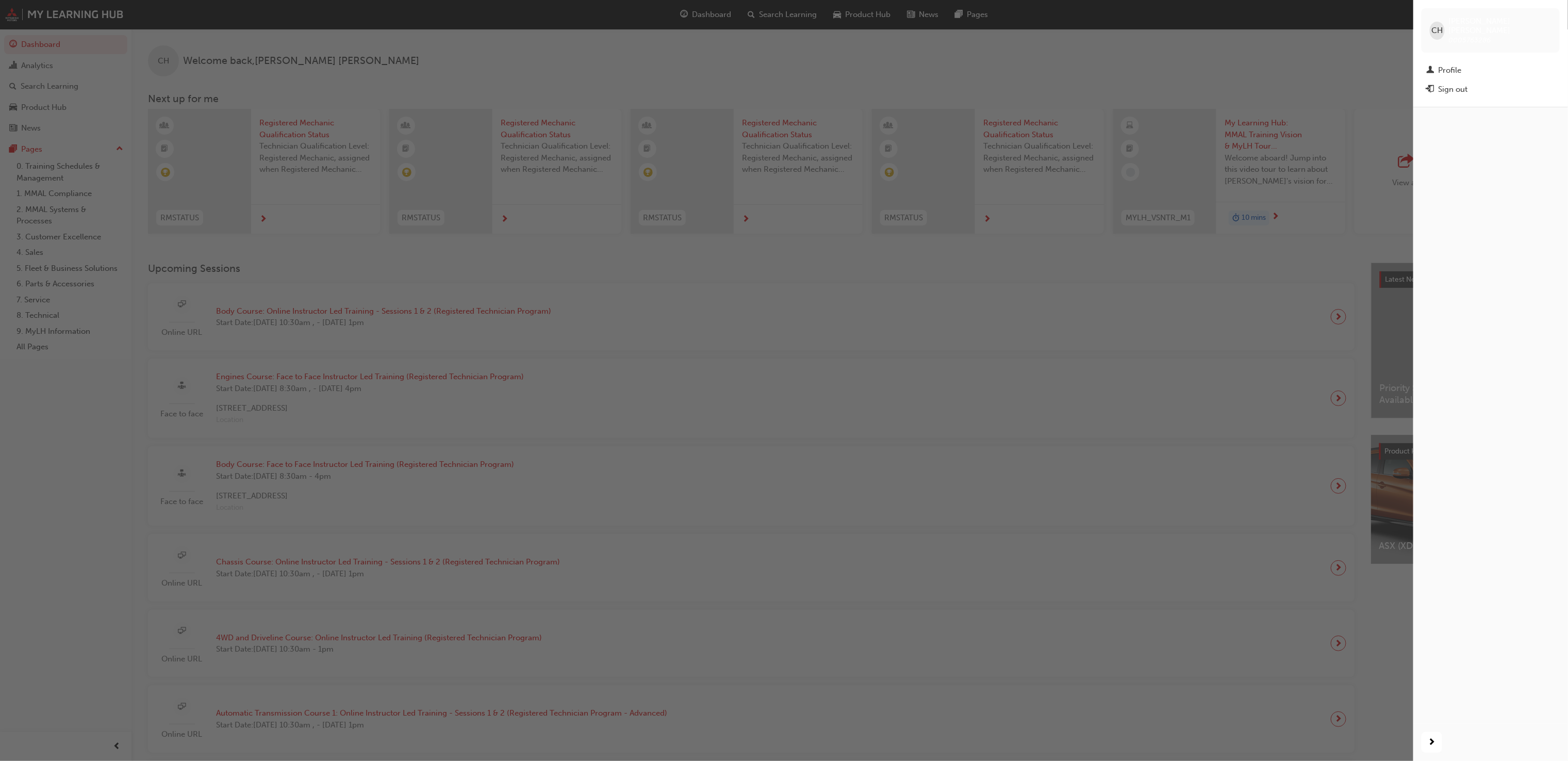 click at bounding box center [706, 380] 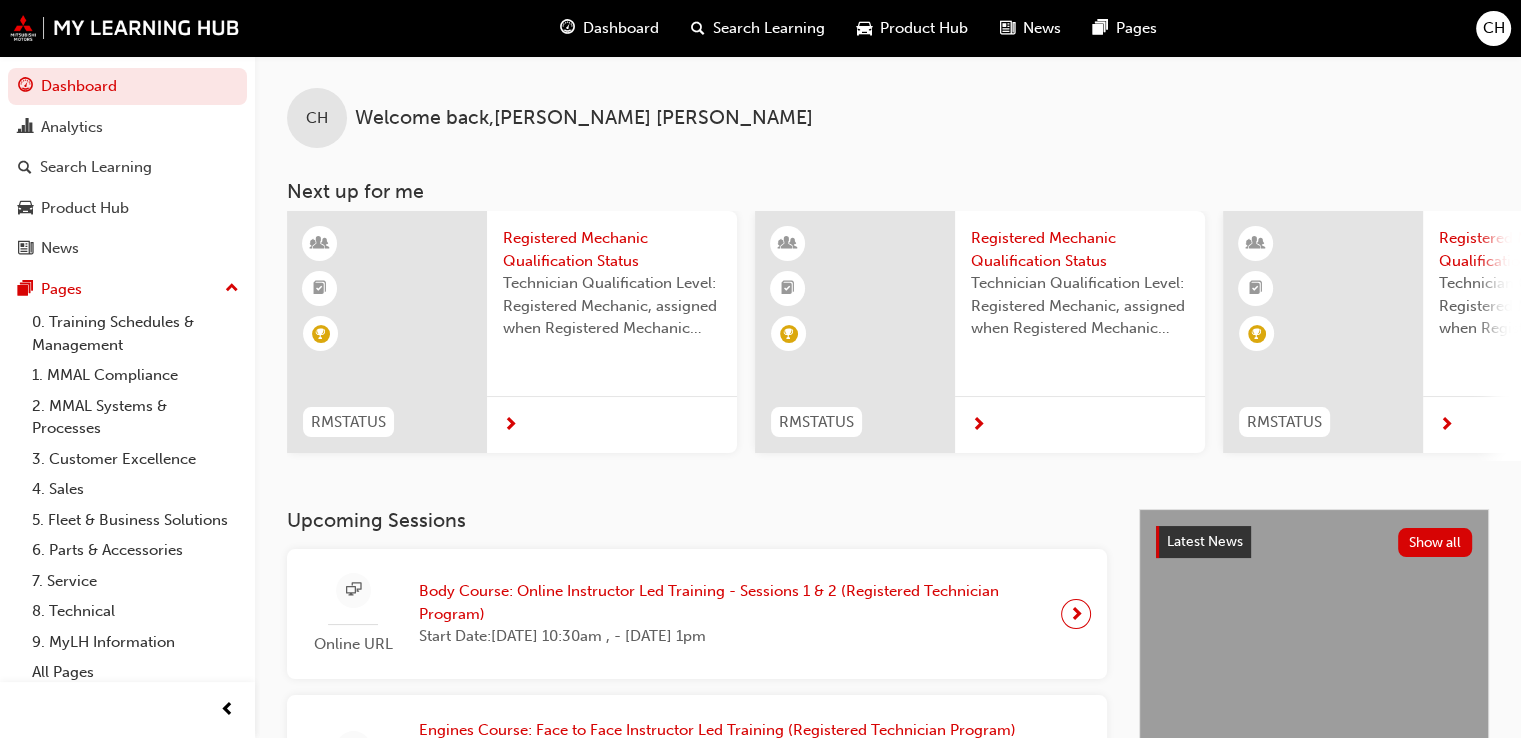 drag, startPoint x: 3044, startPoint y: 0, endPoint x: 920, endPoint y: 138, distance: 2128.4783 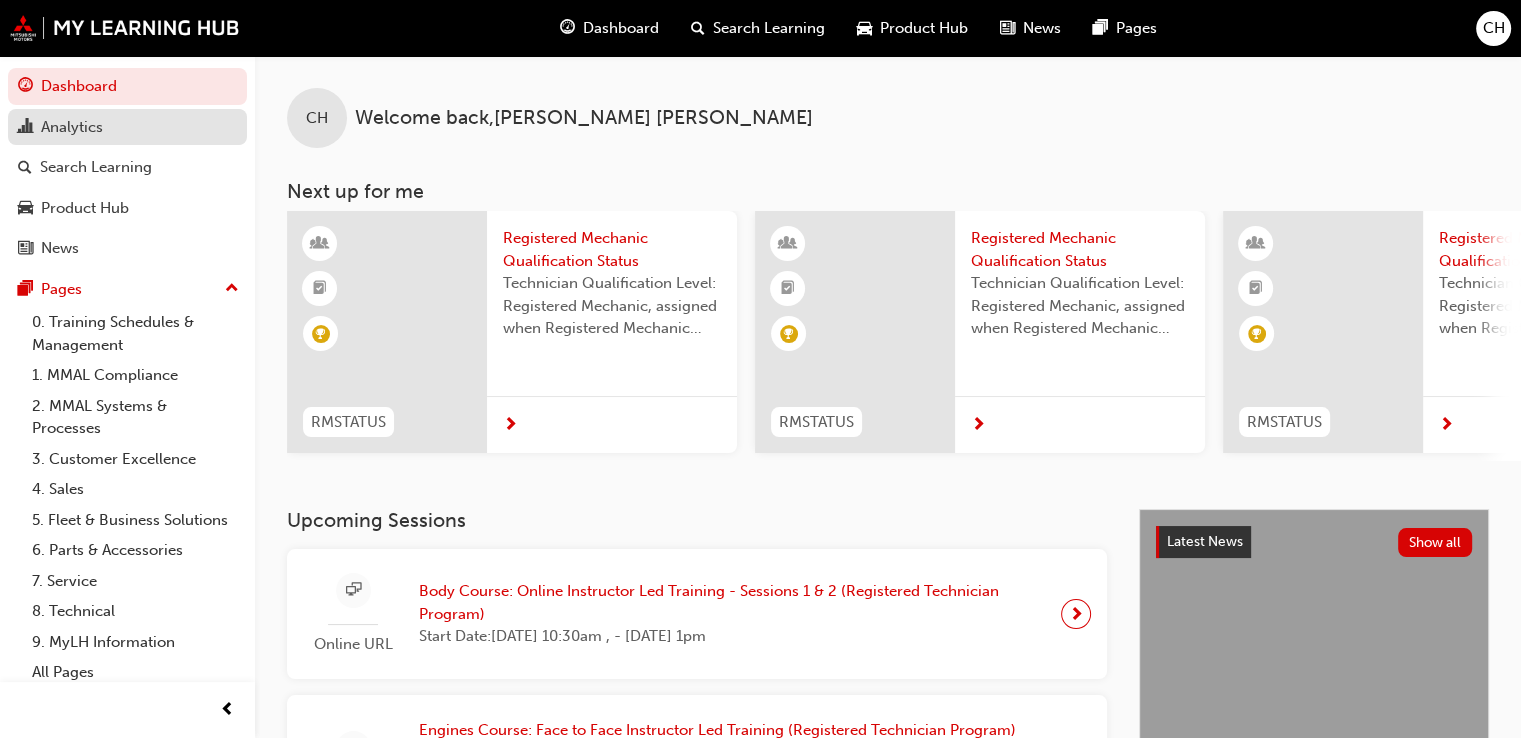 click on "Analytics" at bounding box center (127, 127) 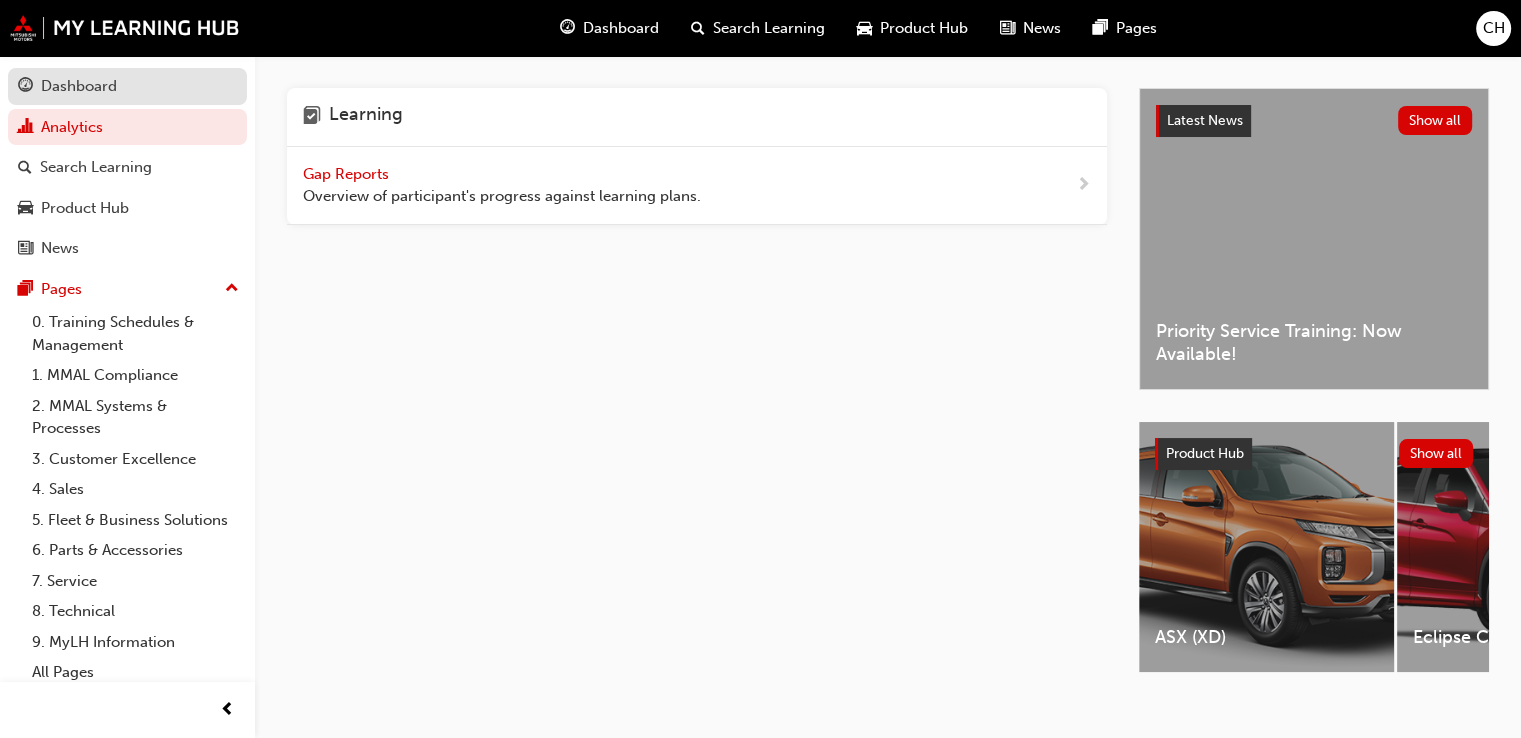 click on "Dashboard" at bounding box center [127, 86] 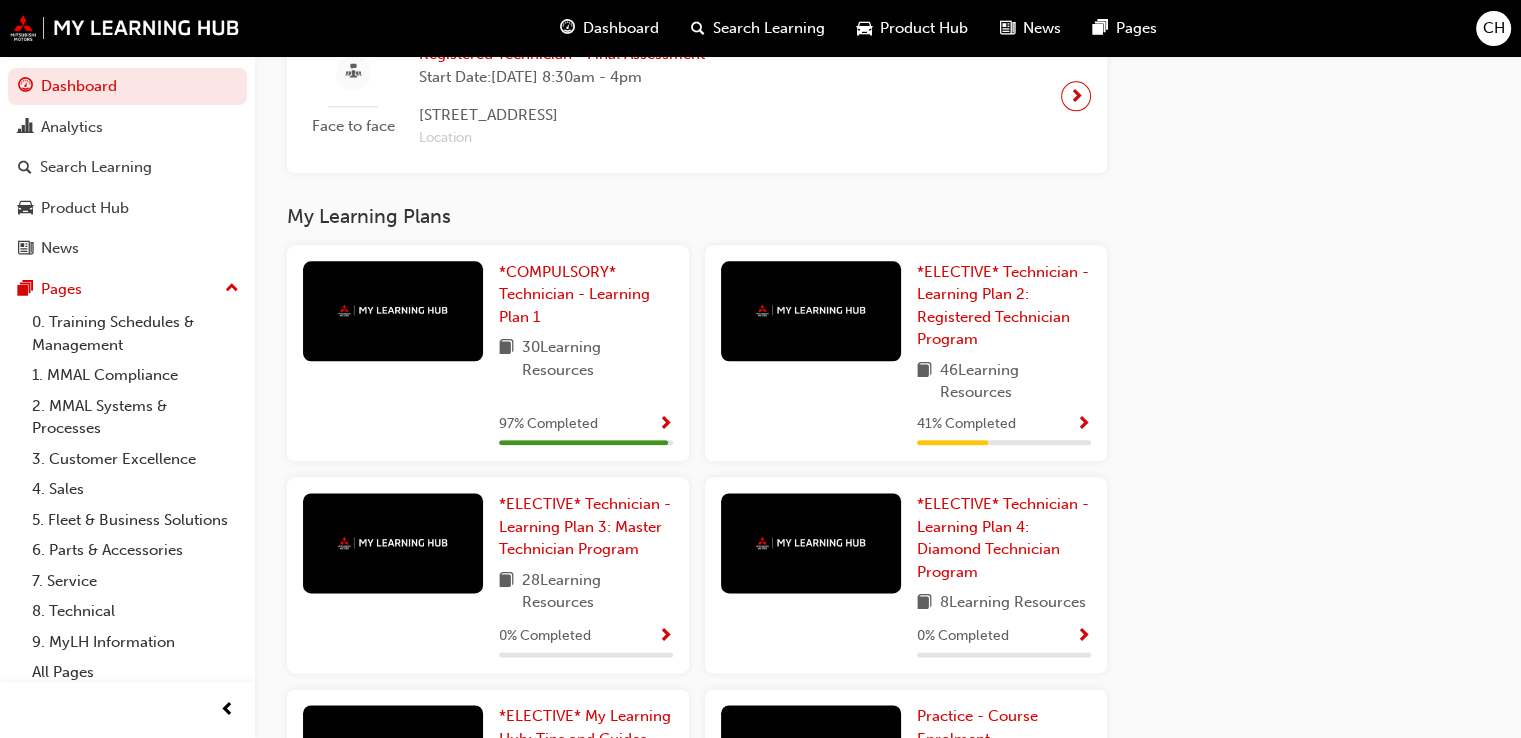 scroll, scrollTop: 2374, scrollLeft: 0, axis: vertical 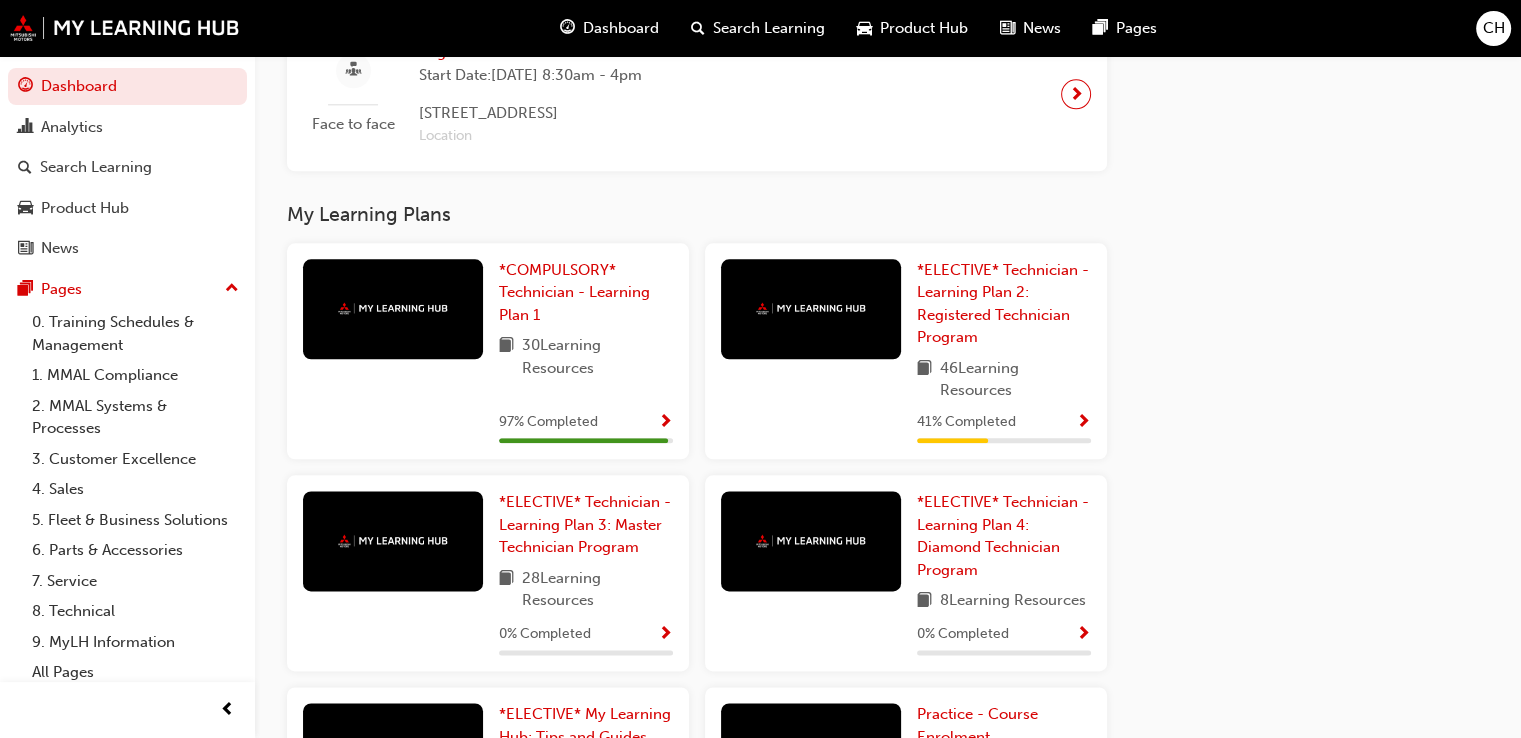 click at bounding box center (811, 309) 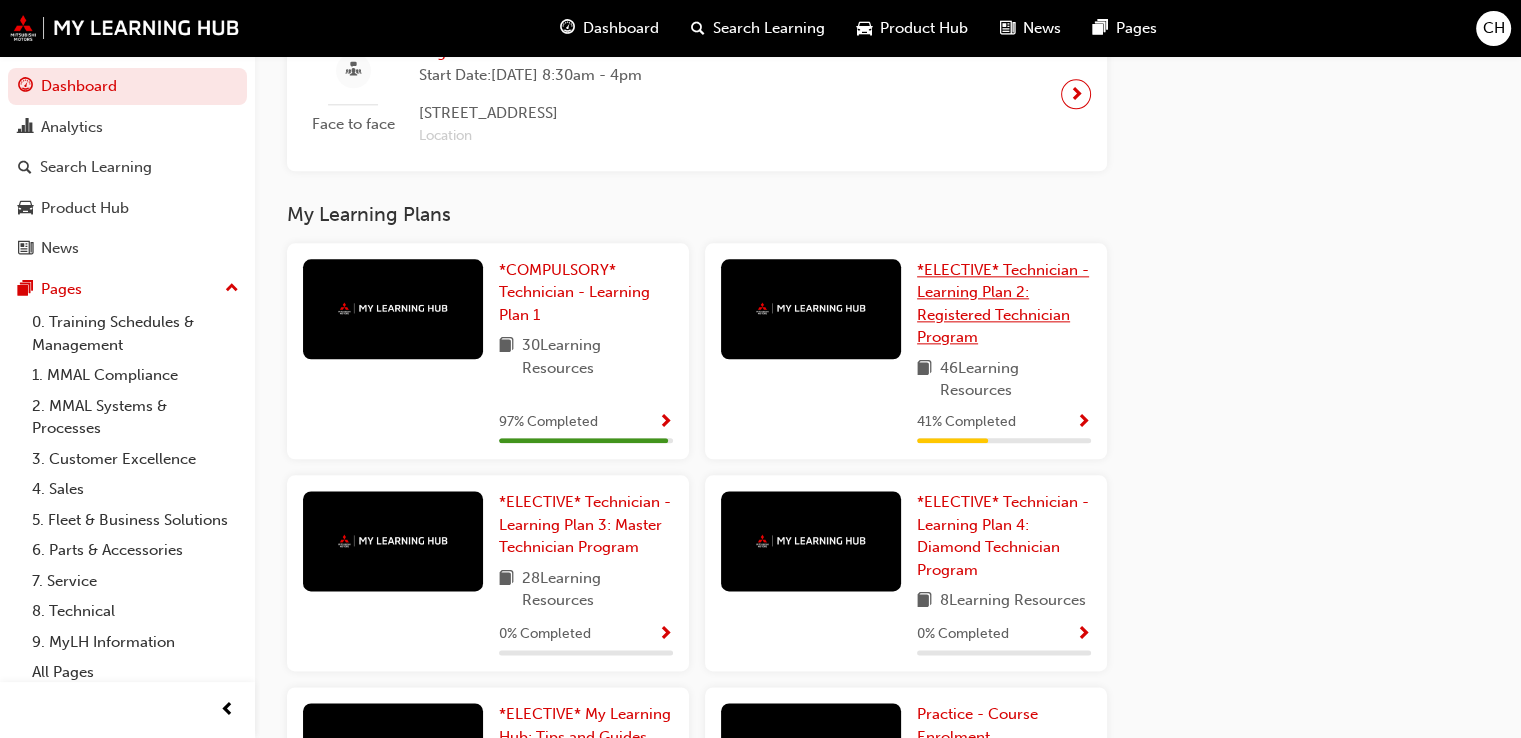 click on "*ELECTIVE* Technician - Learning Plan 2: Registered Technician Program" at bounding box center (1003, 304) 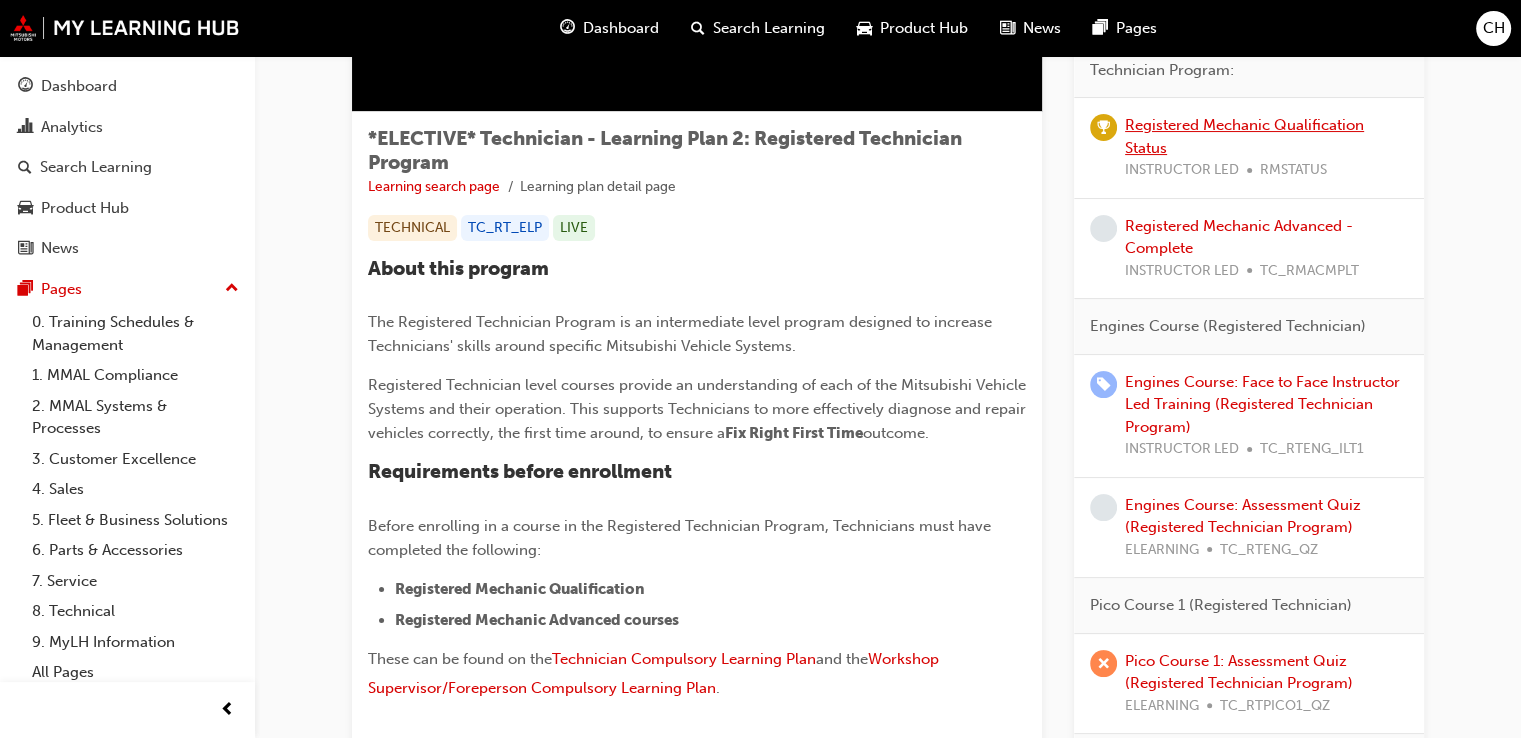 scroll, scrollTop: 0, scrollLeft: 0, axis: both 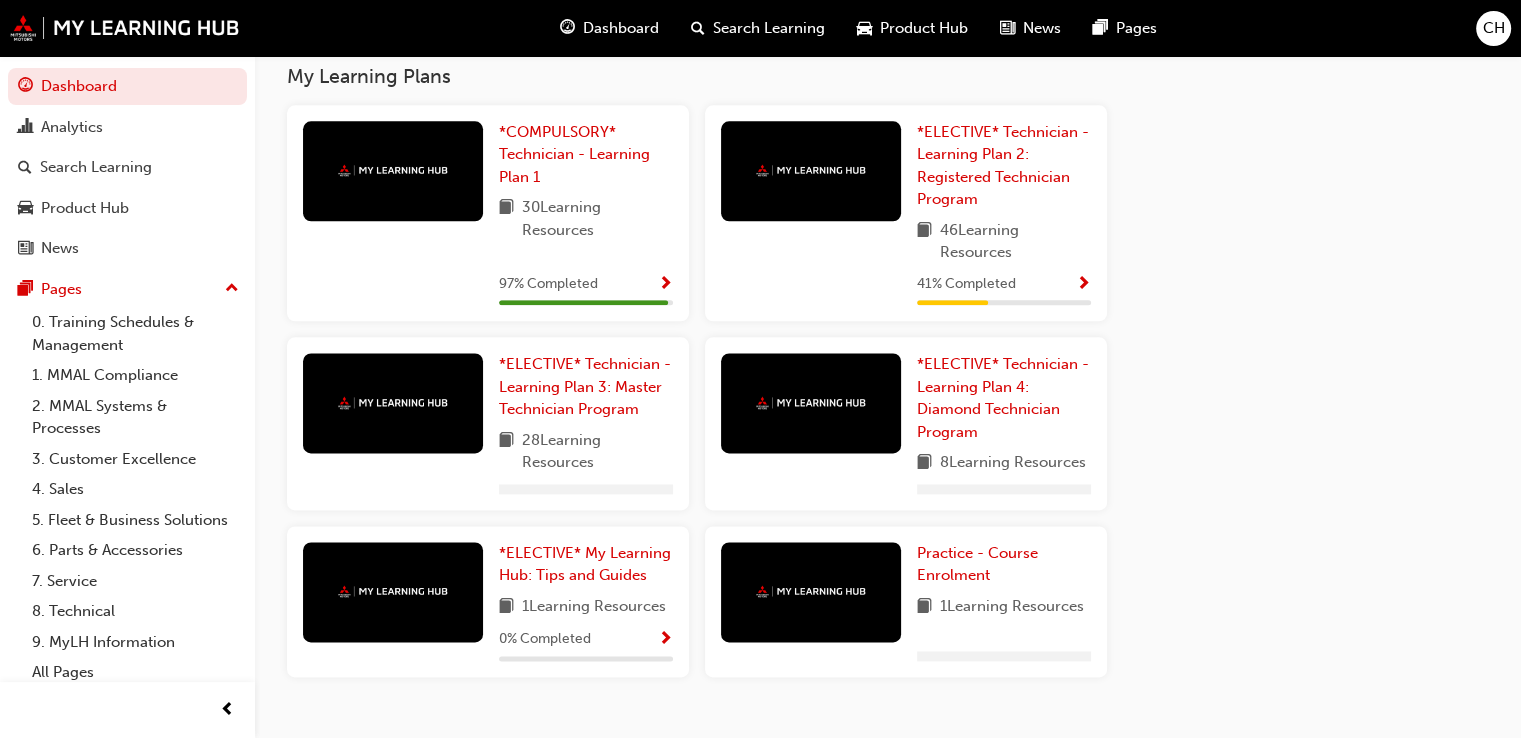 click at bounding box center (393, 171) 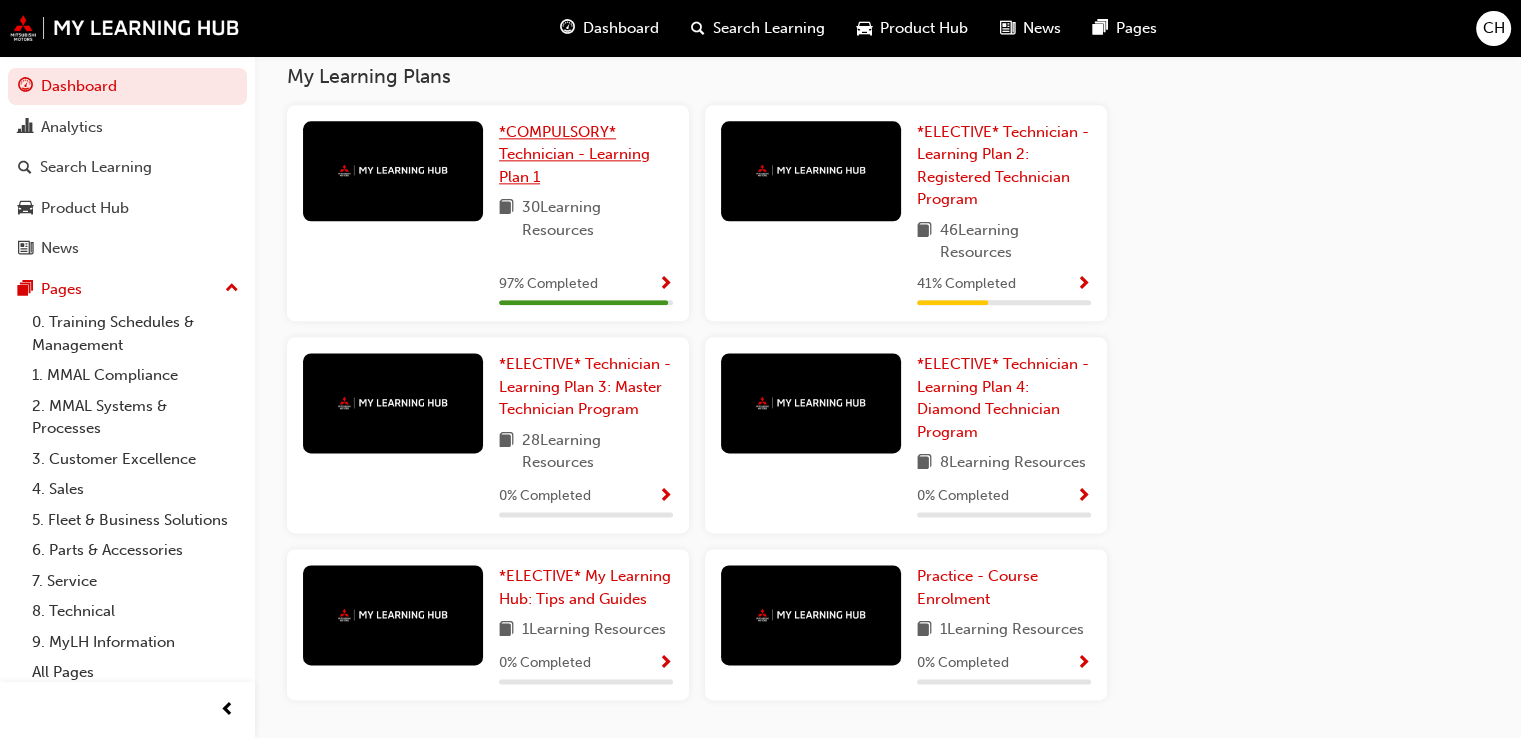 click on "*COMPULSORY* Technician - Learning Plan 1" at bounding box center [586, 155] 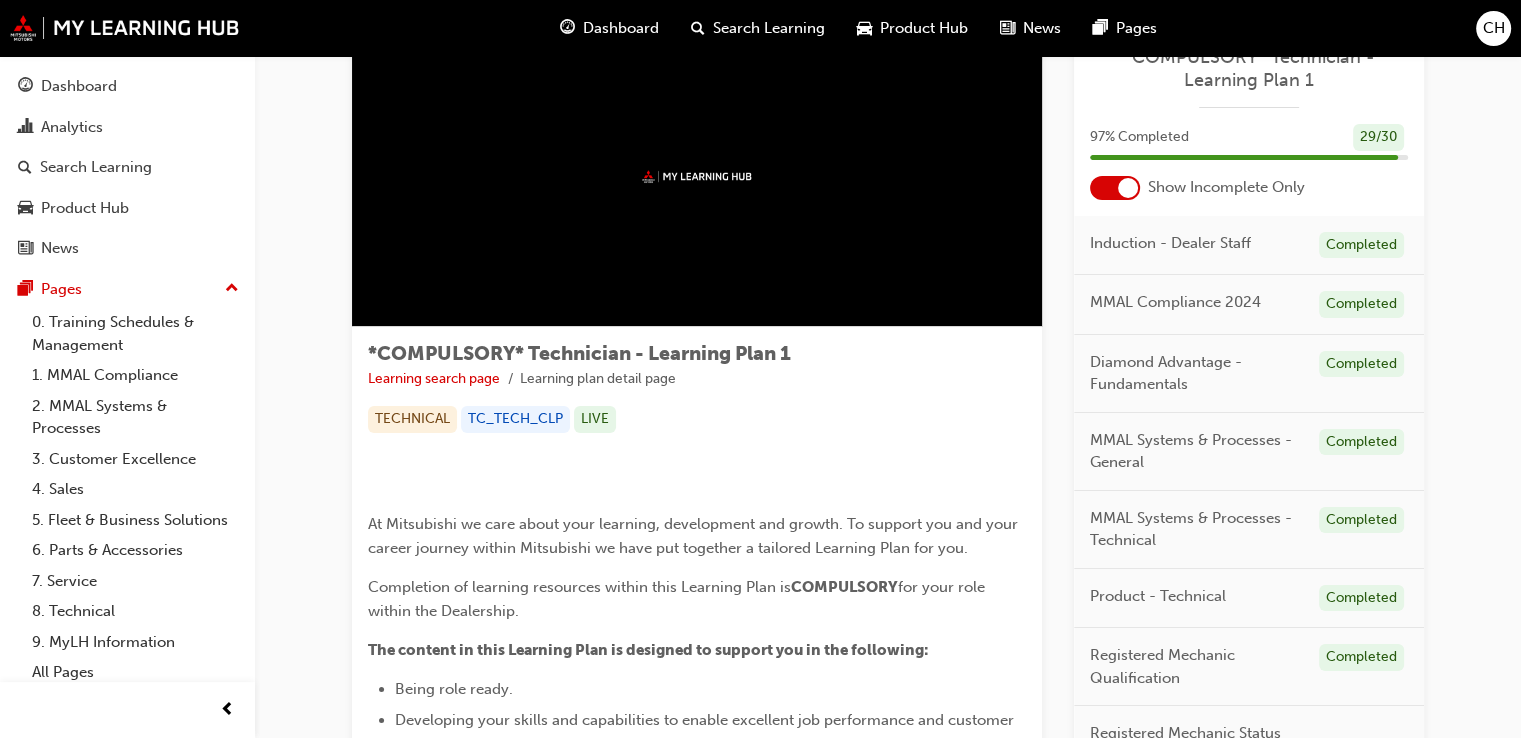 scroll, scrollTop: 0, scrollLeft: 0, axis: both 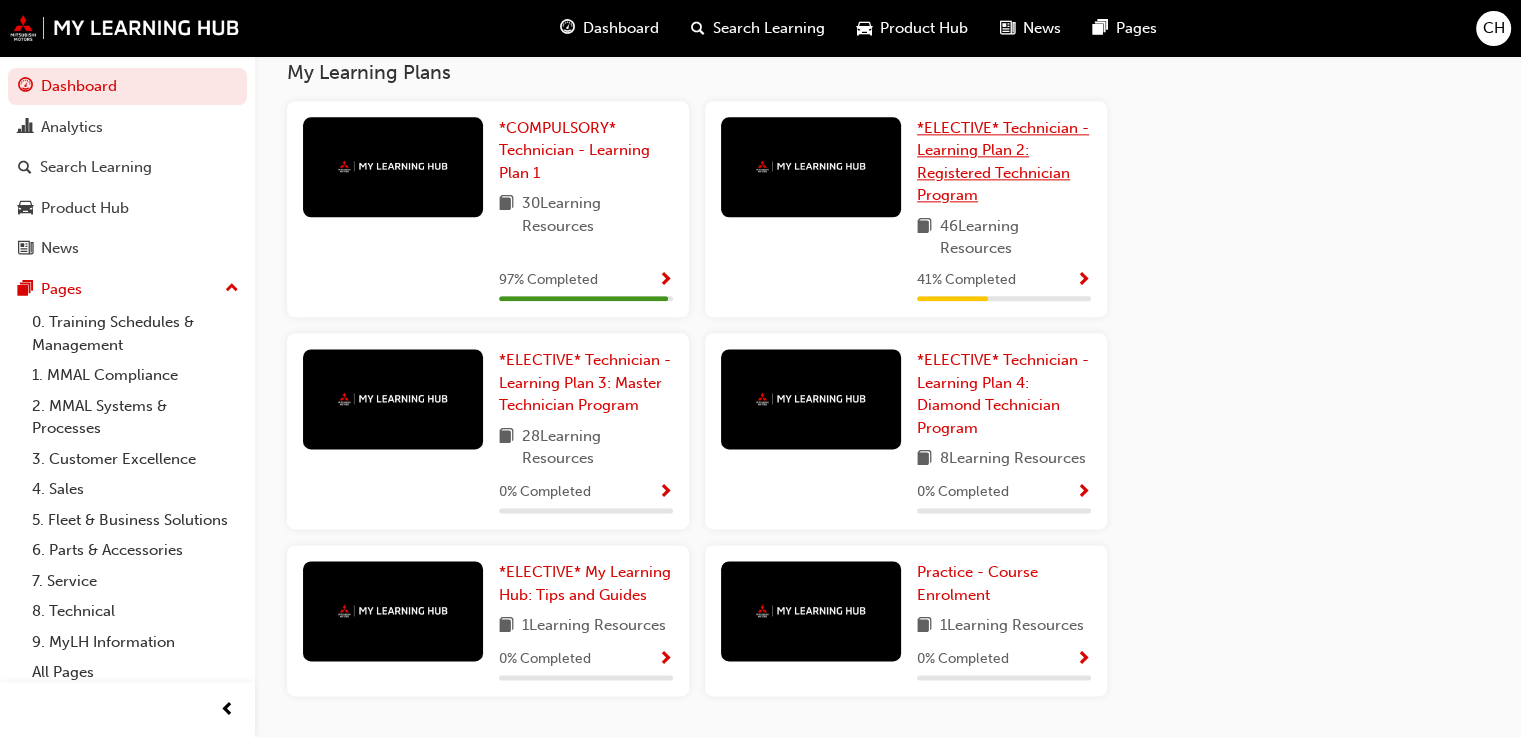 click on "*ELECTIVE* Technician - Learning Plan 2: Registered Technician Program" at bounding box center [1003, 162] 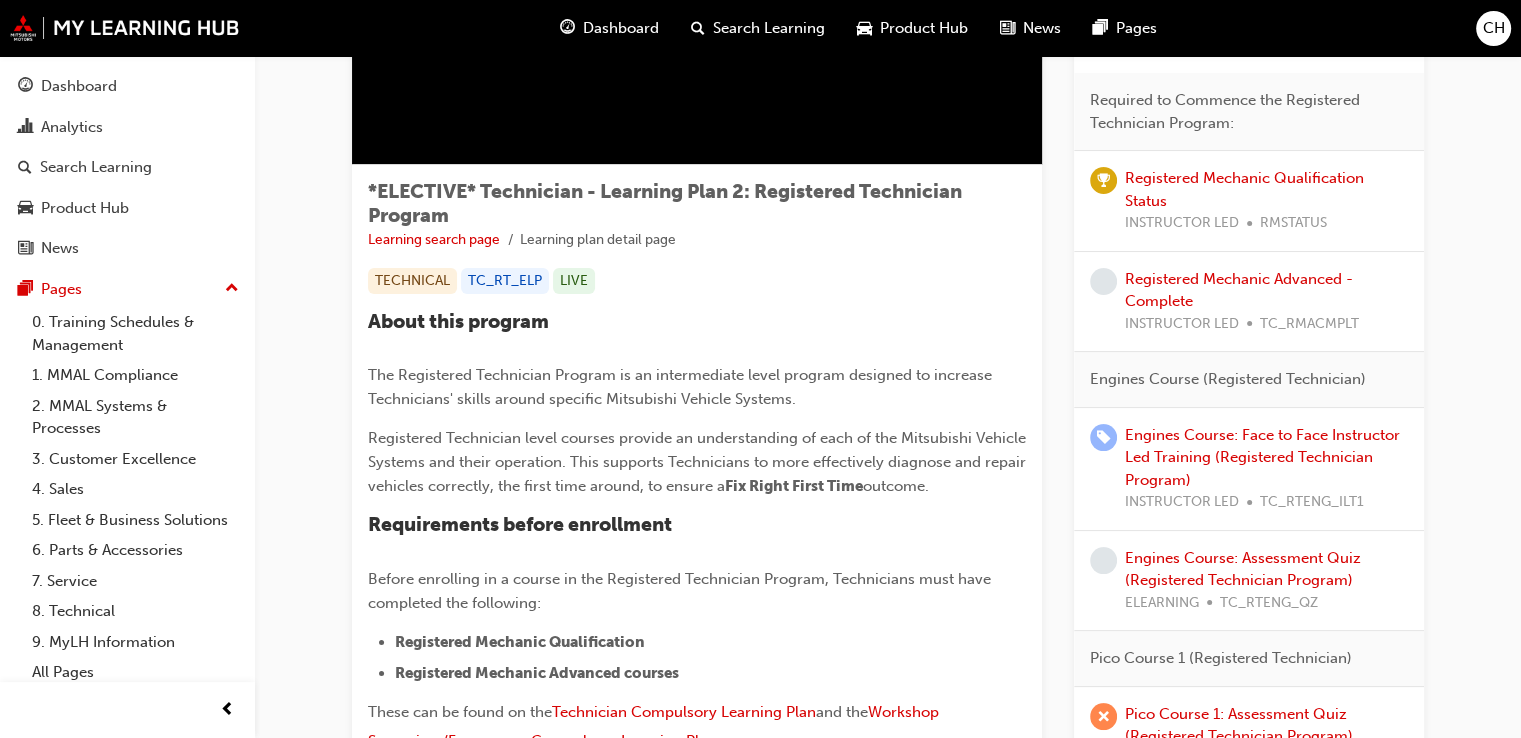 scroll, scrollTop: 0, scrollLeft: 0, axis: both 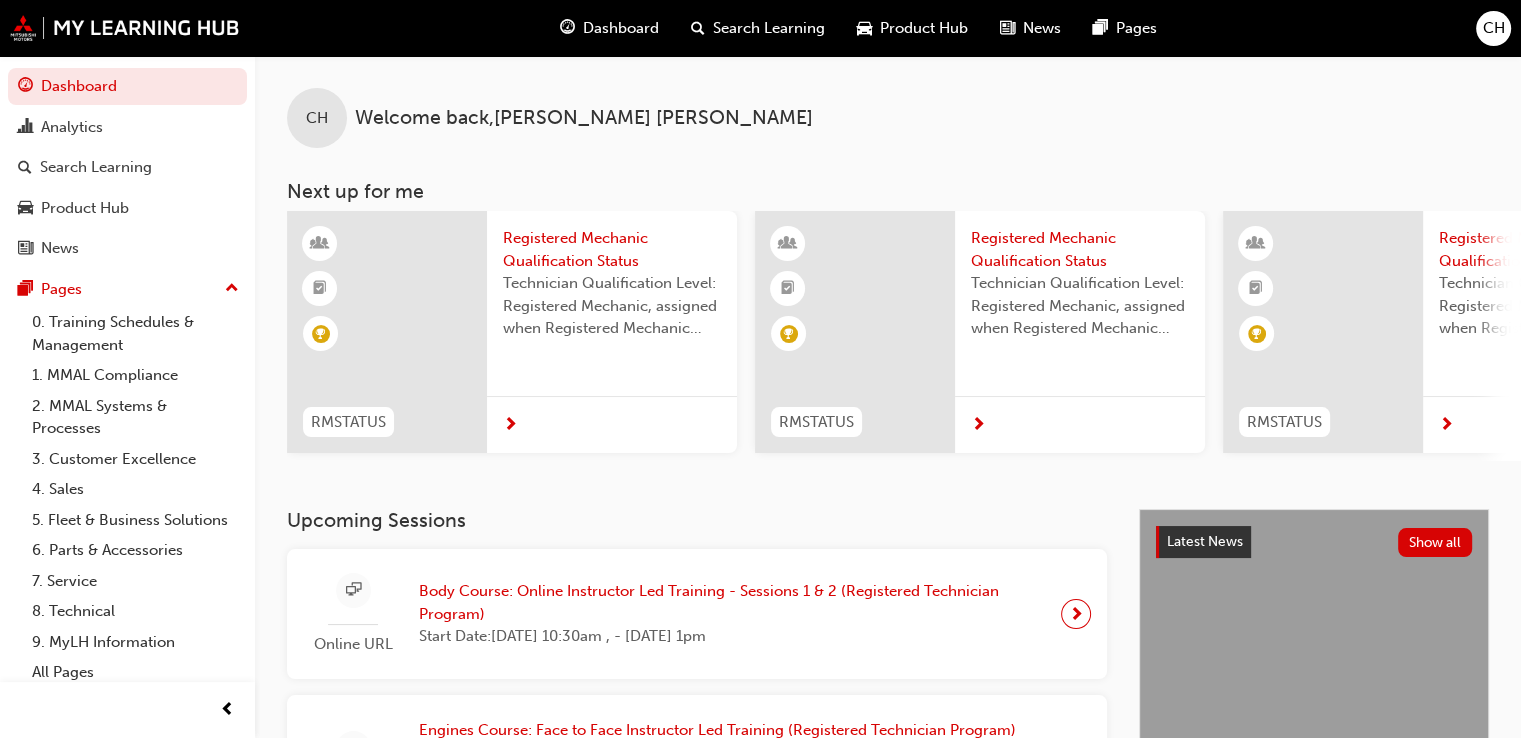 click on "Registered Mechanic Qualification Status" at bounding box center (612, 249) 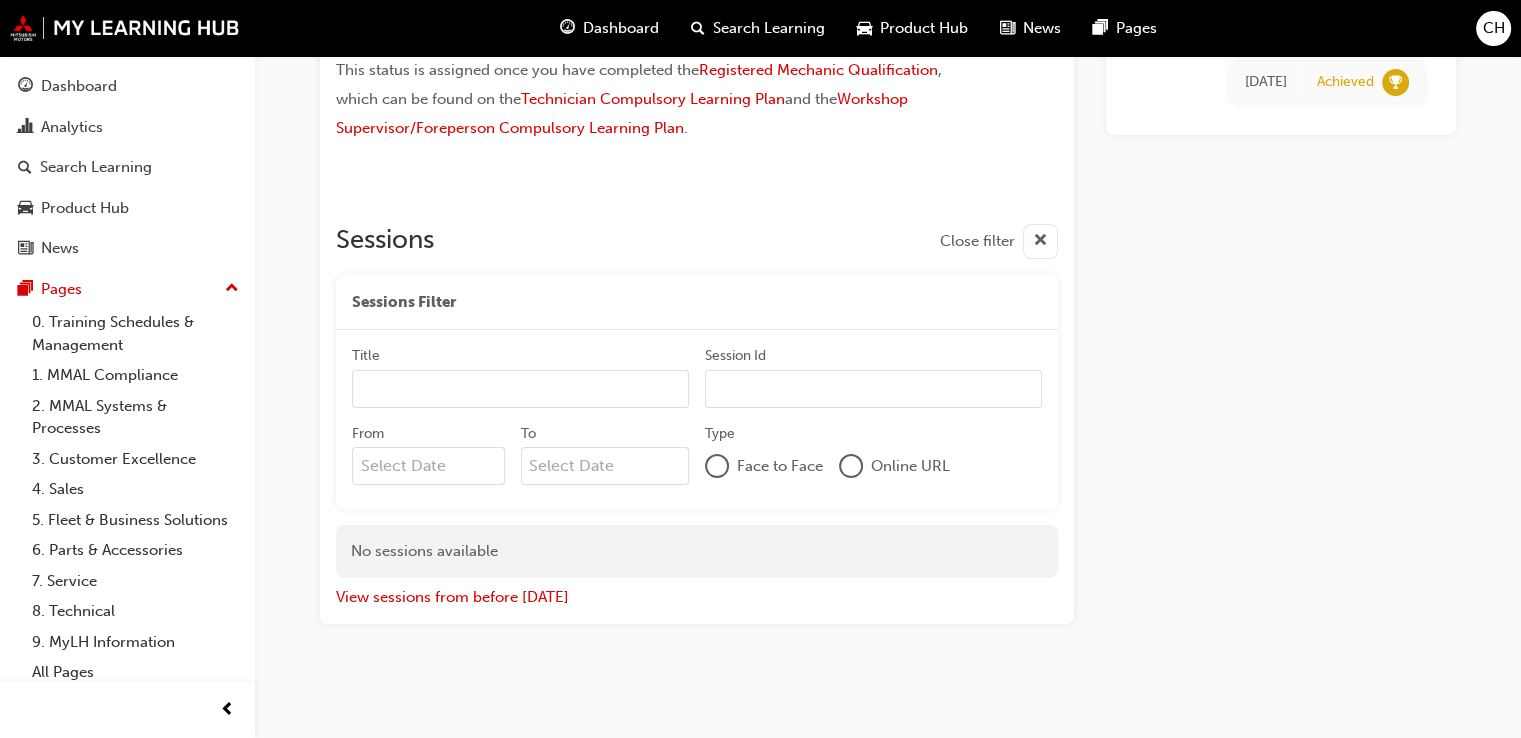 scroll, scrollTop: 0, scrollLeft: 0, axis: both 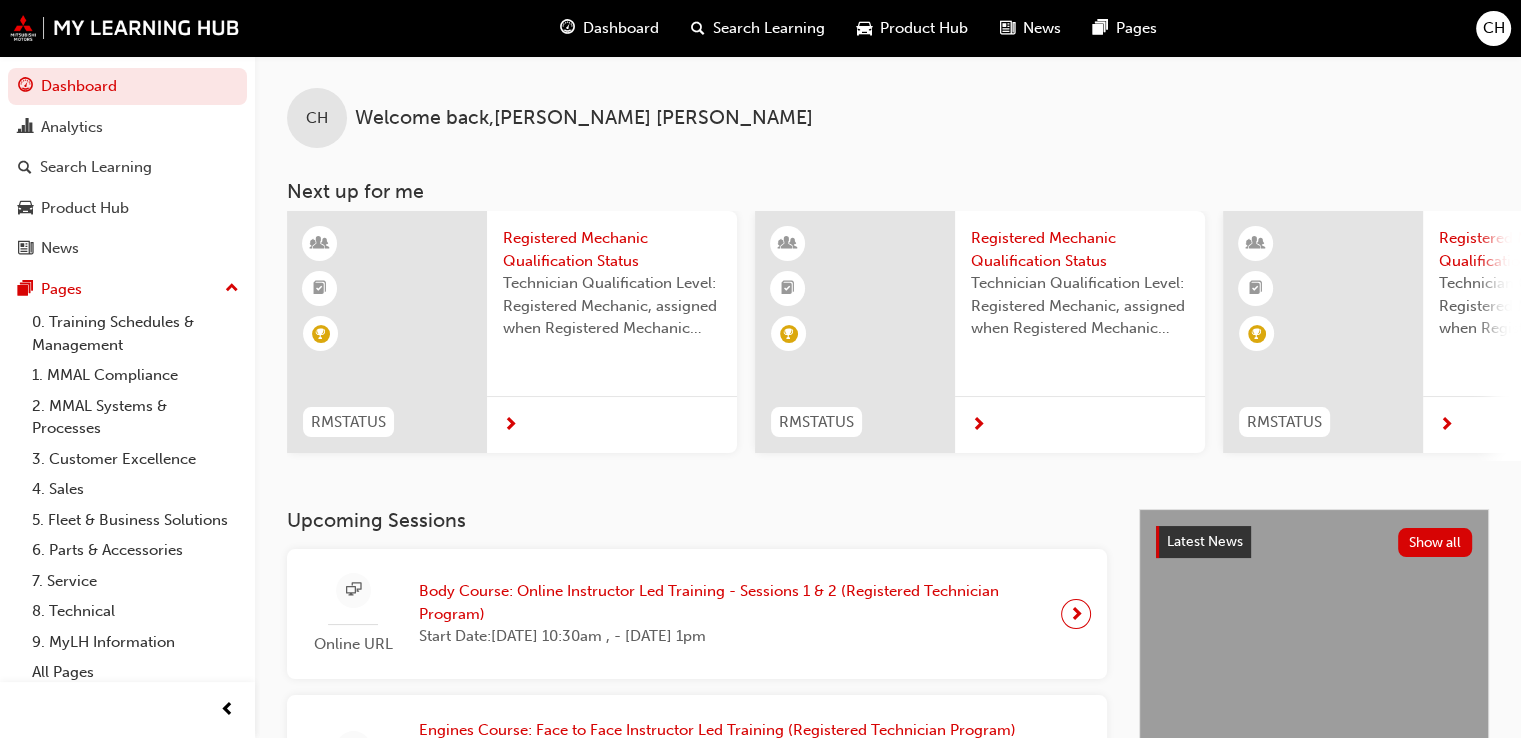 click on "Registered Mechanic Qualification Status" at bounding box center (612, 249) 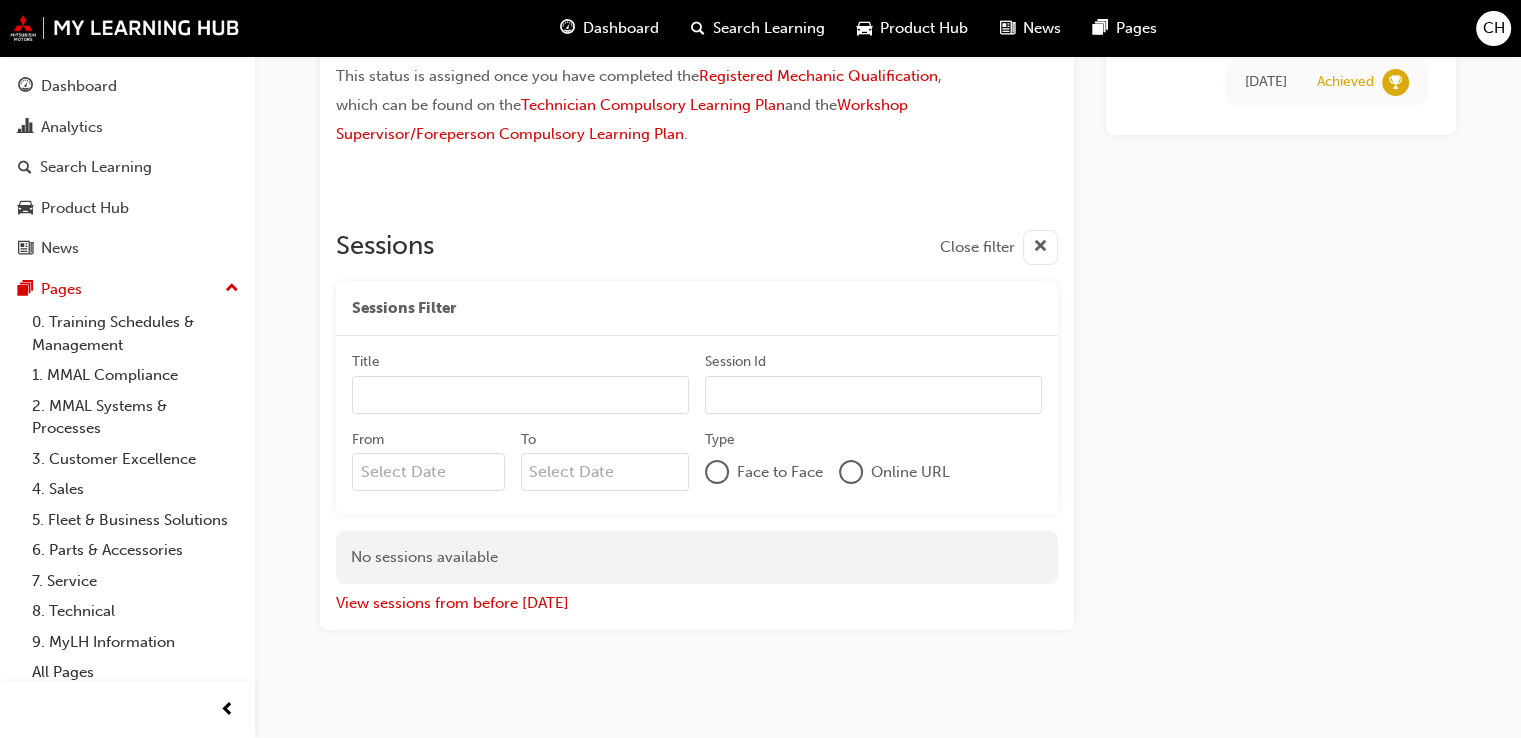scroll, scrollTop: 206, scrollLeft: 0, axis: vertical 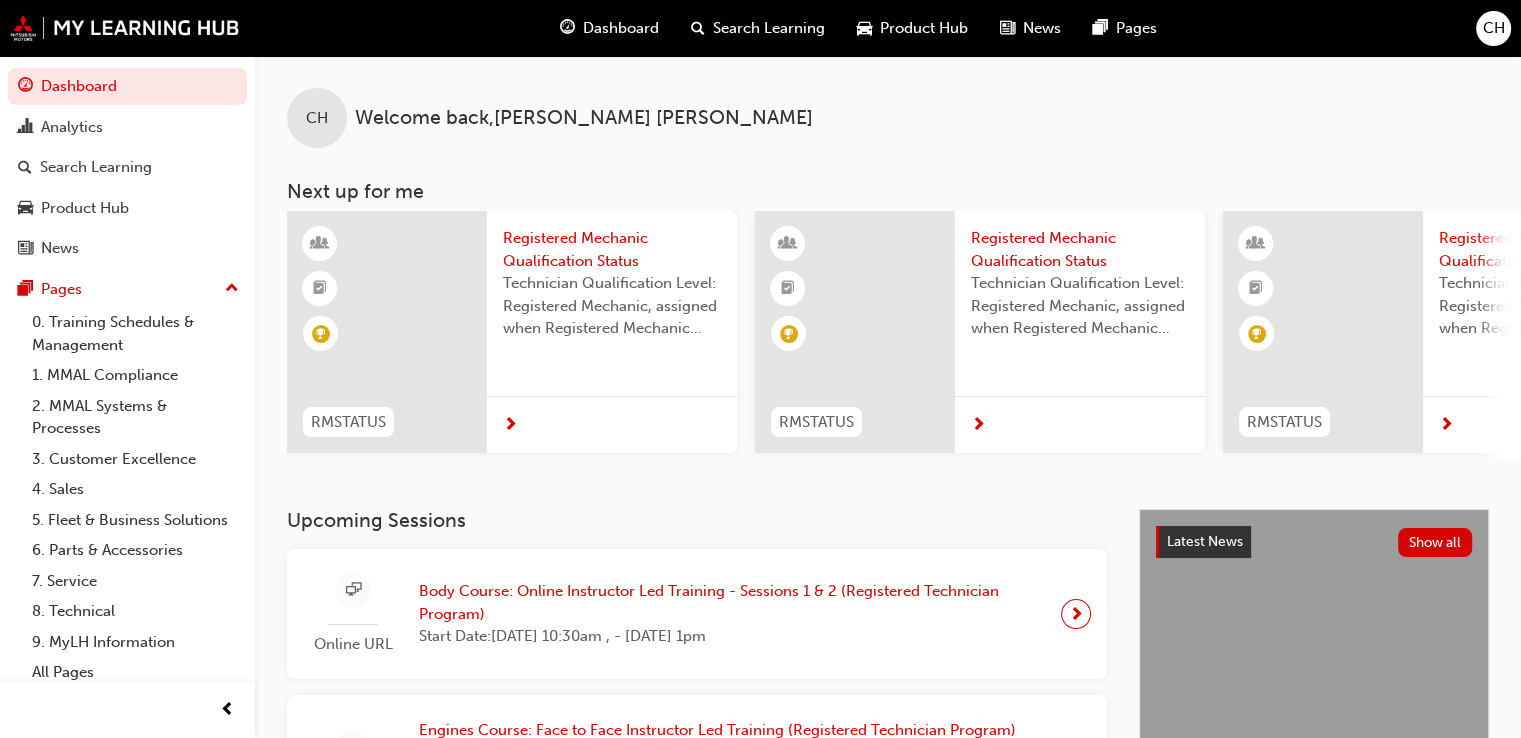 click at bounding box center (1446, 426) 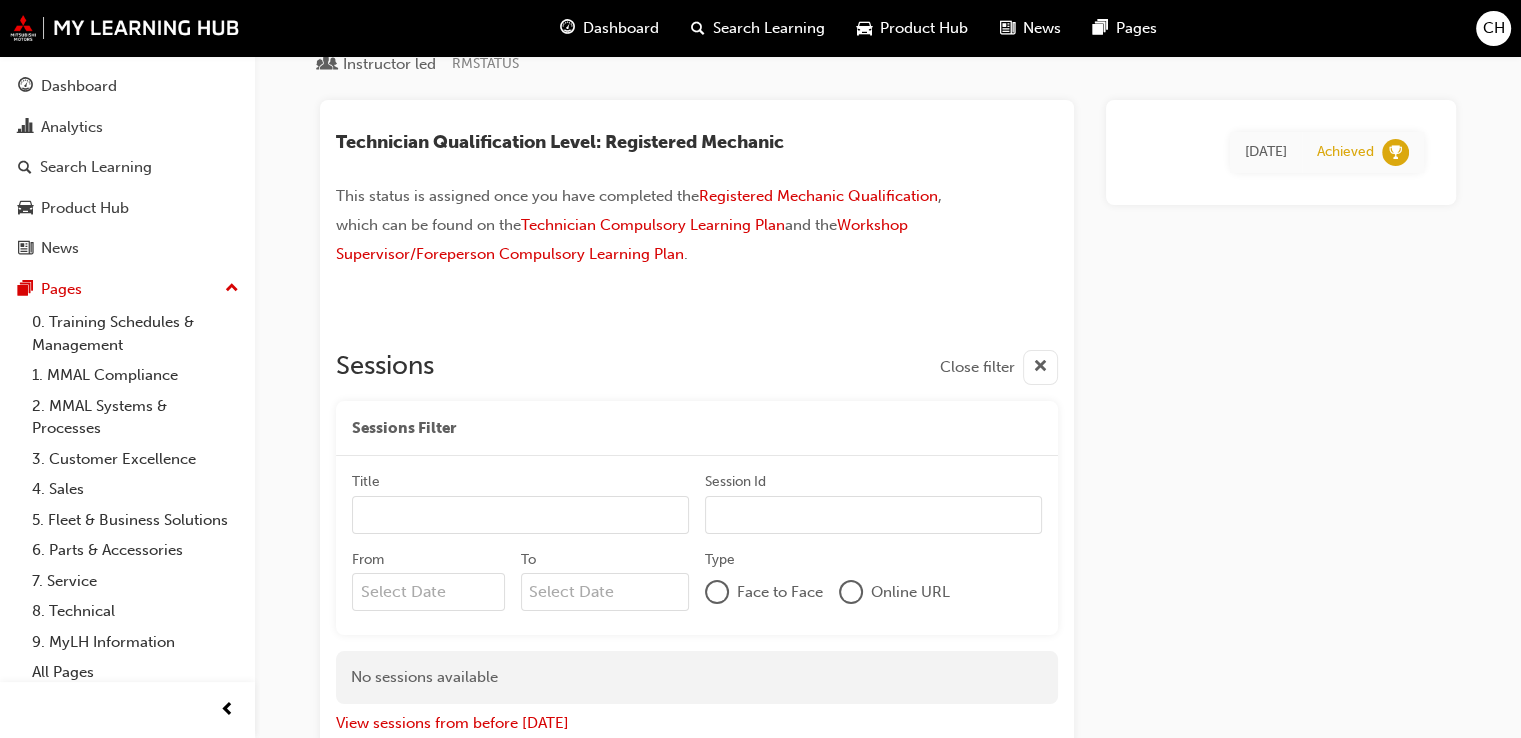 scroll, scrollTop: 206, scrollLeft: 0, axis: vertical 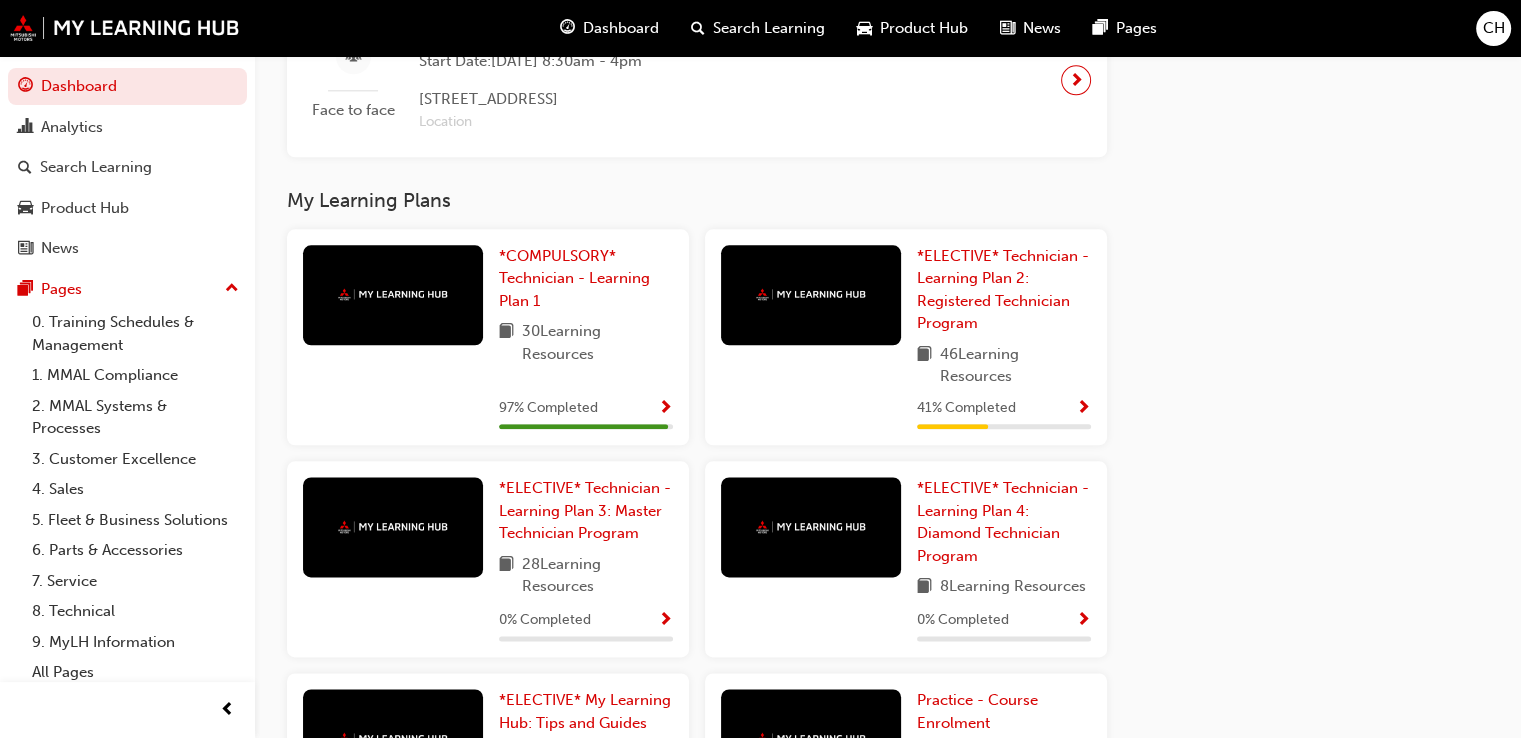 click at bounding box center (1083, 409) 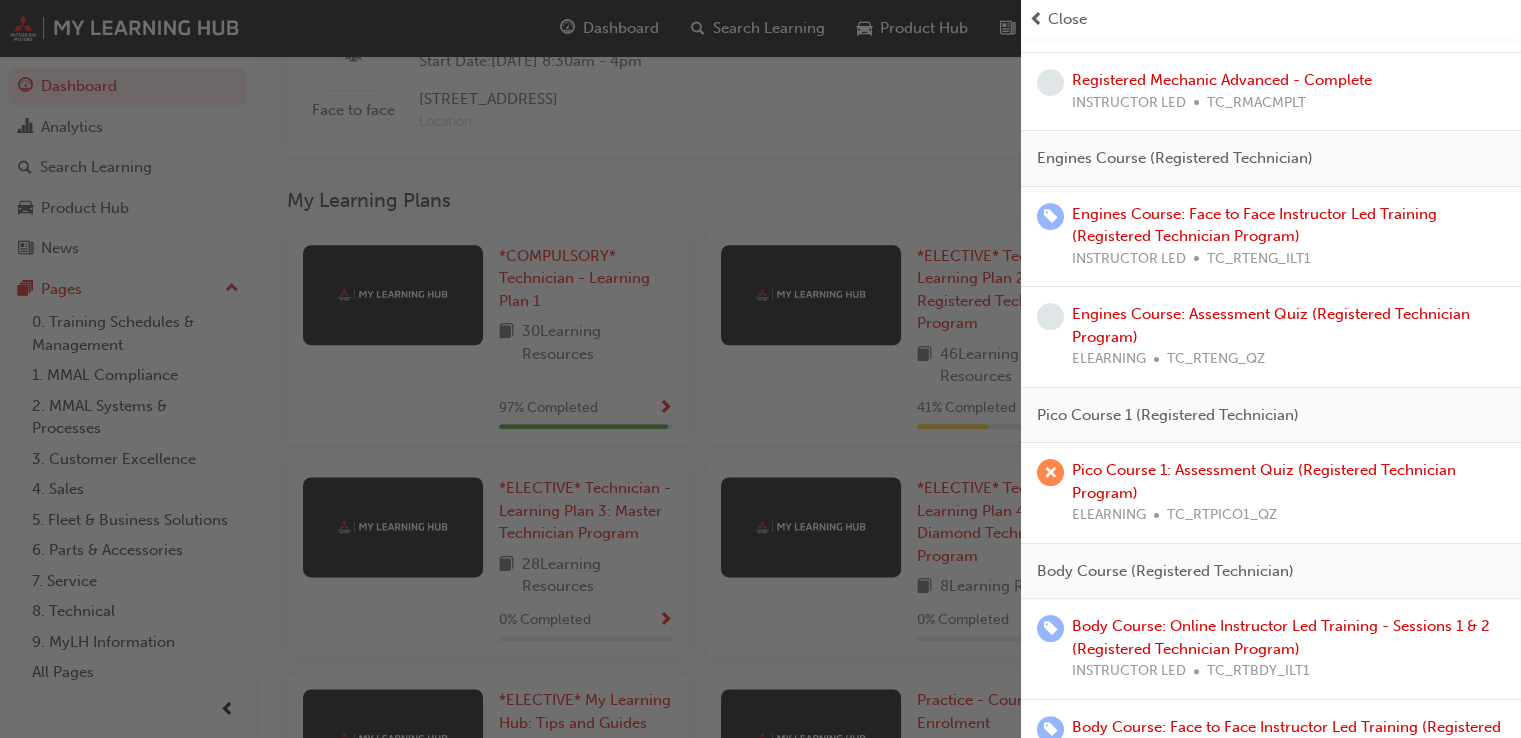 scroll, scrollTop: 0, scrollLeft: 0, axis: both 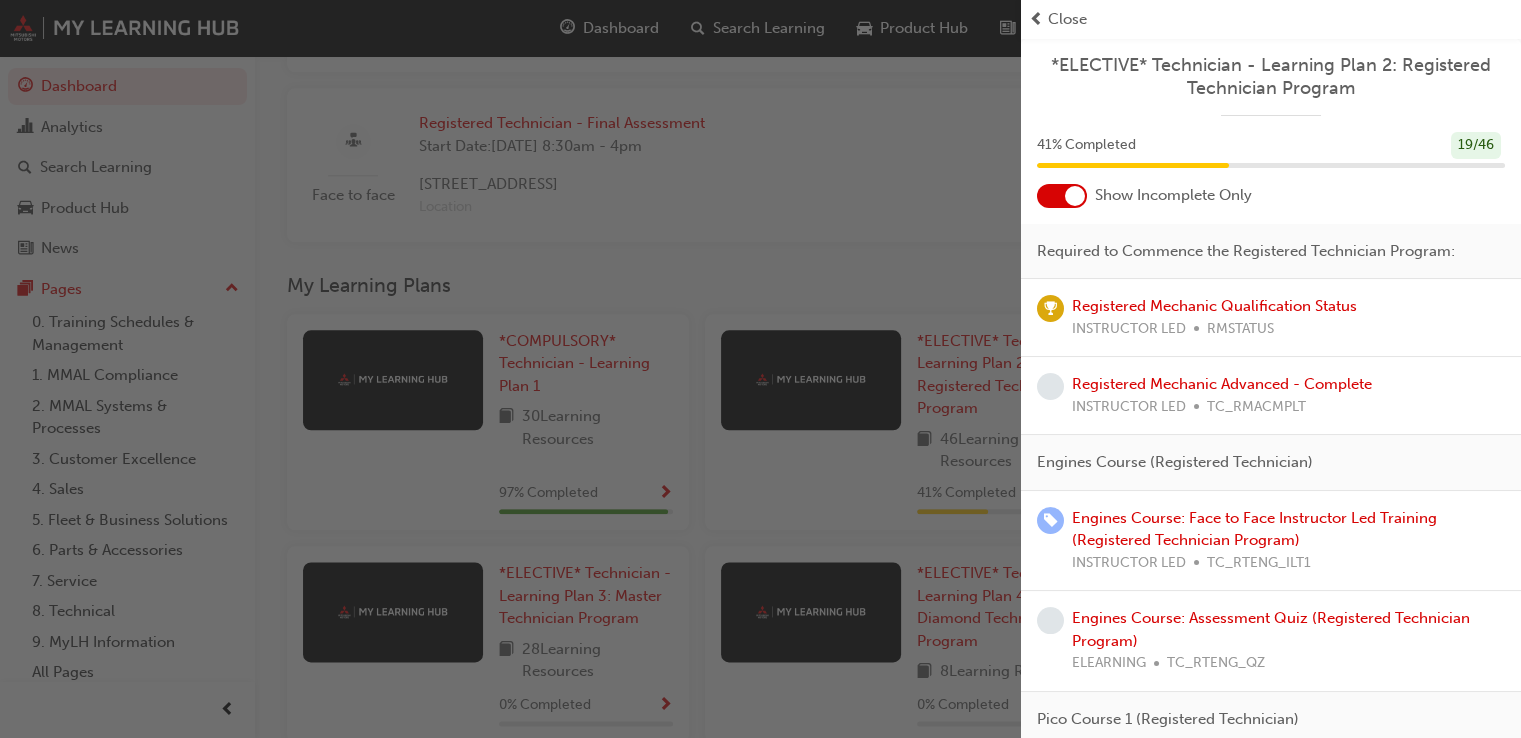 click at bounding box center (1075, 196) 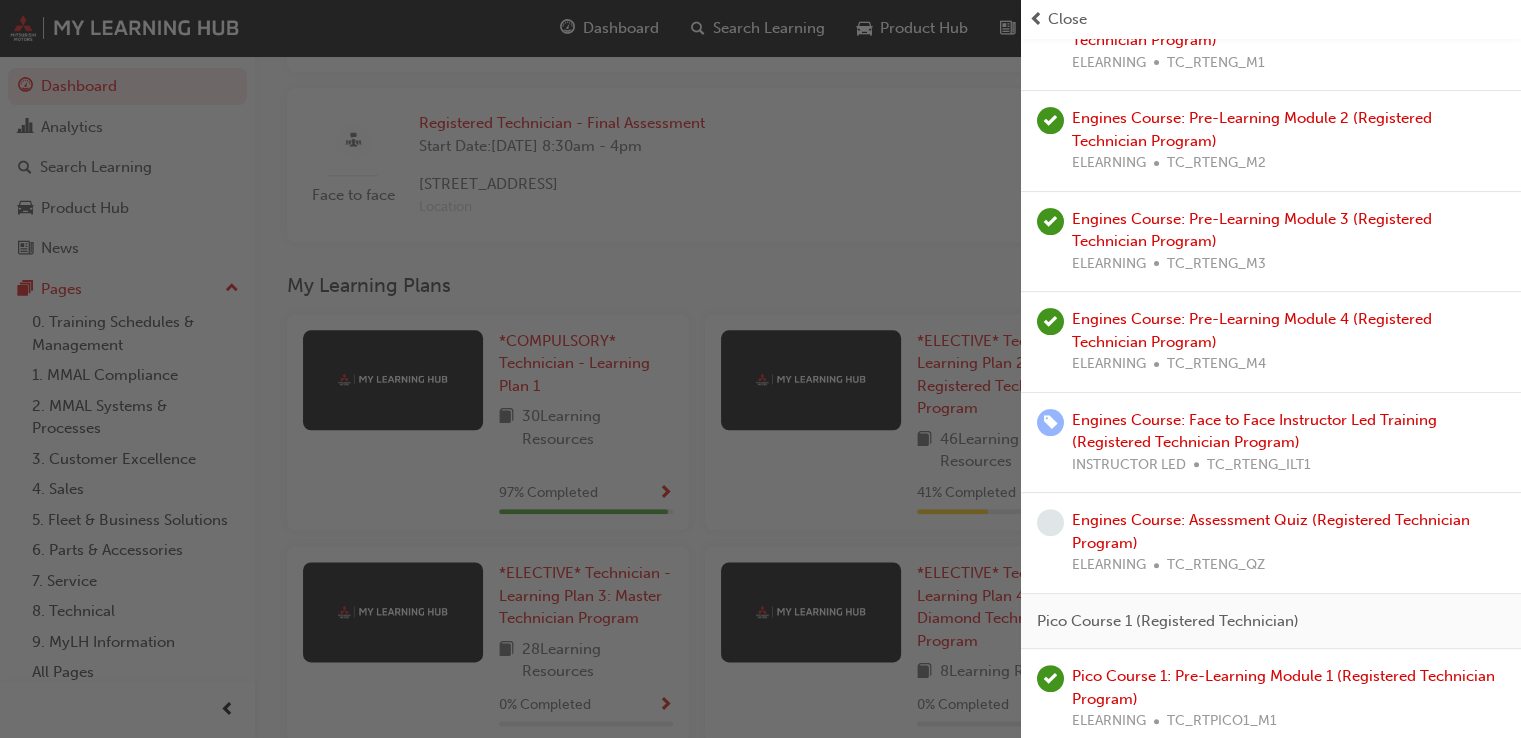scroll, scrollTop: 0, scrollLeft: 0, axis: both 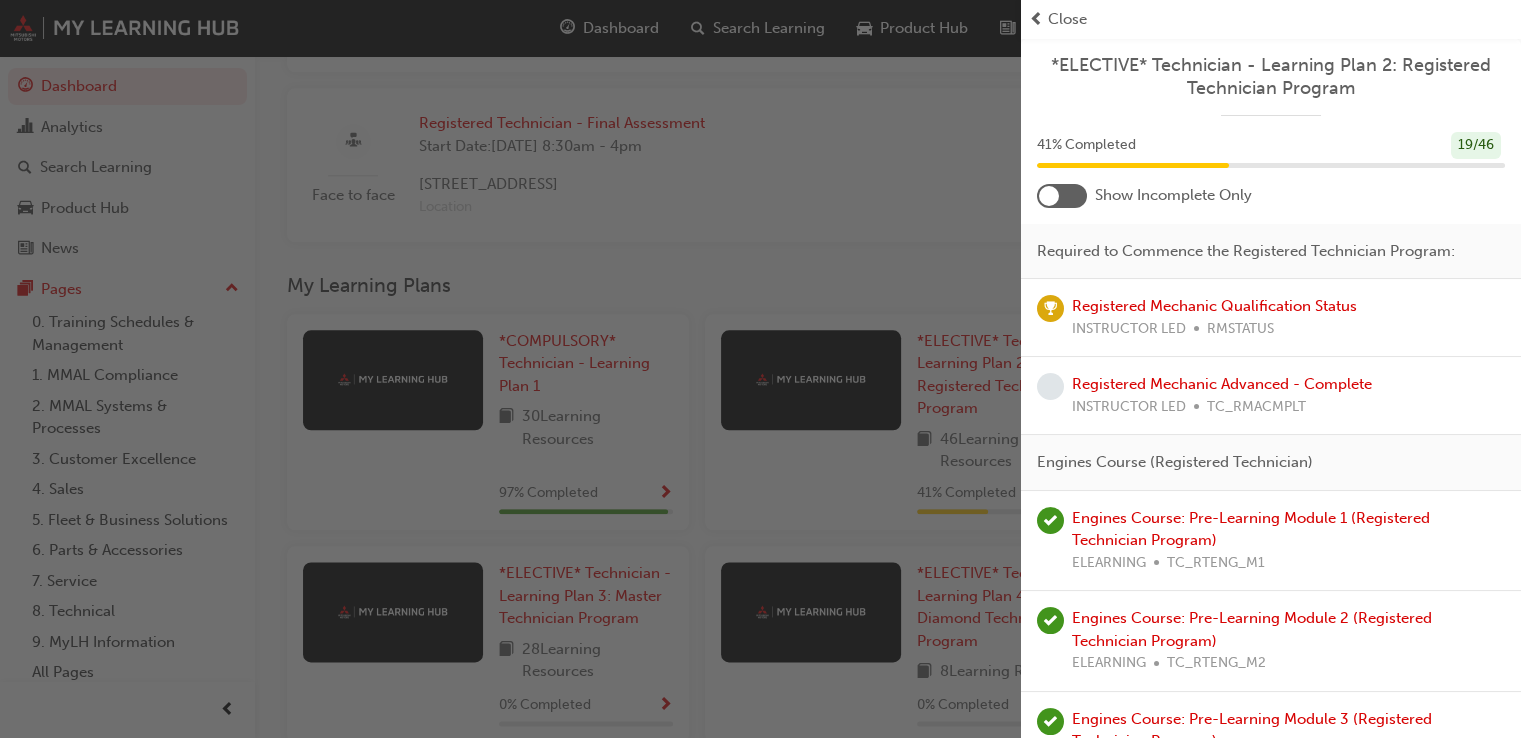click at bounding box center [1036, 19] 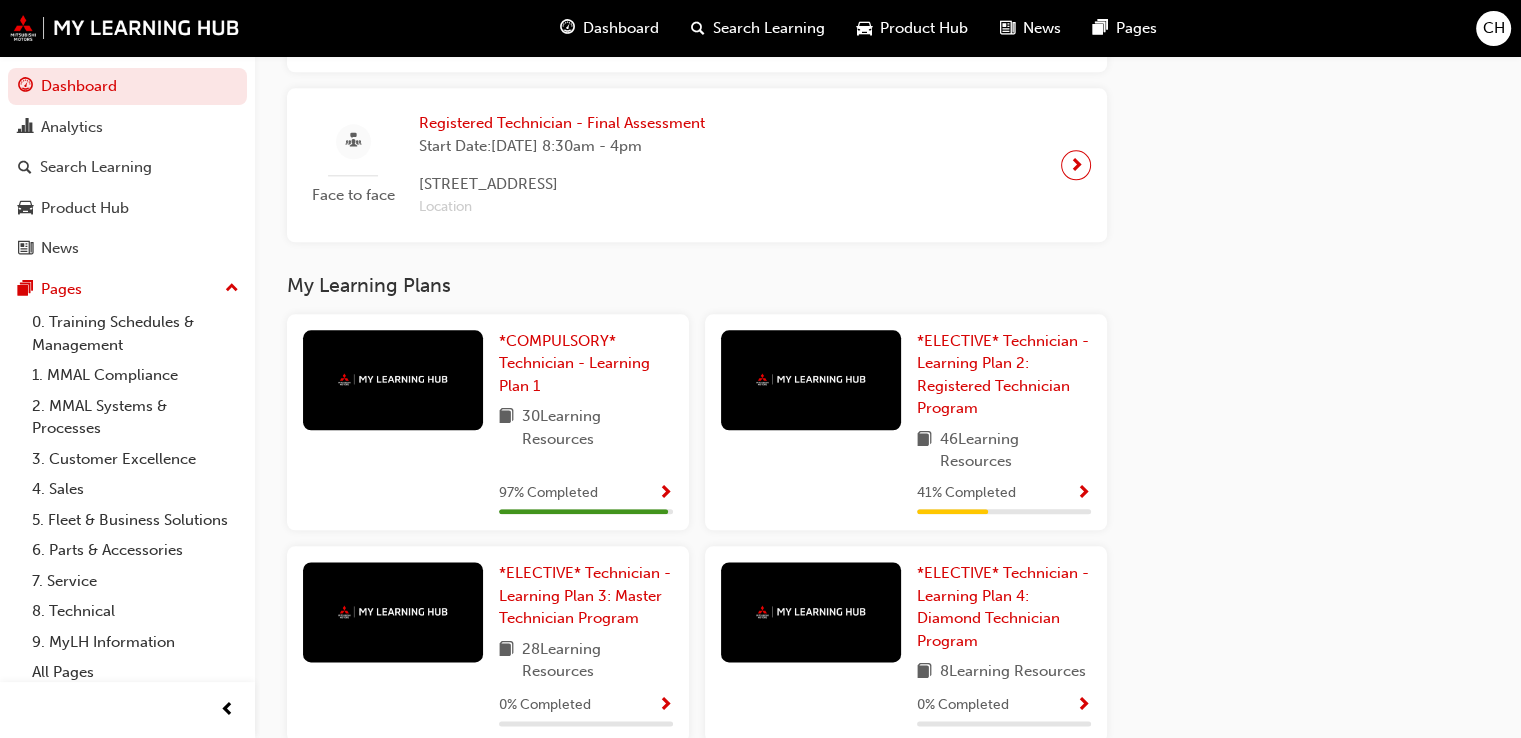 click on "30  Learning Resources" at bounding box center (597, 427) 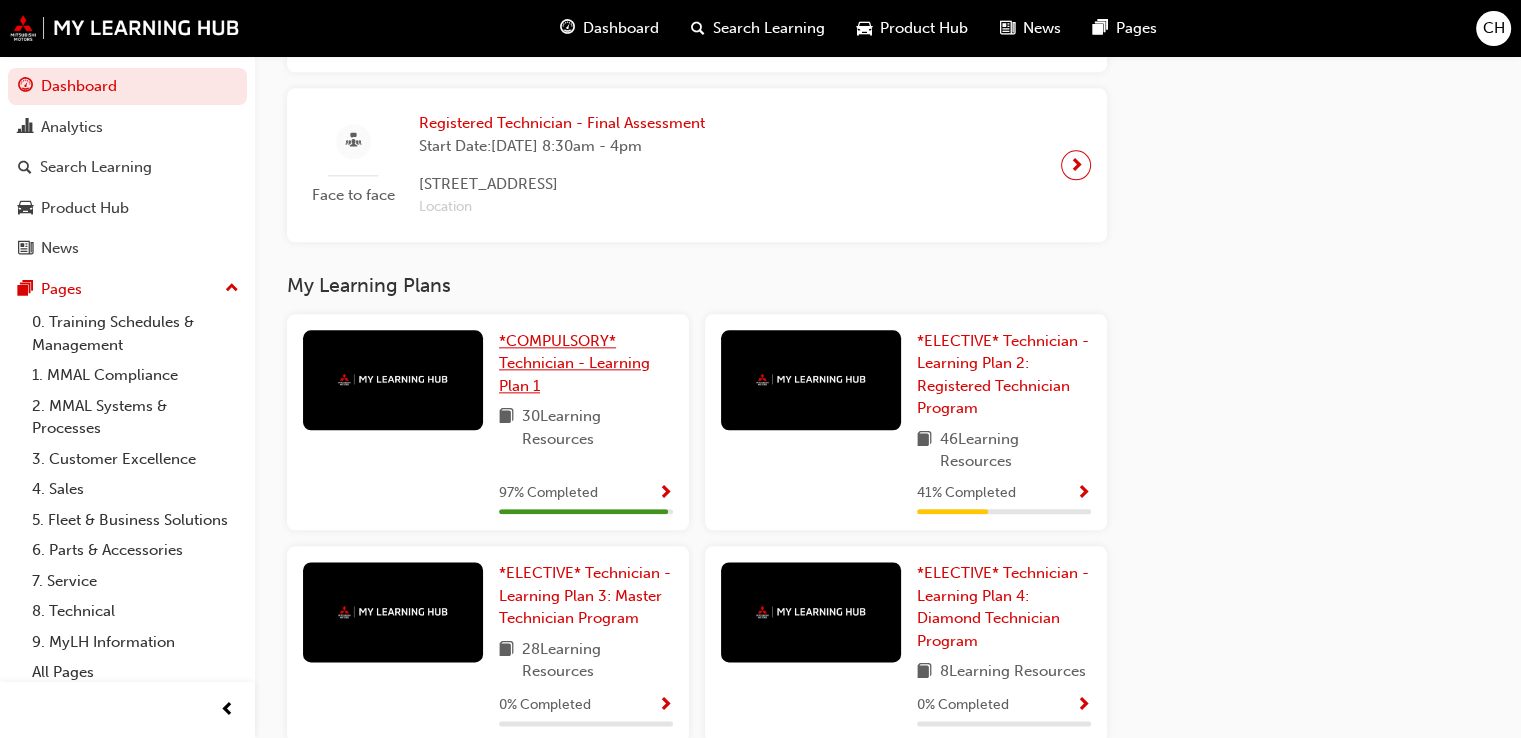 click on "*COMPULSORY* Technician - Learning Plan 1" at bounding box center [574, 363] 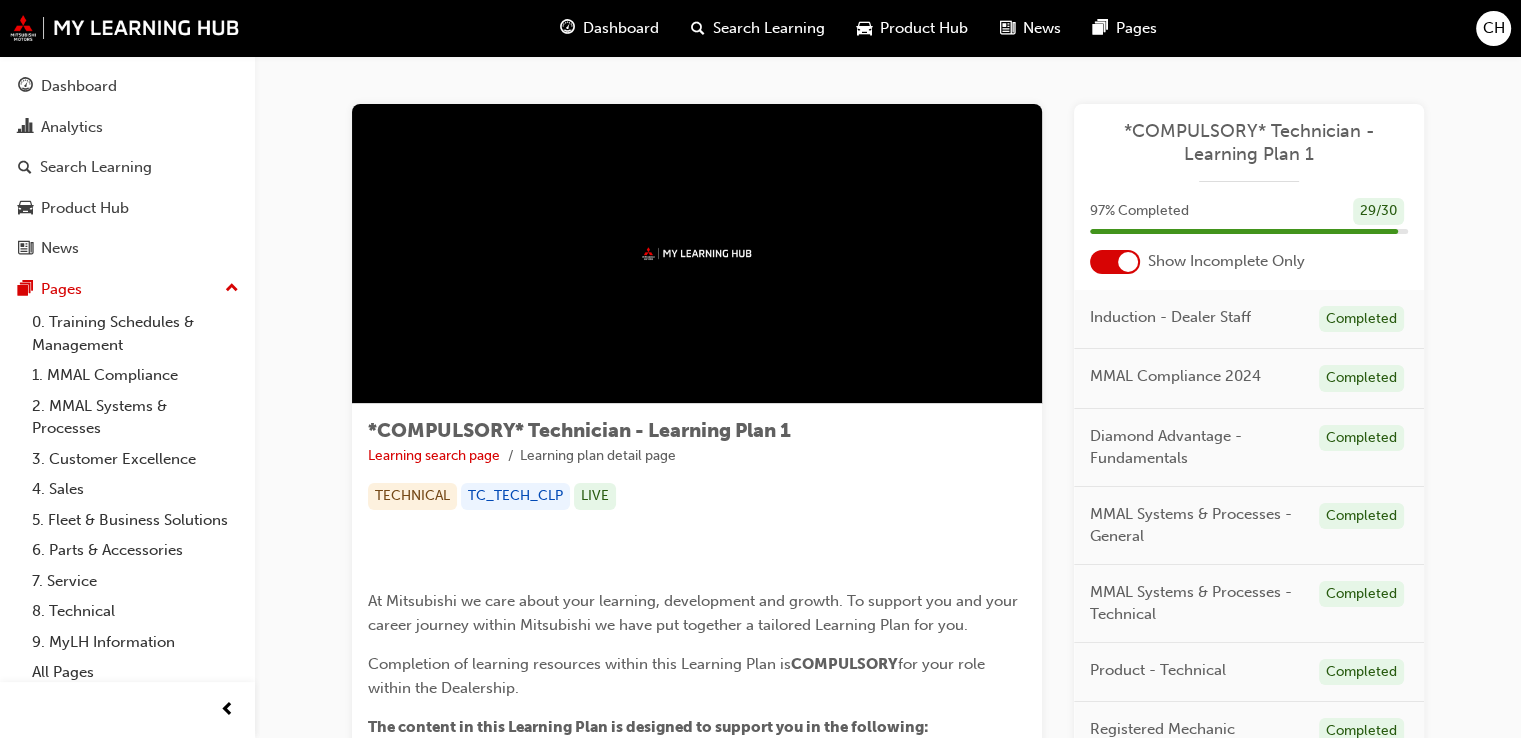 click at bounding box center [1128, 262] 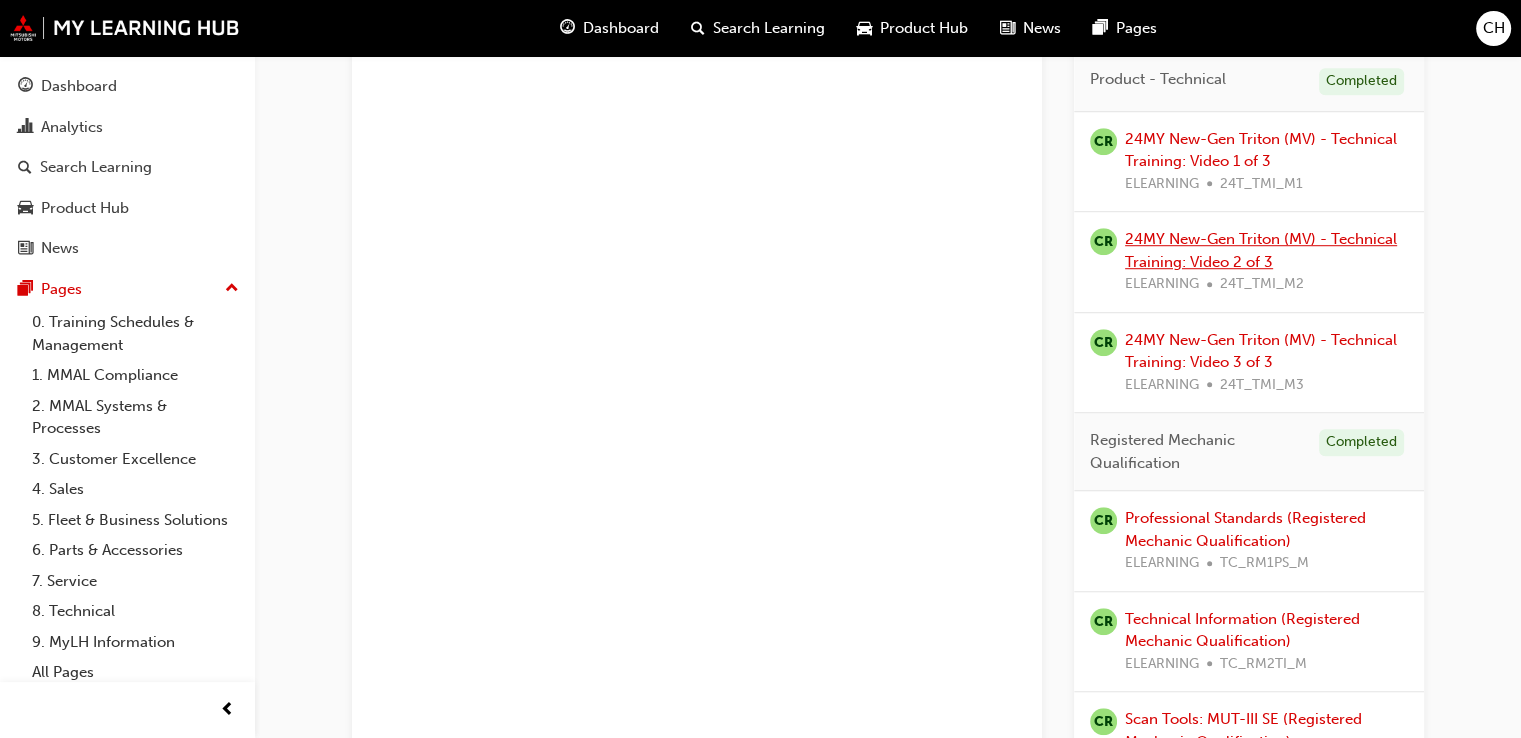 scroll, scrollTop: 1330, scrollLeft: 0, axis: vertical 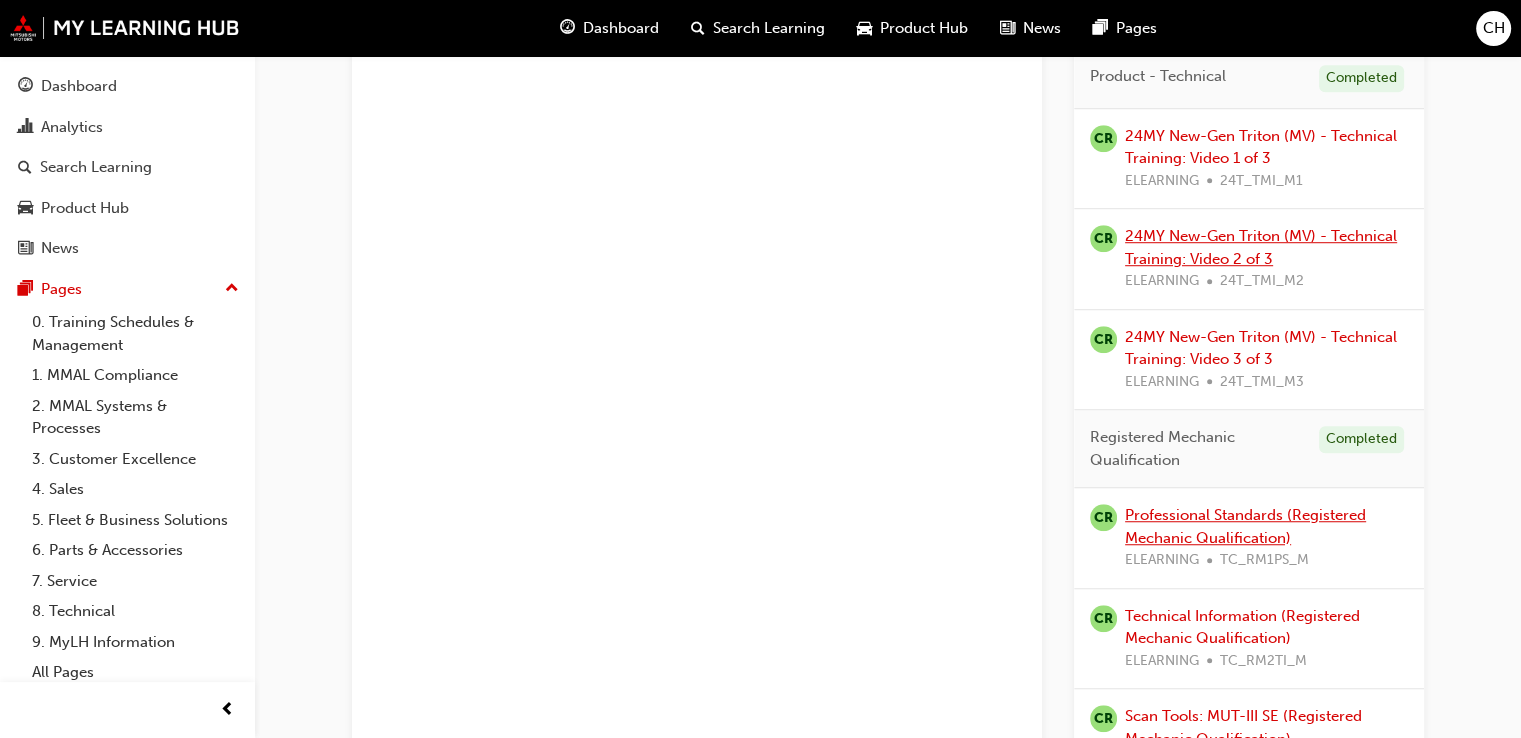 click on "Professional Standards (Registered Mechanic Qualification)" at bounding box center (1245, 526) 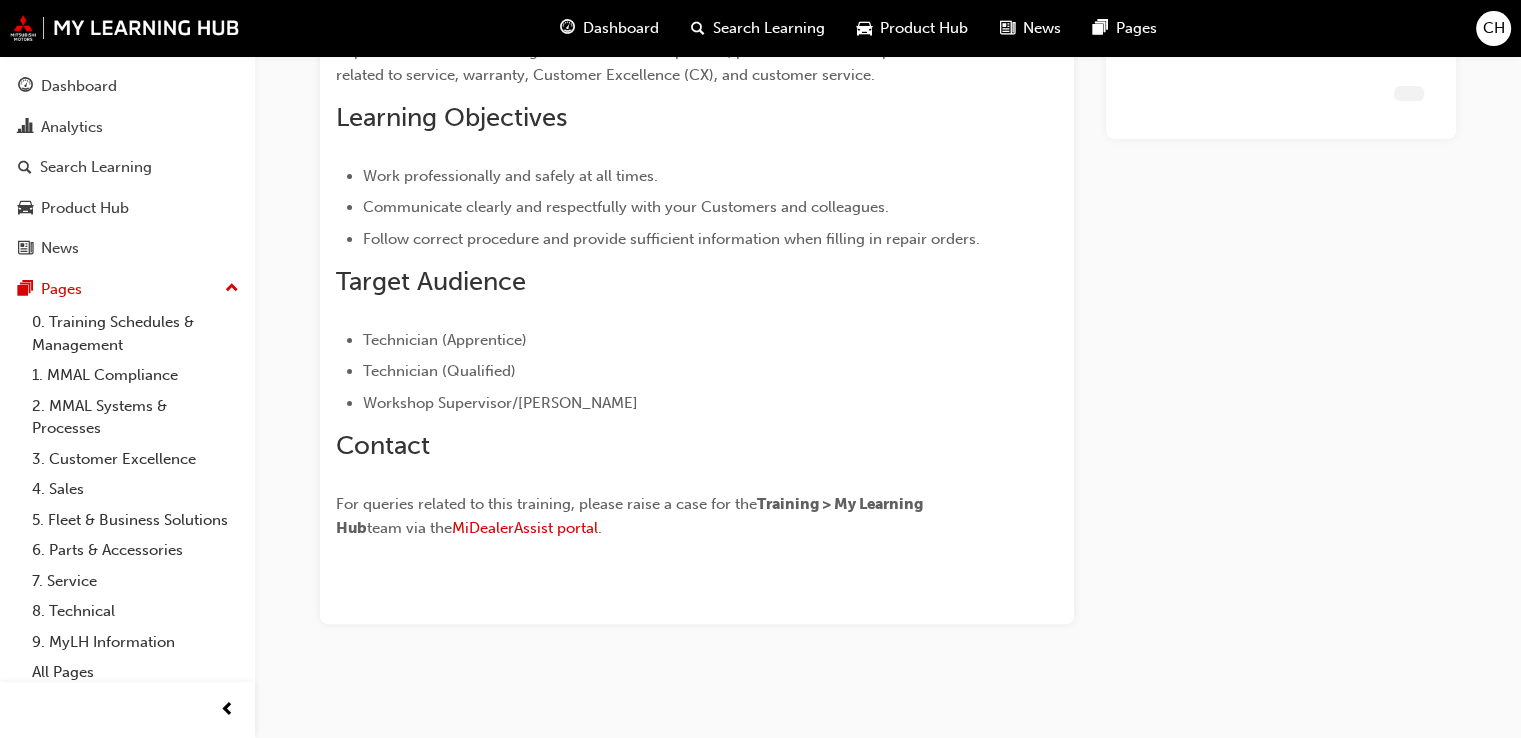 scroll, scrollTop: 322, scrollLeft: 0, axis: vertical 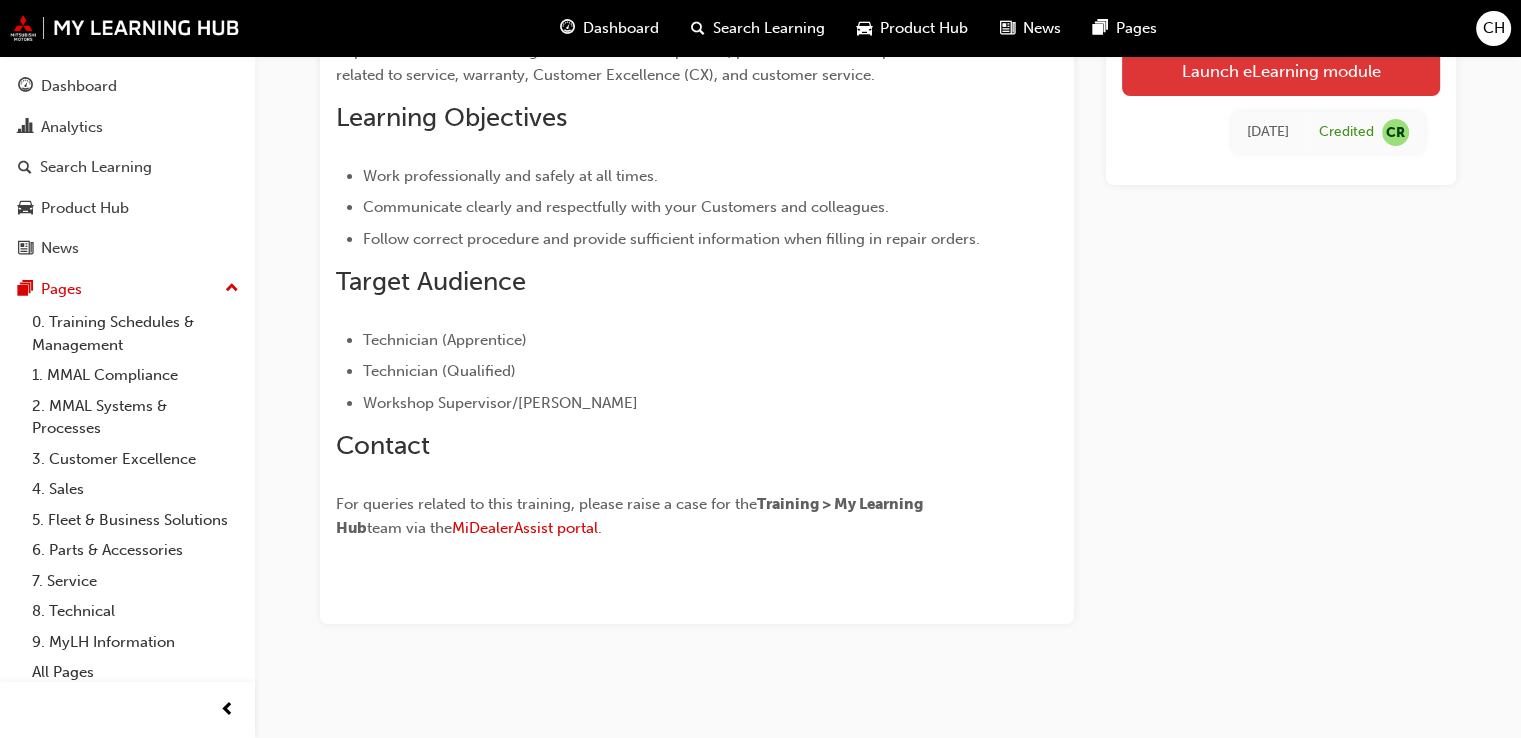 click on "Launch eLearning module" at bounding box center [1281, 71] 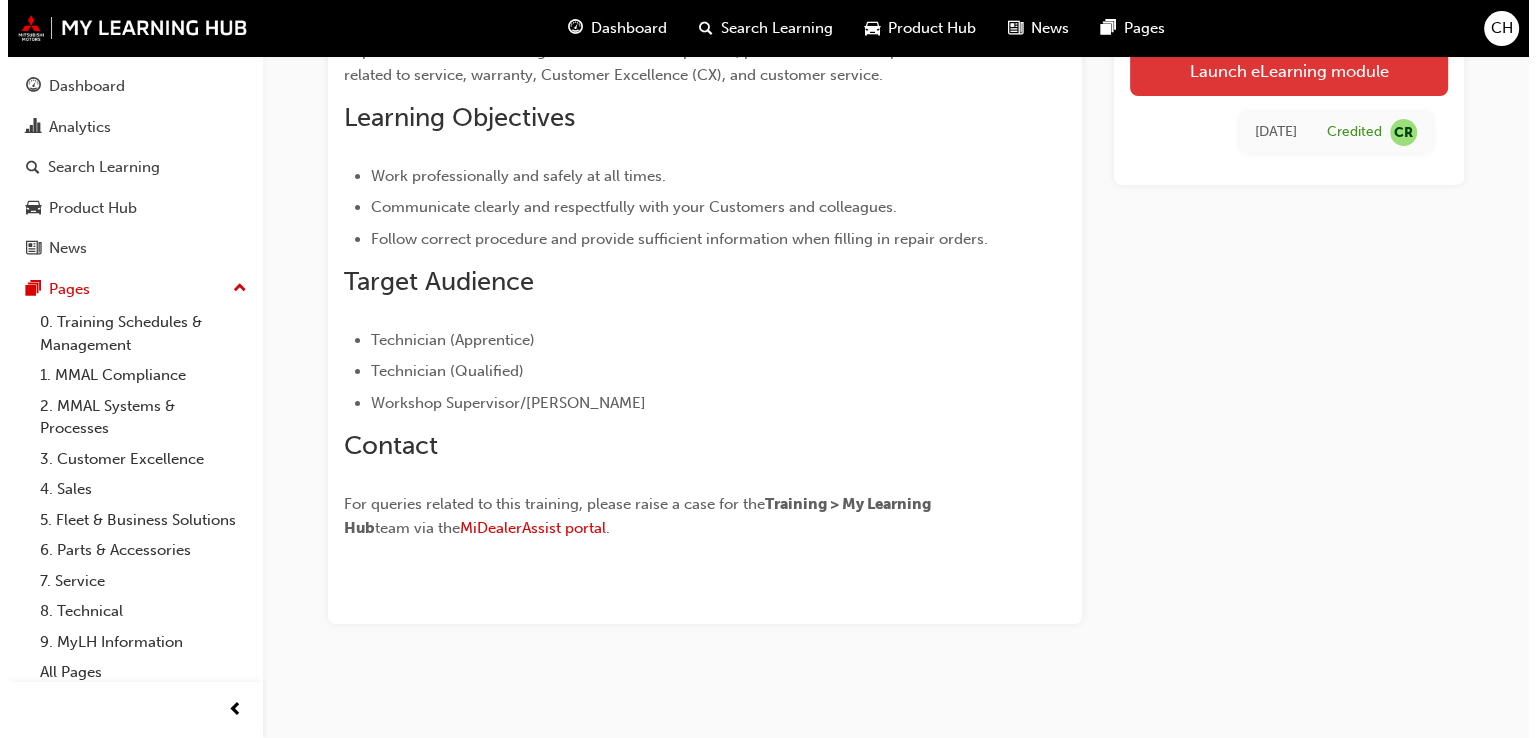 scroll, scrollTop: 0, scrollLeft: 0, axis: both 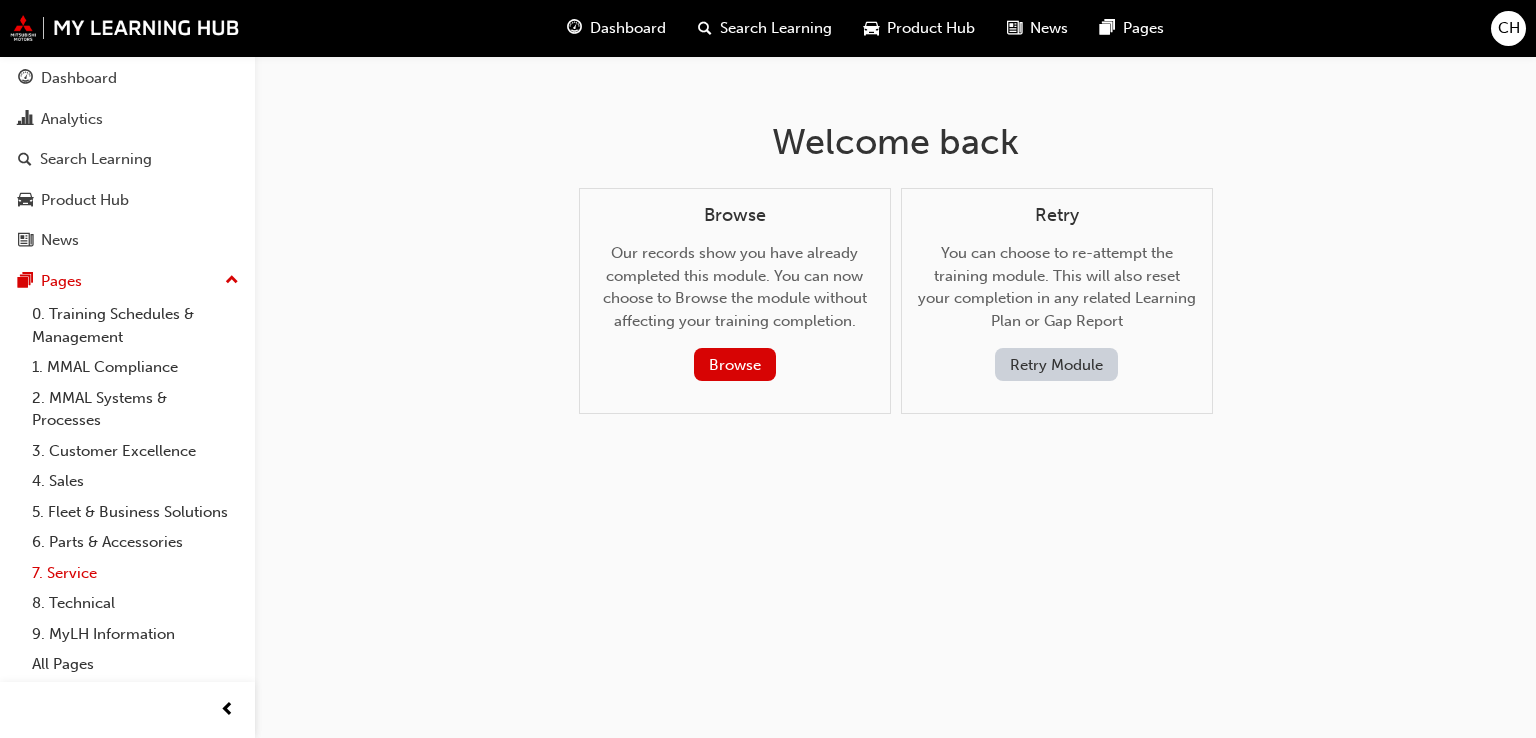 click on "7. Service" at bounding box center [135, 573] 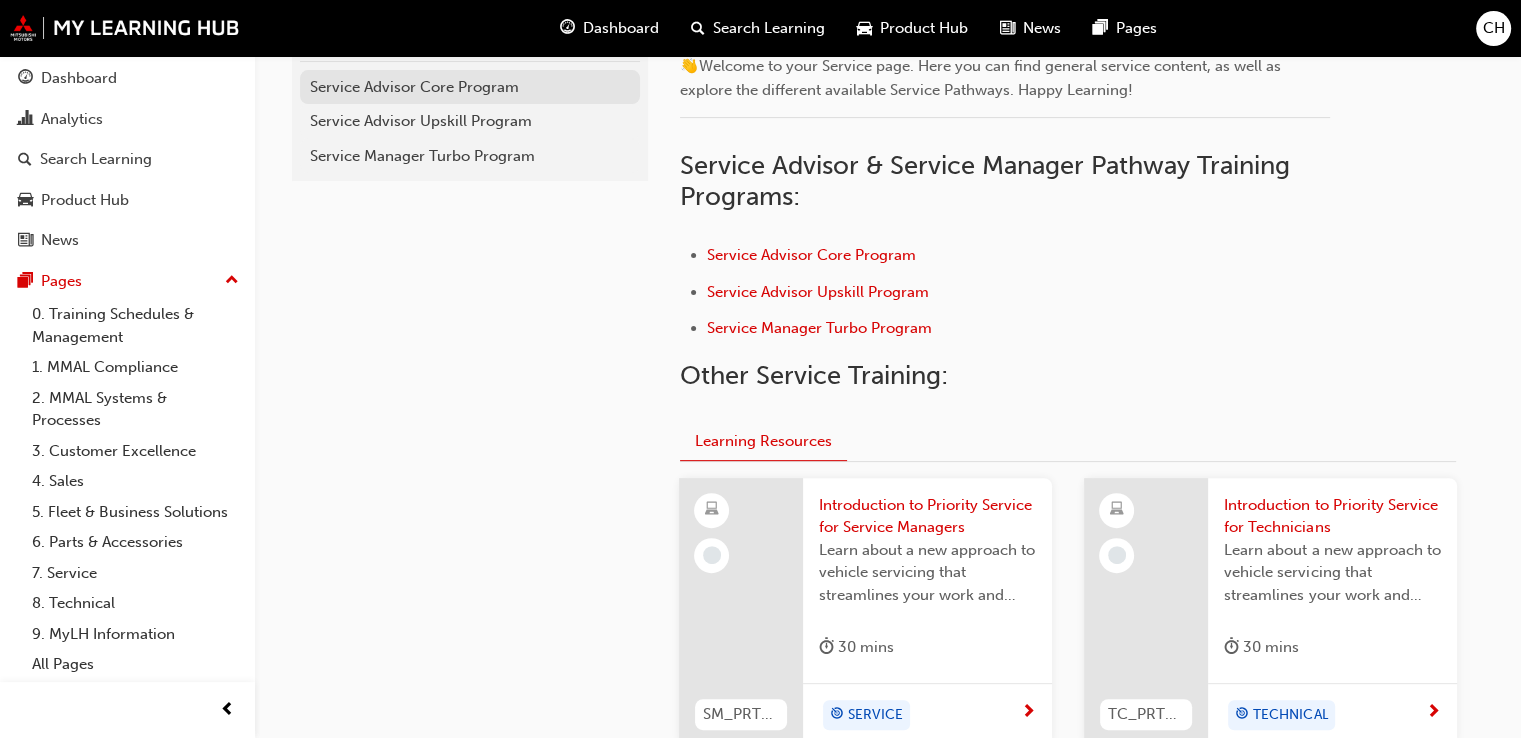 scroll, scrollTop: 512, scrollLeft: 0, axis: vertical 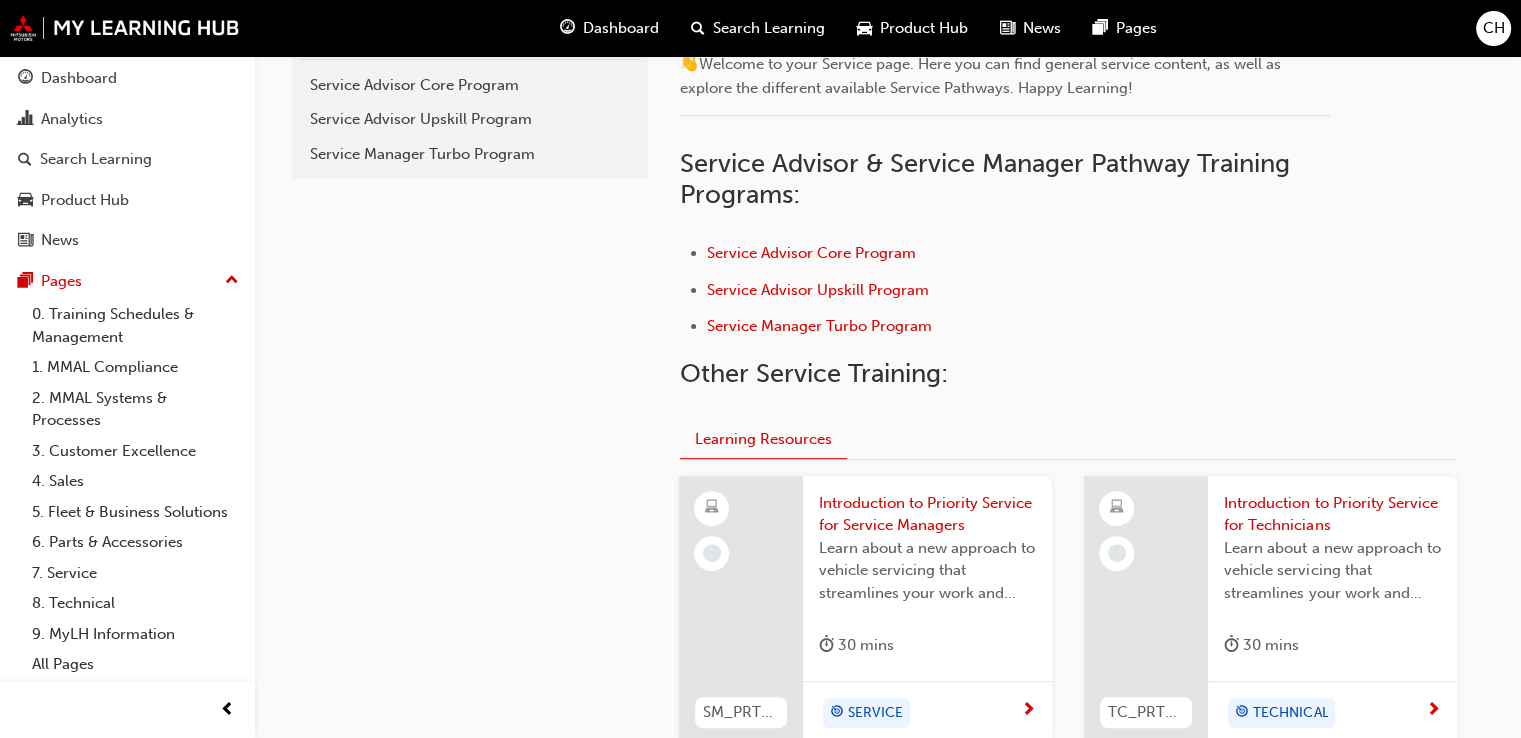 click on "Introduction to Priority Service for Technicians" at bounding box center (1332, 514) 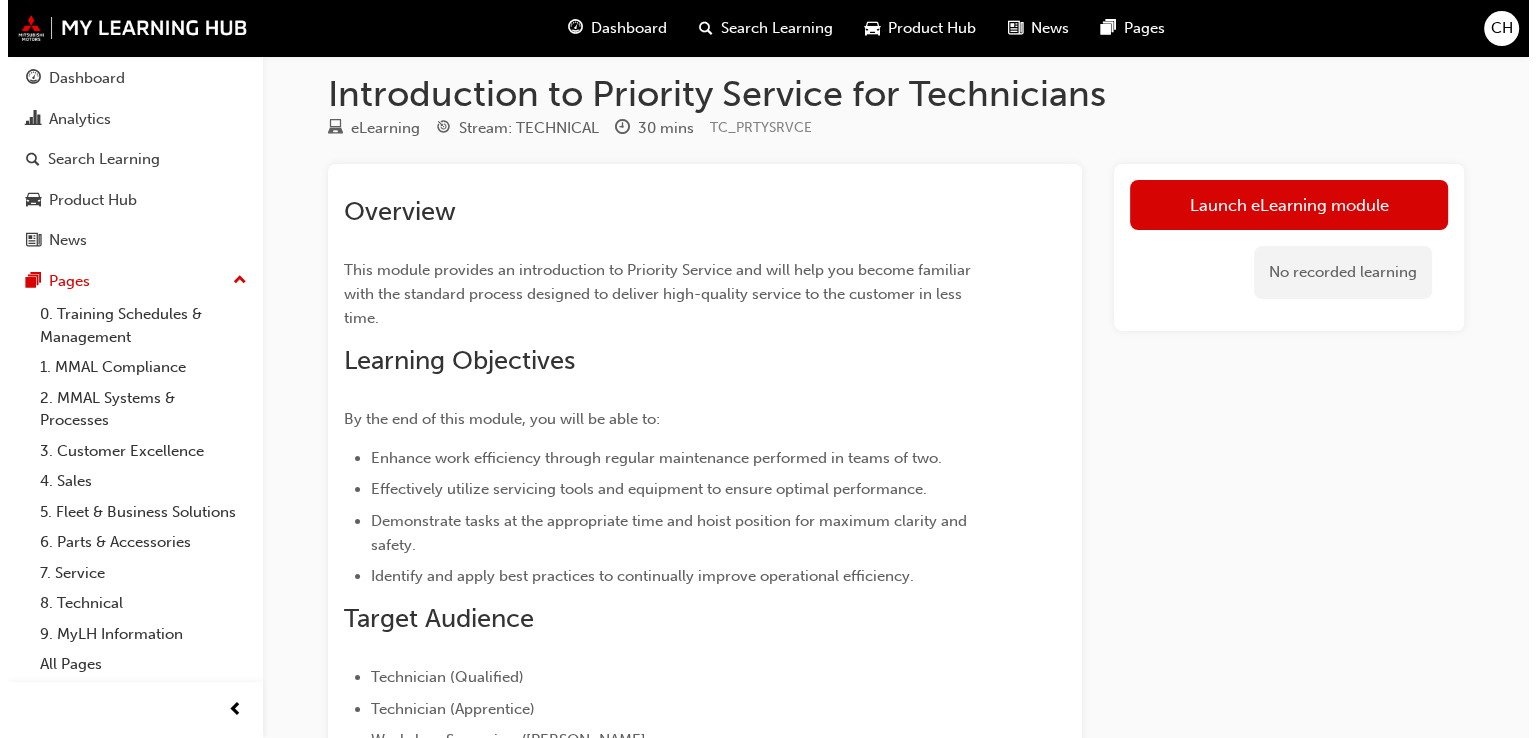 scroll, scrollTop: 0, scrollLeft: 0, axis: both 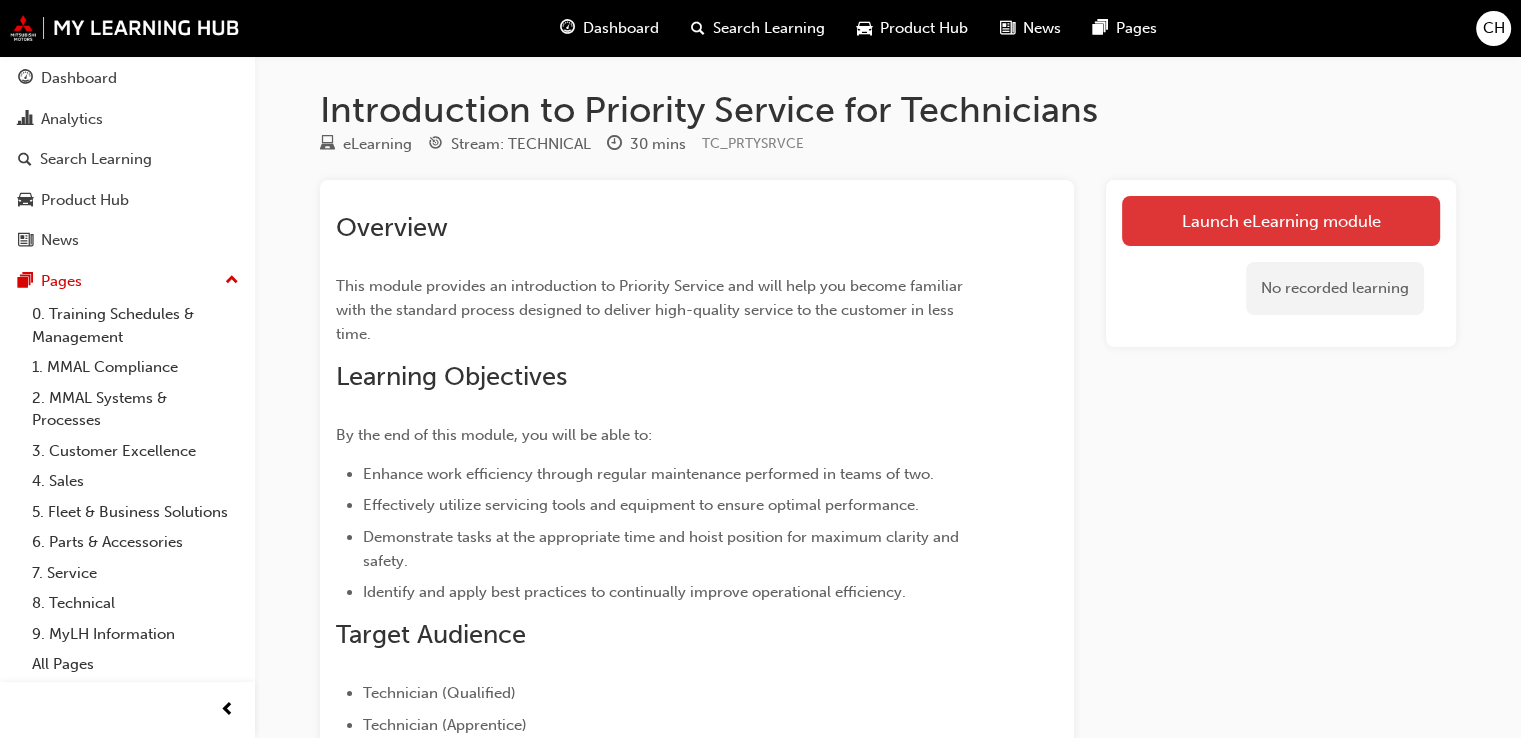 click on "Launch eLearning module" at bounding box center (1281, 221) 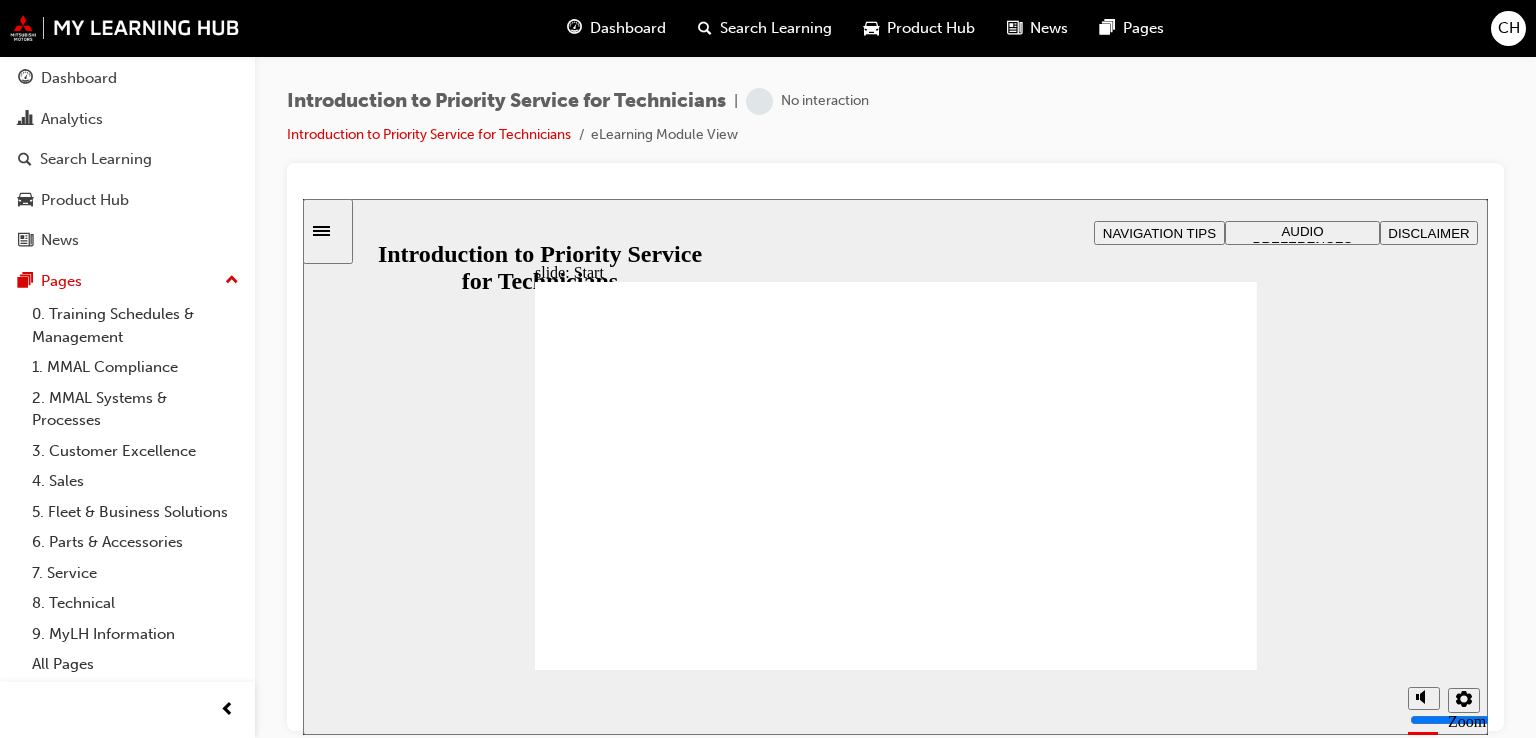 scroll, scrollTop: 0, scrollLeft: 0, axis: both 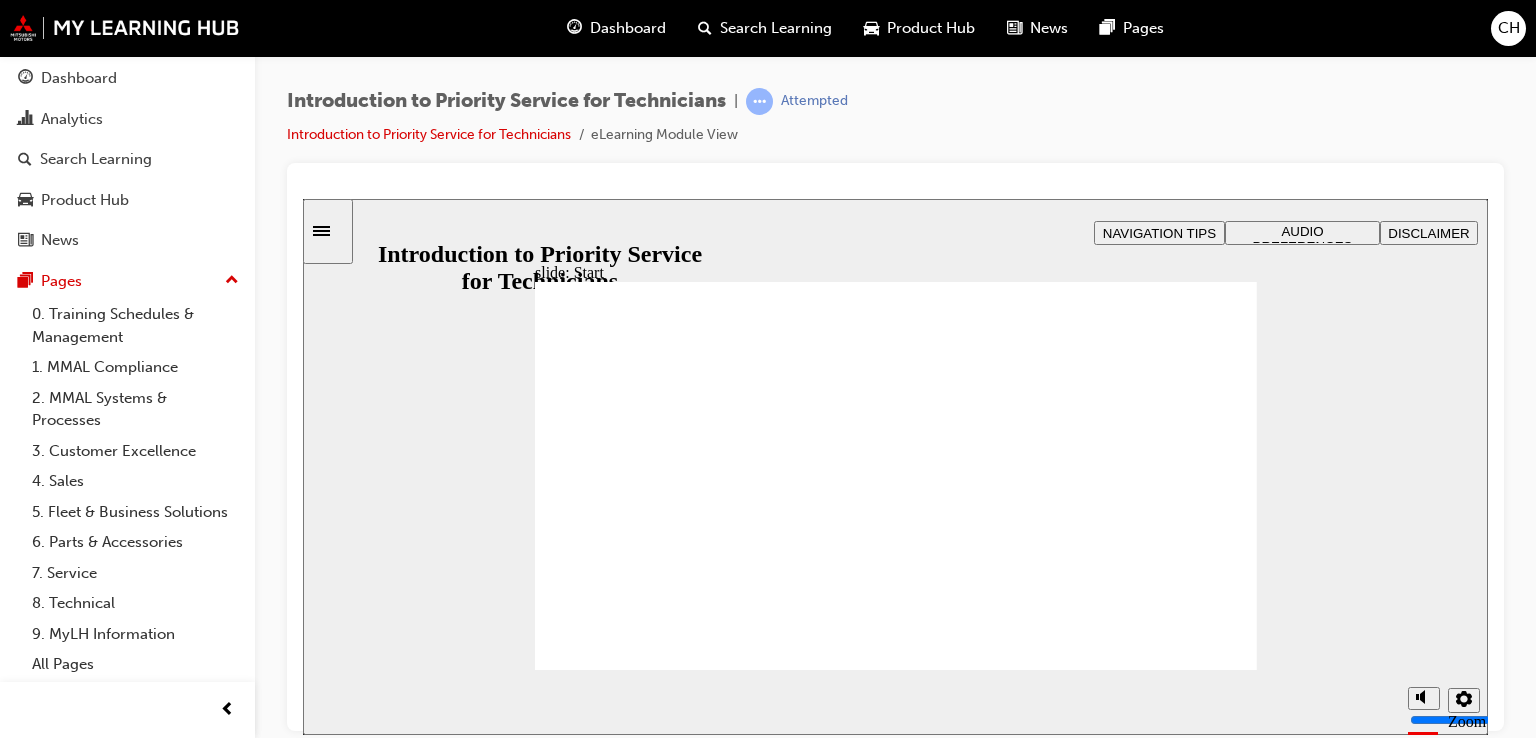 click 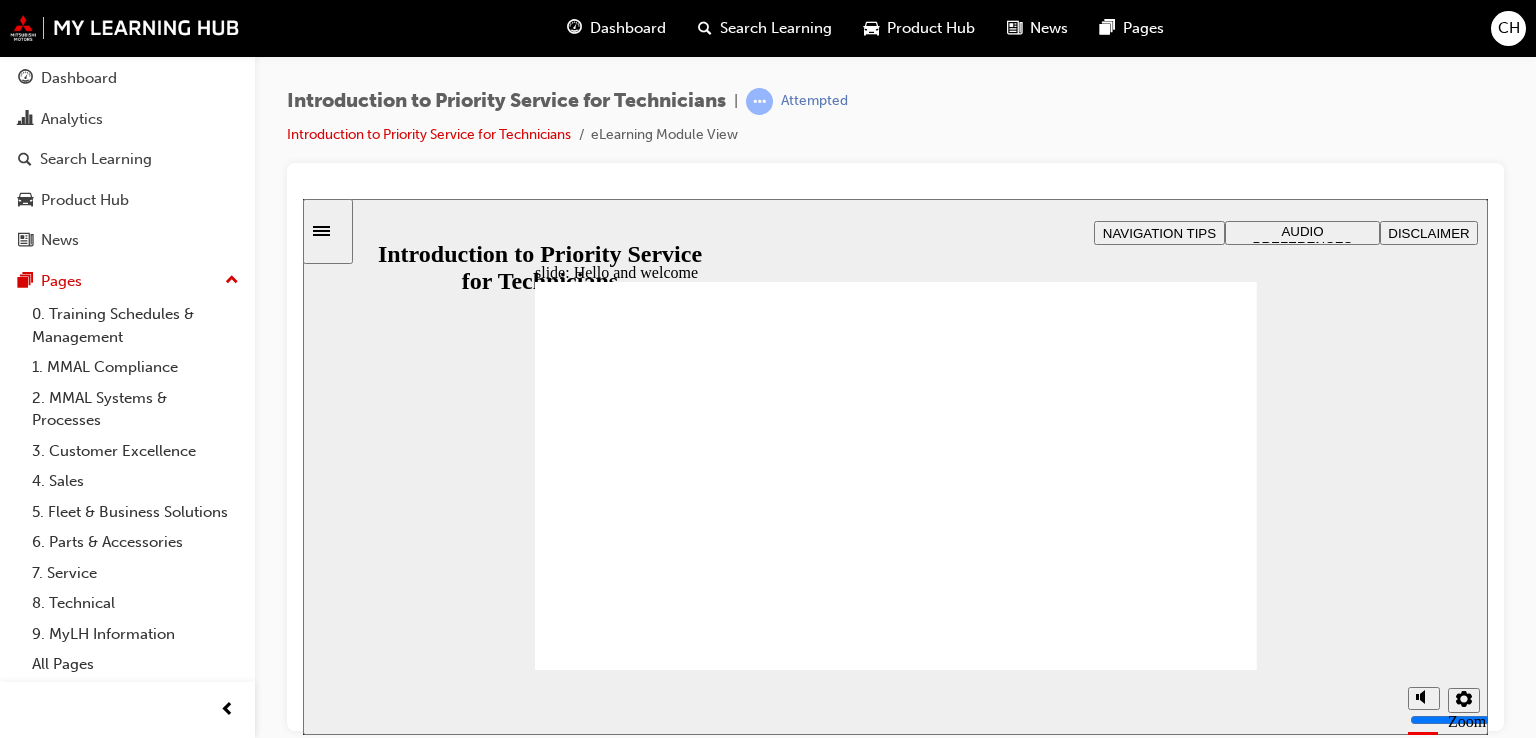 click 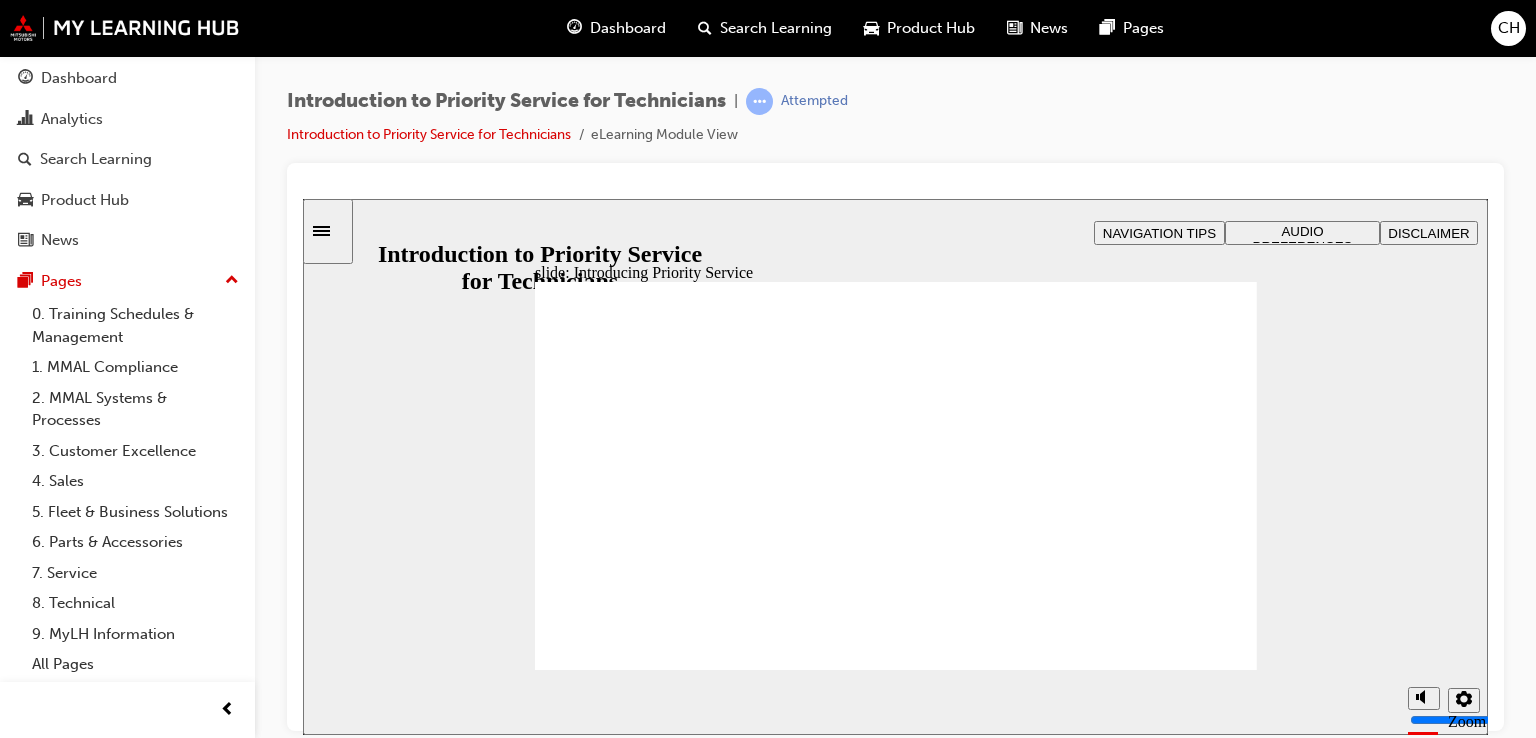 click 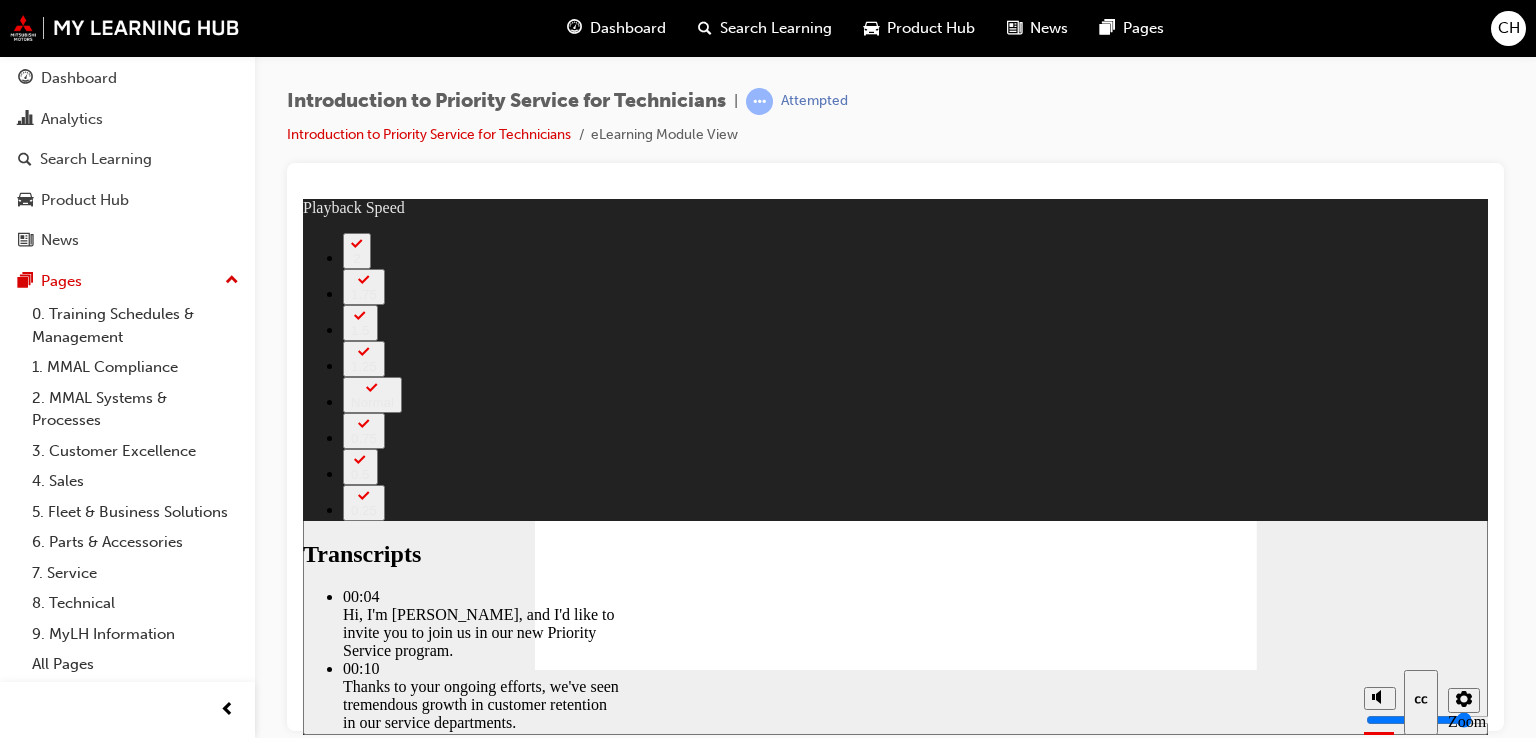 type on "127" 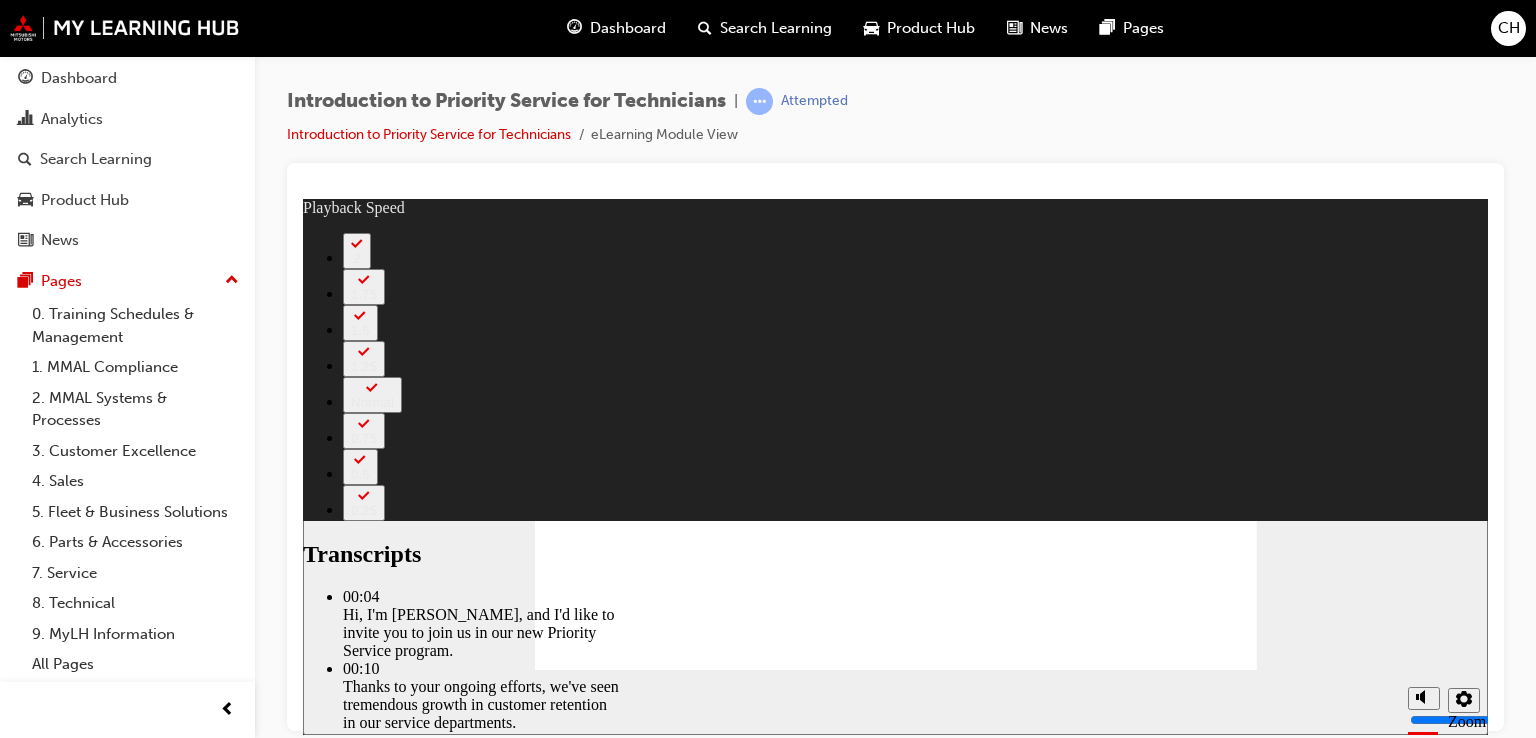 click 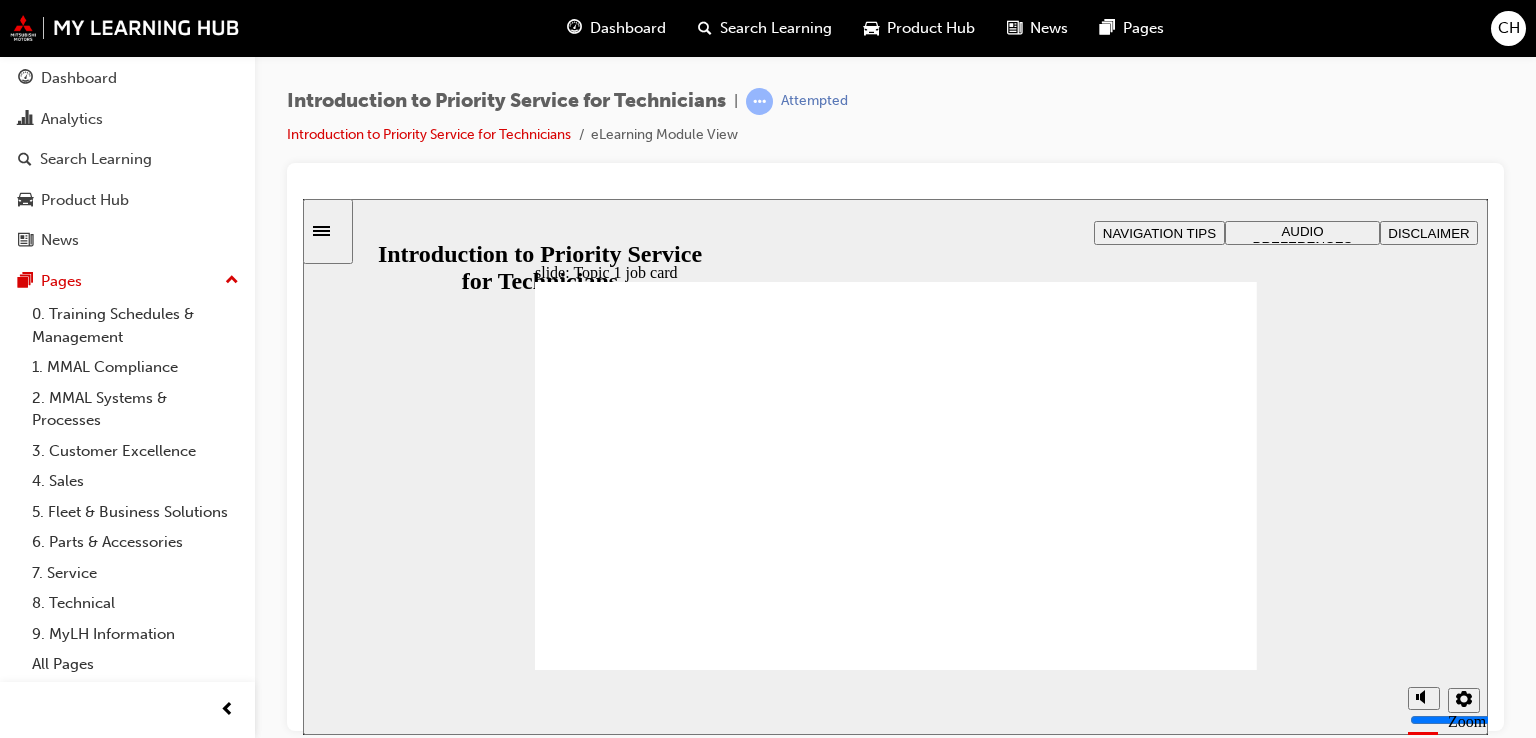 click 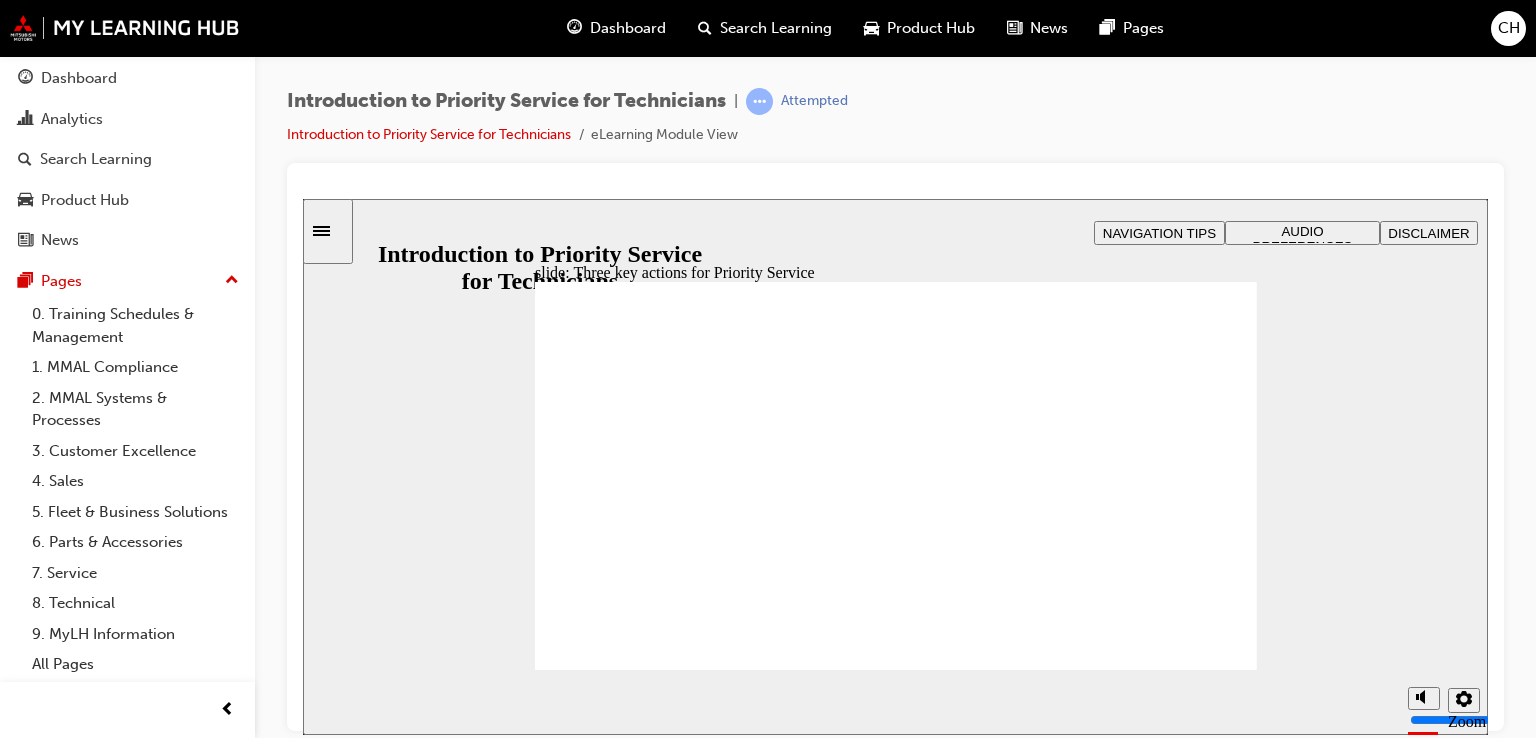 click 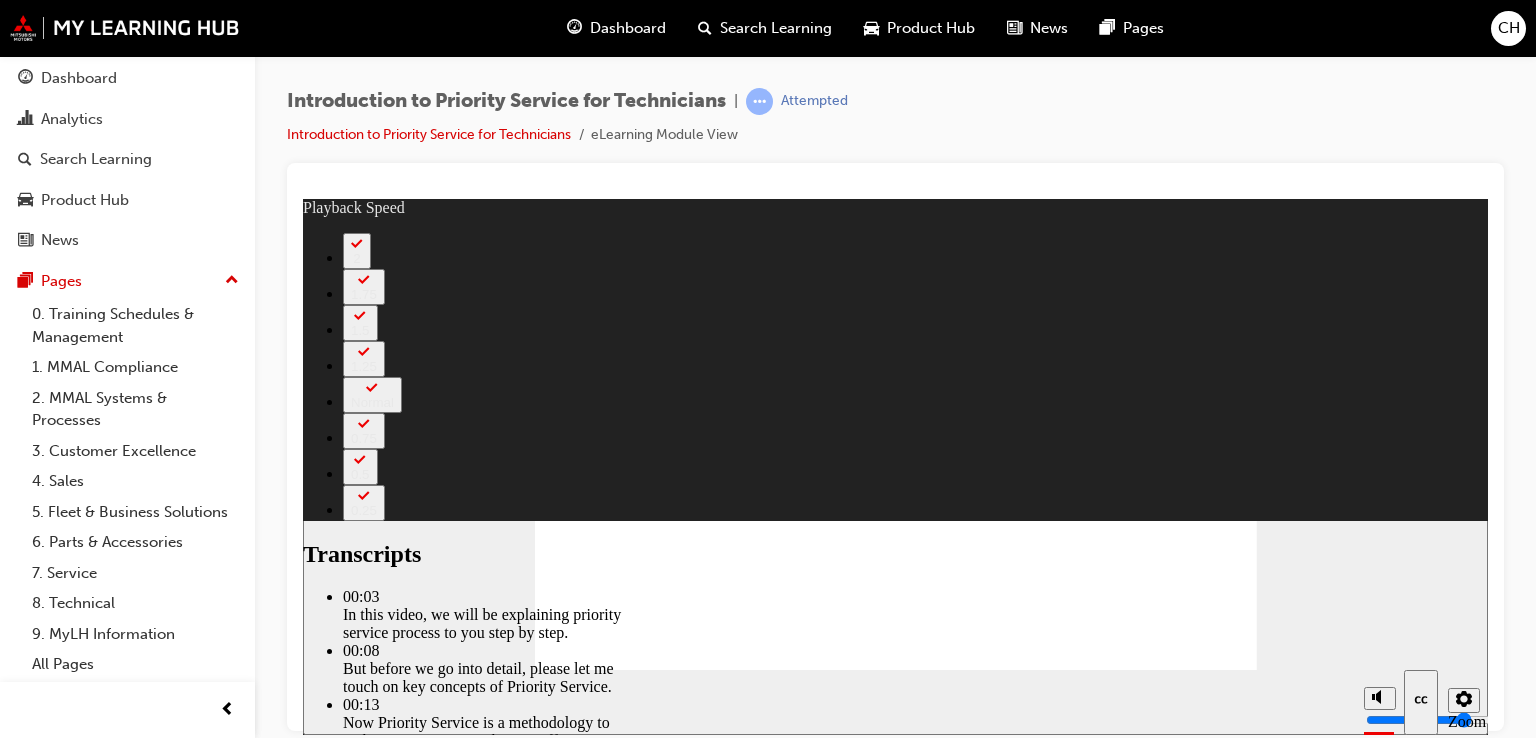 type on "118" 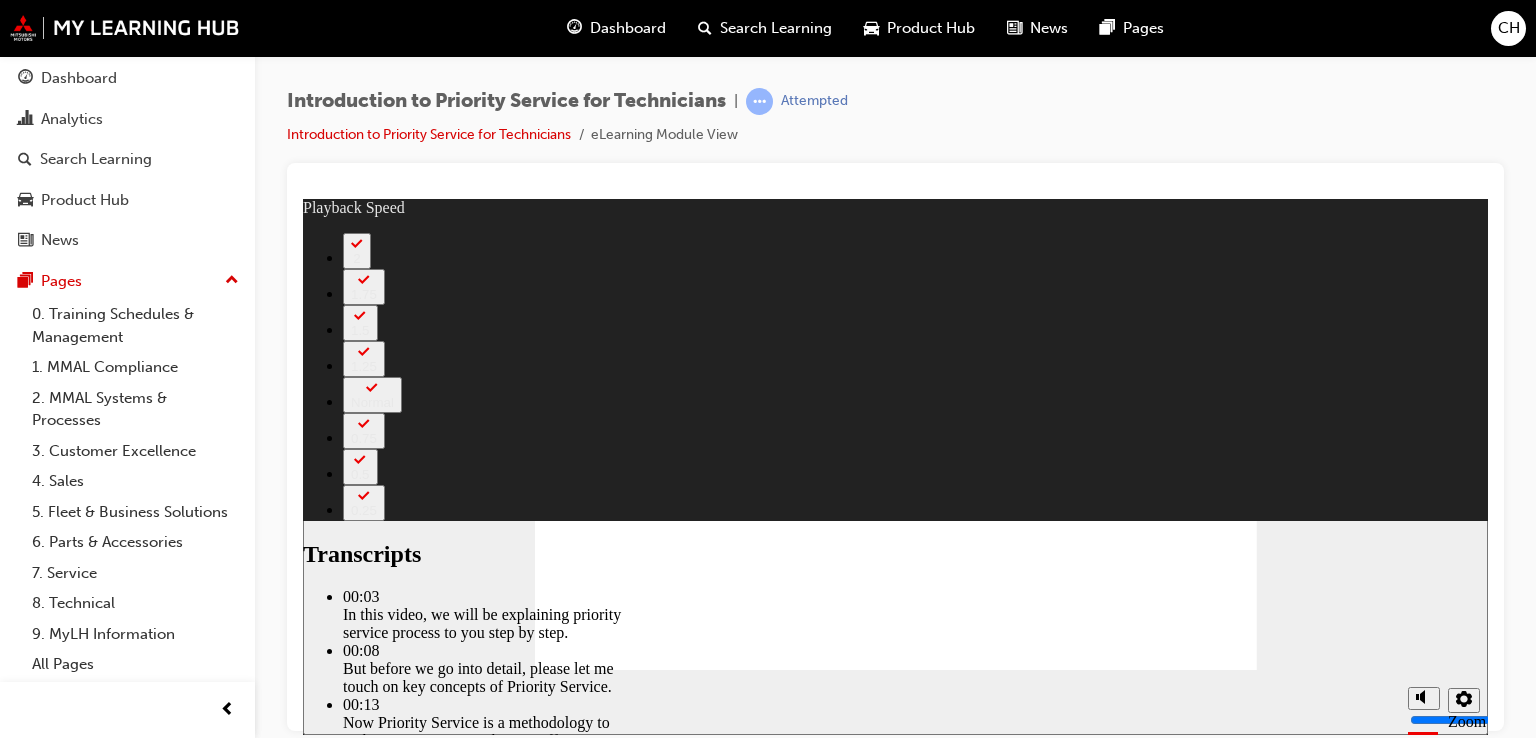 click 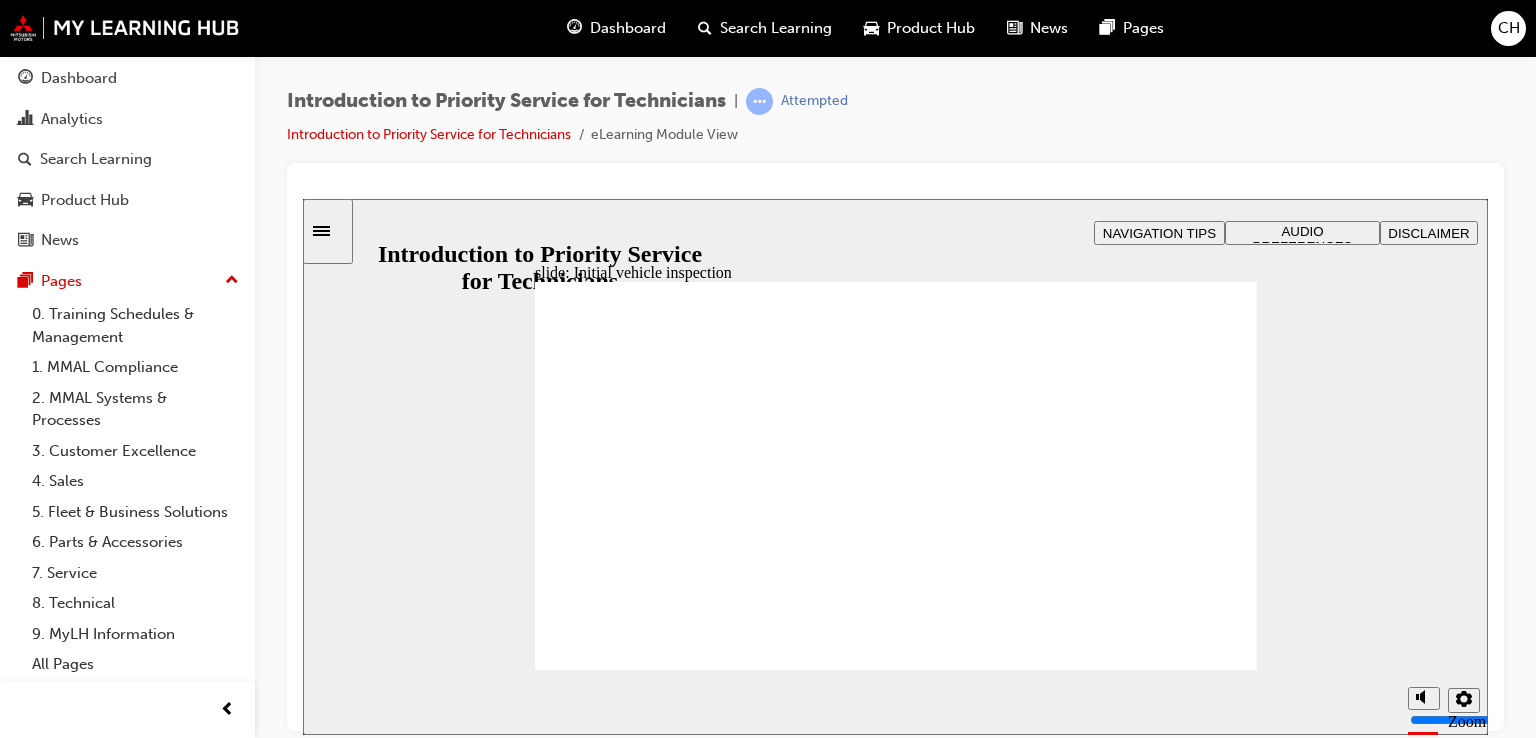 click 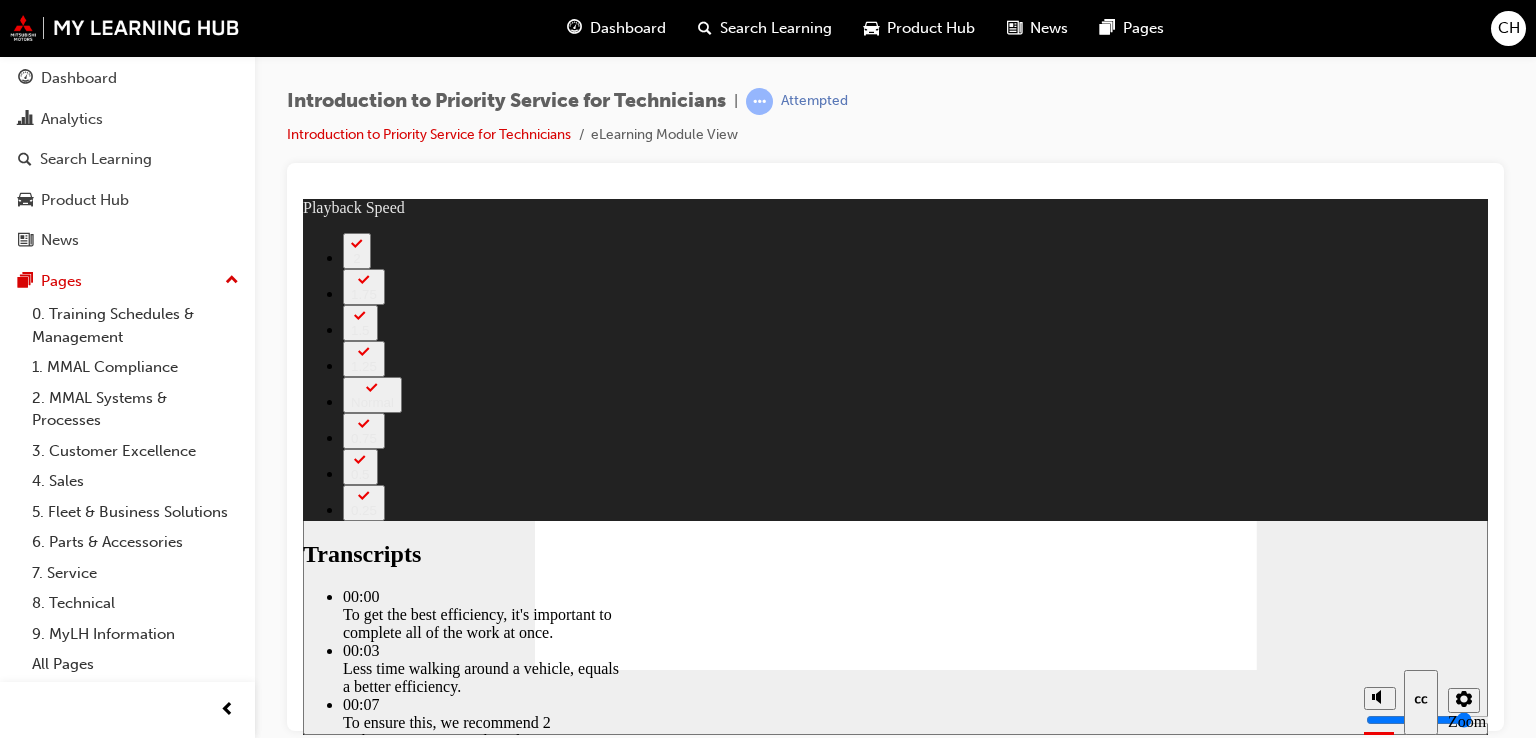 type on "2" 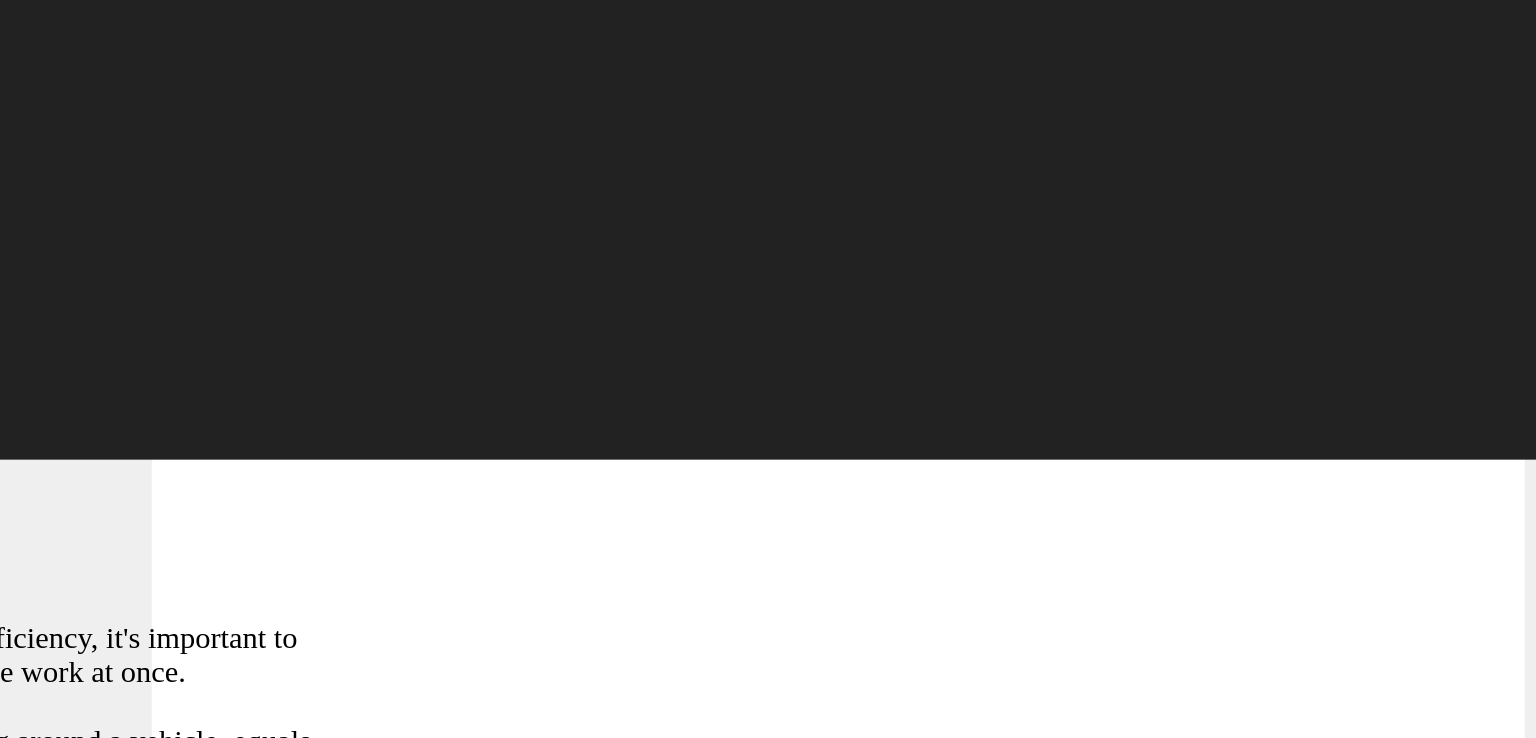 type on "219" 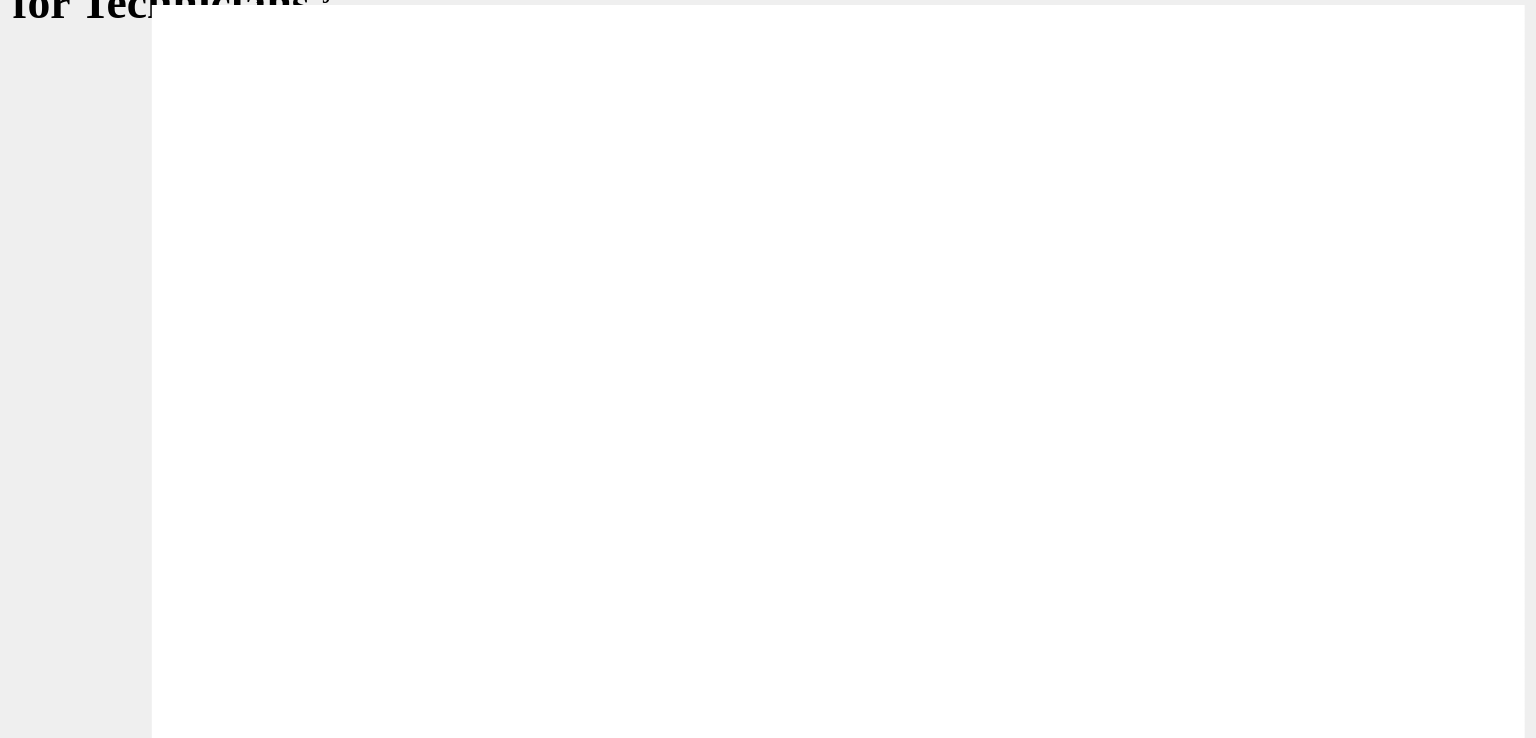 click 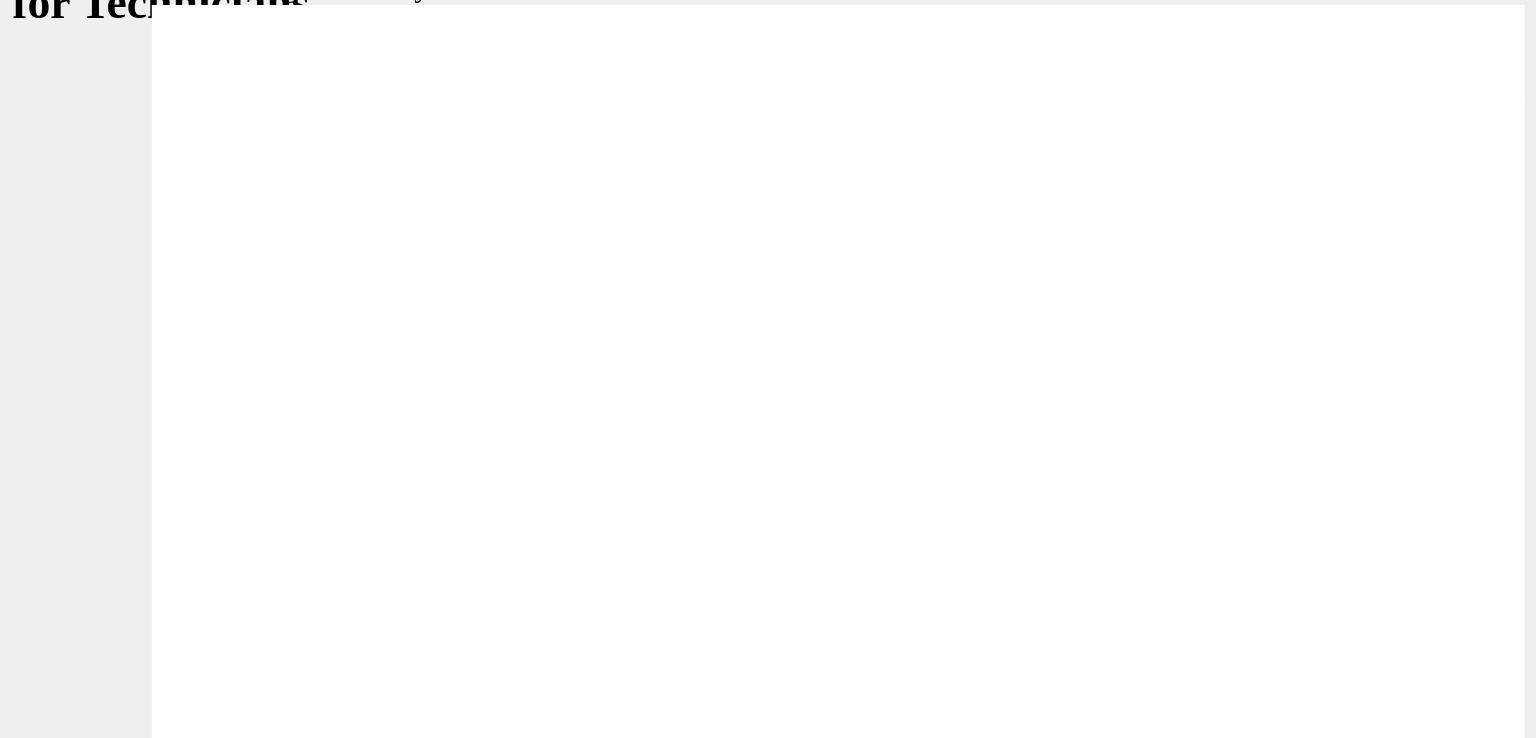 click 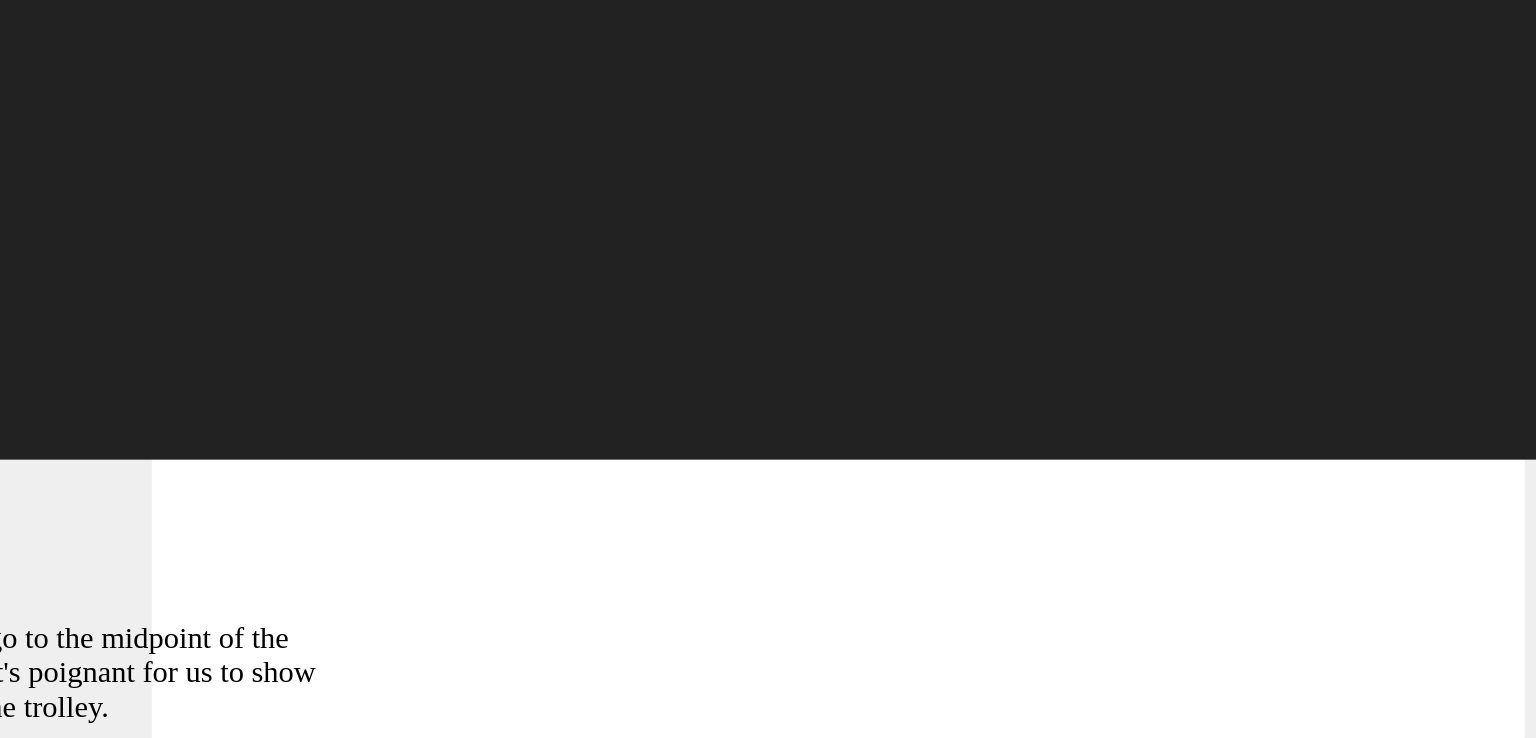 type on "67" 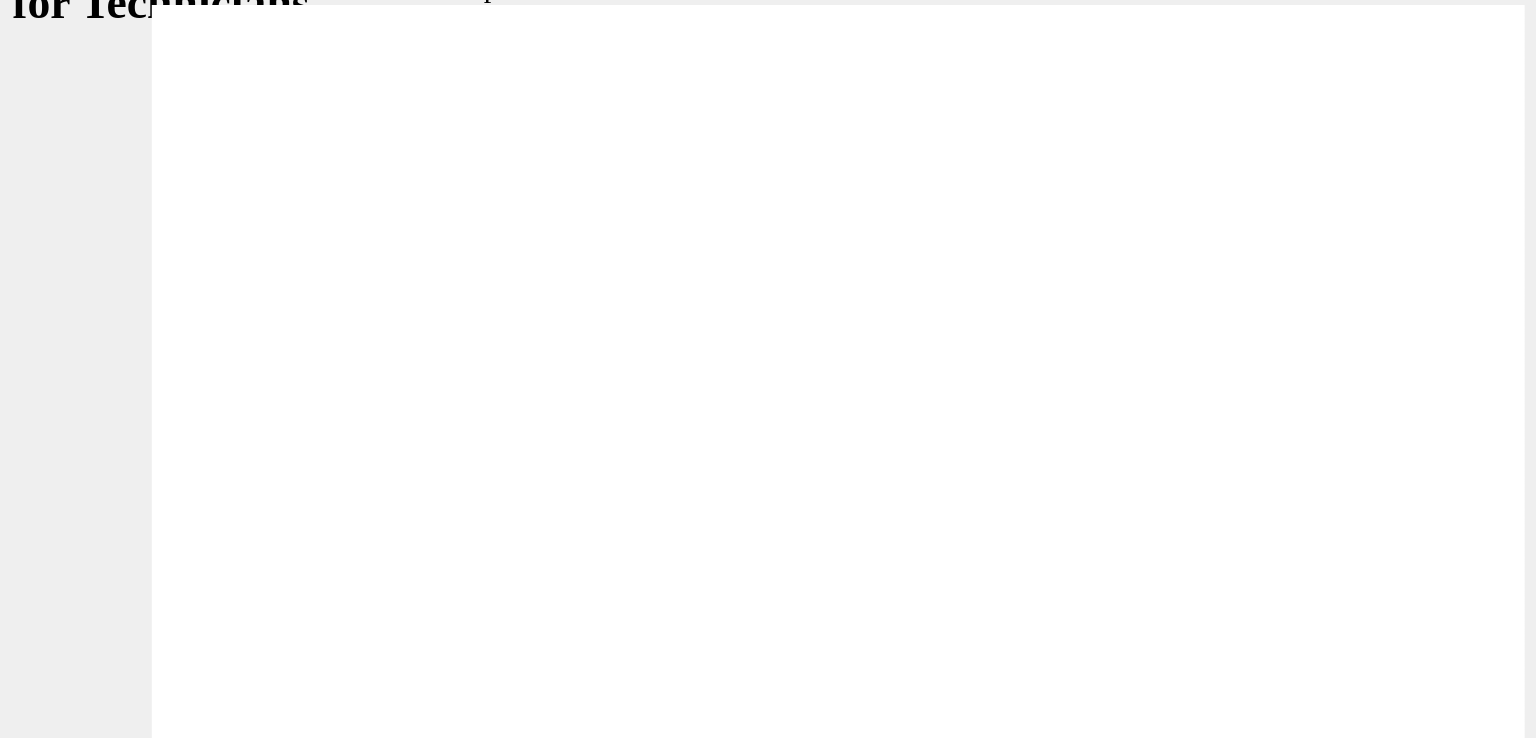 click 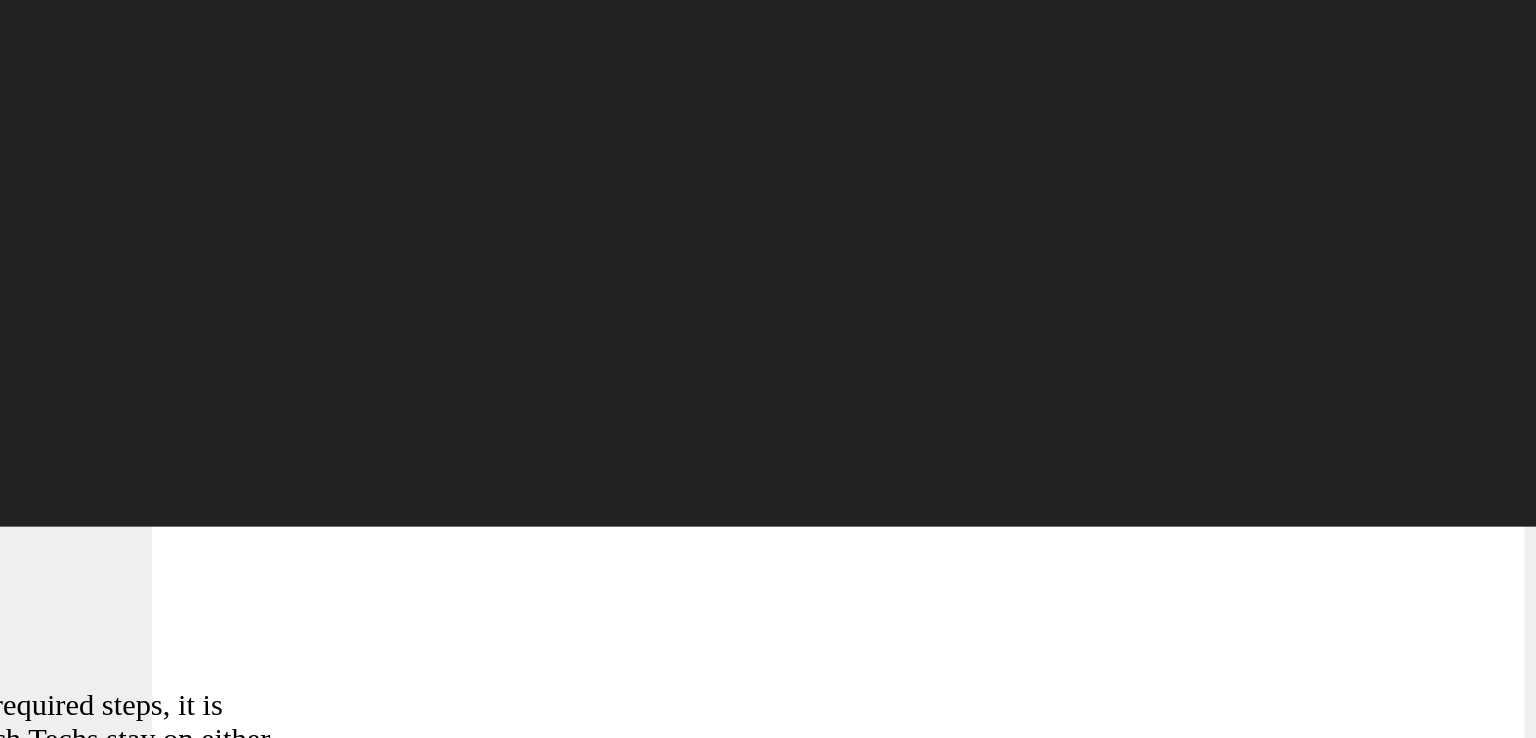 click 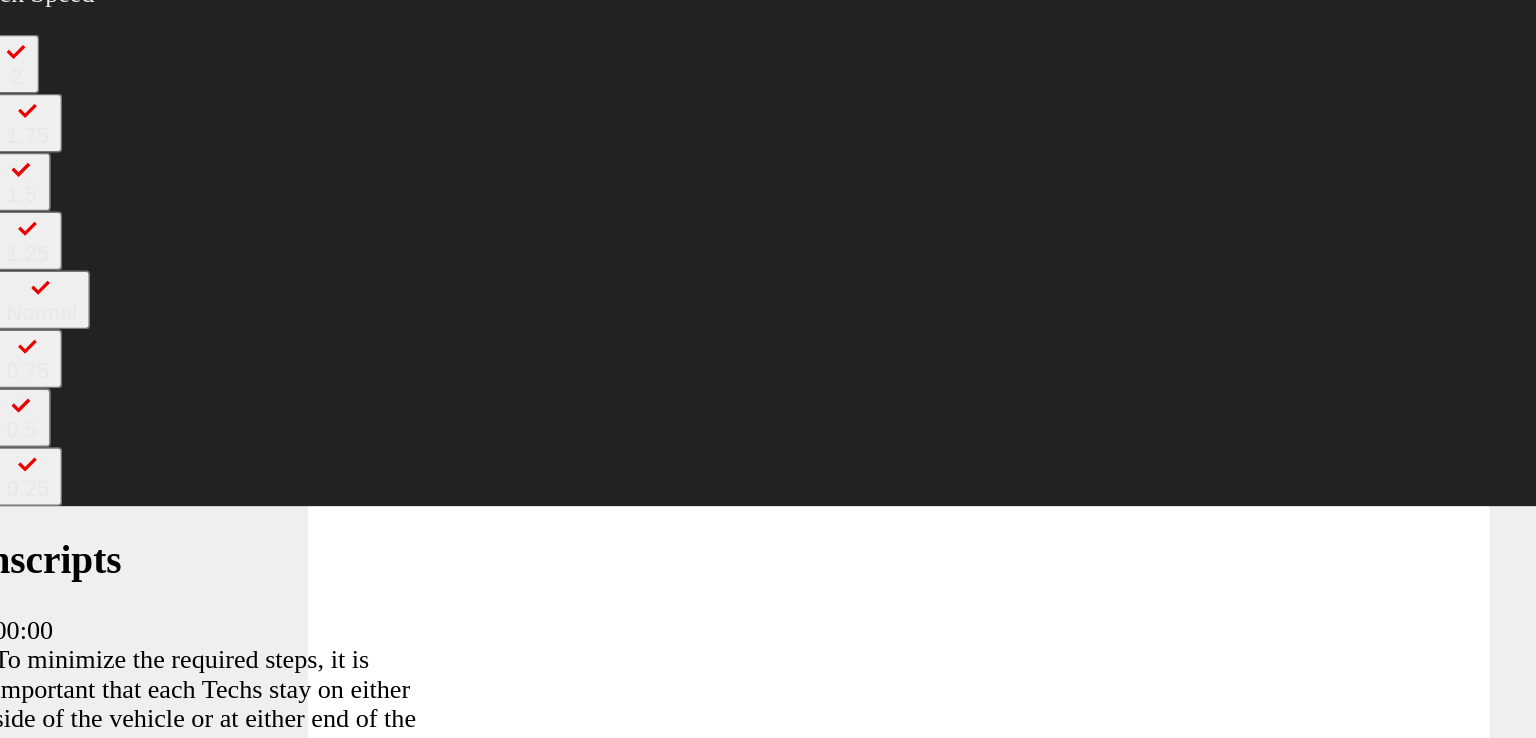 click 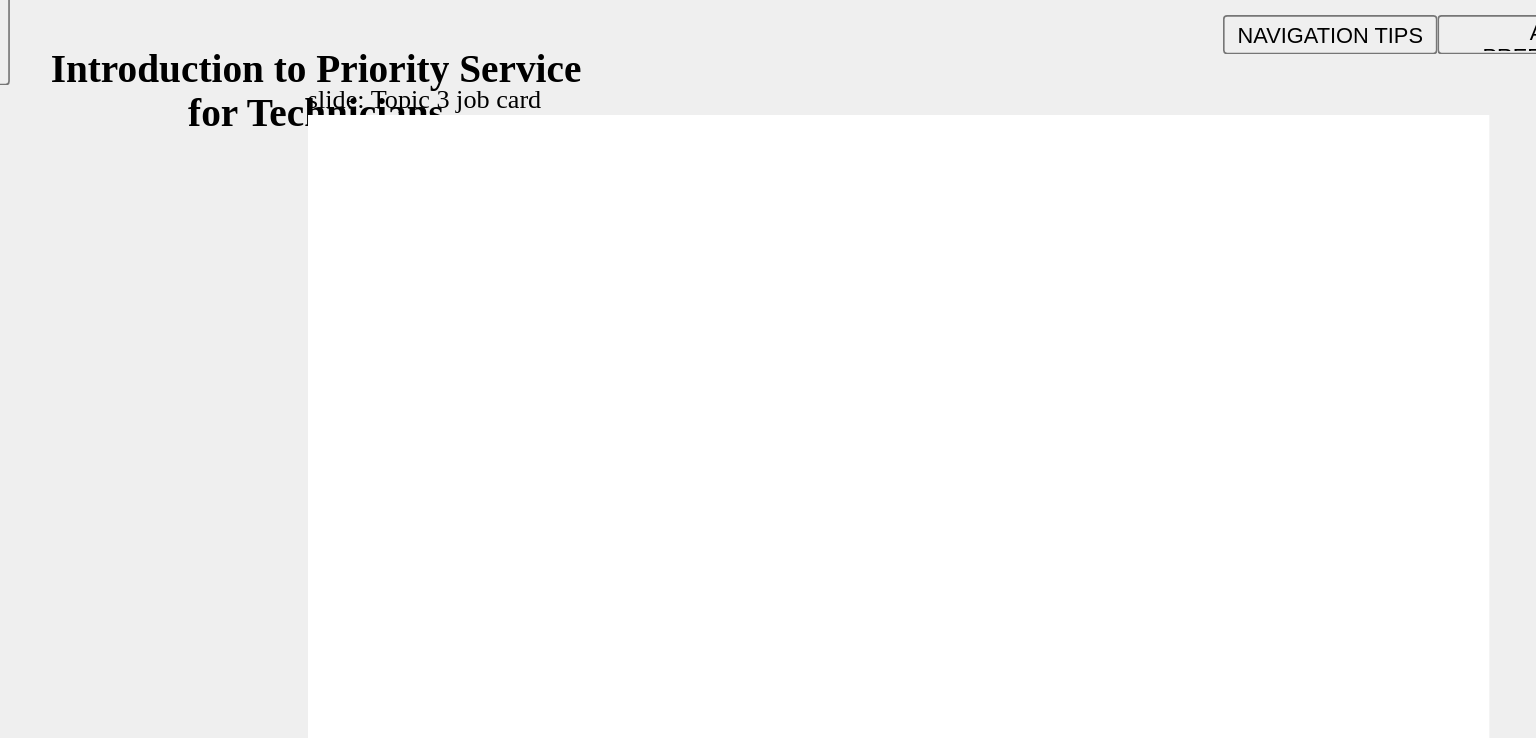 click 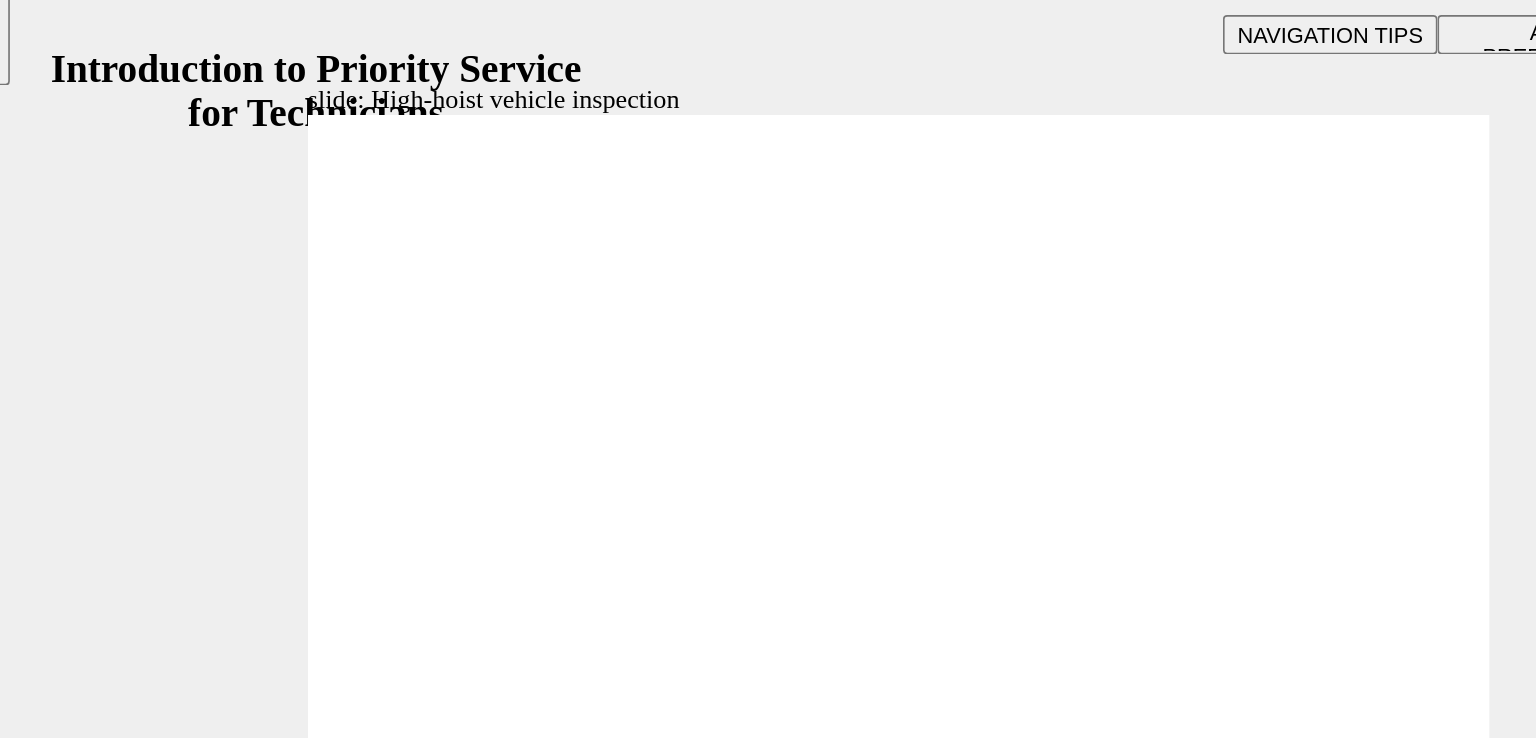 click 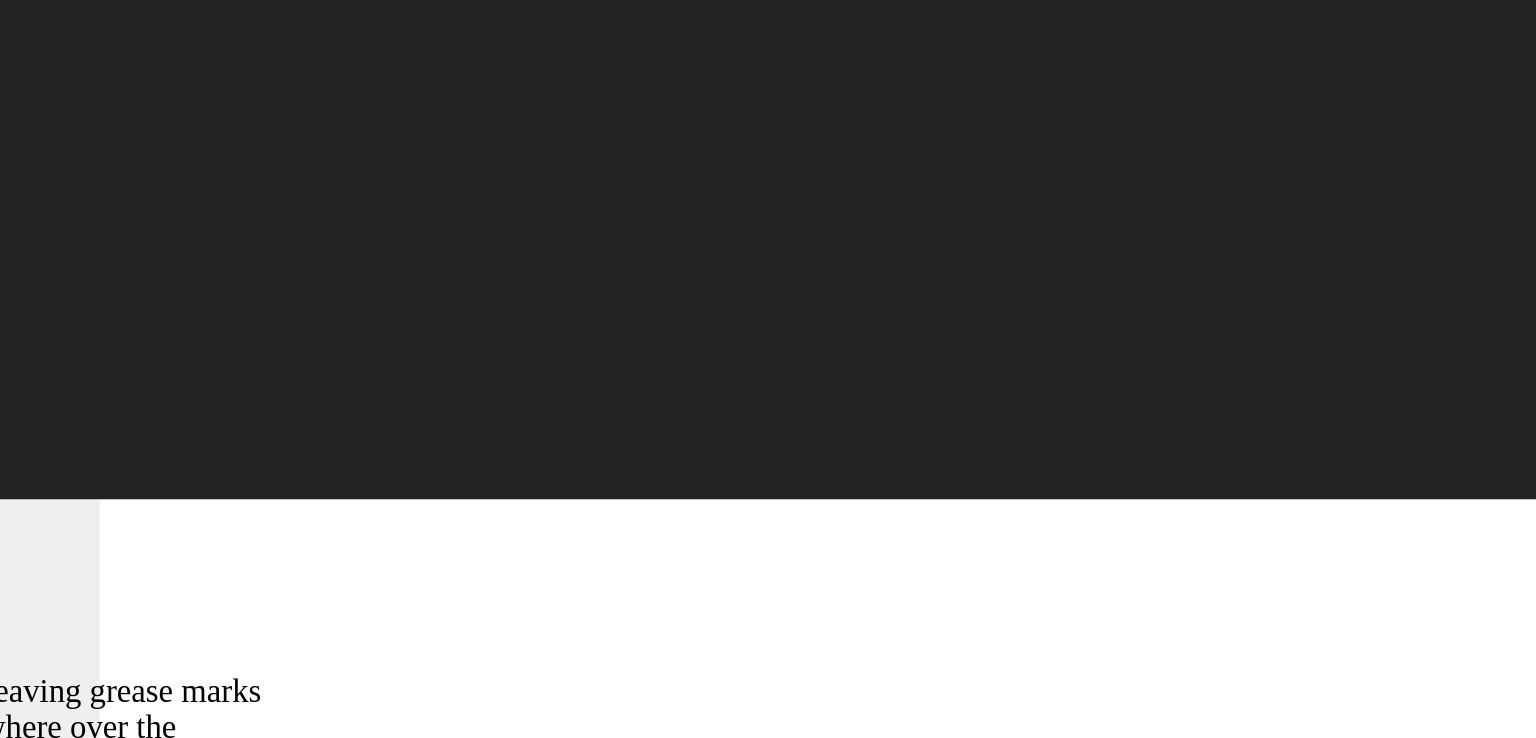 click 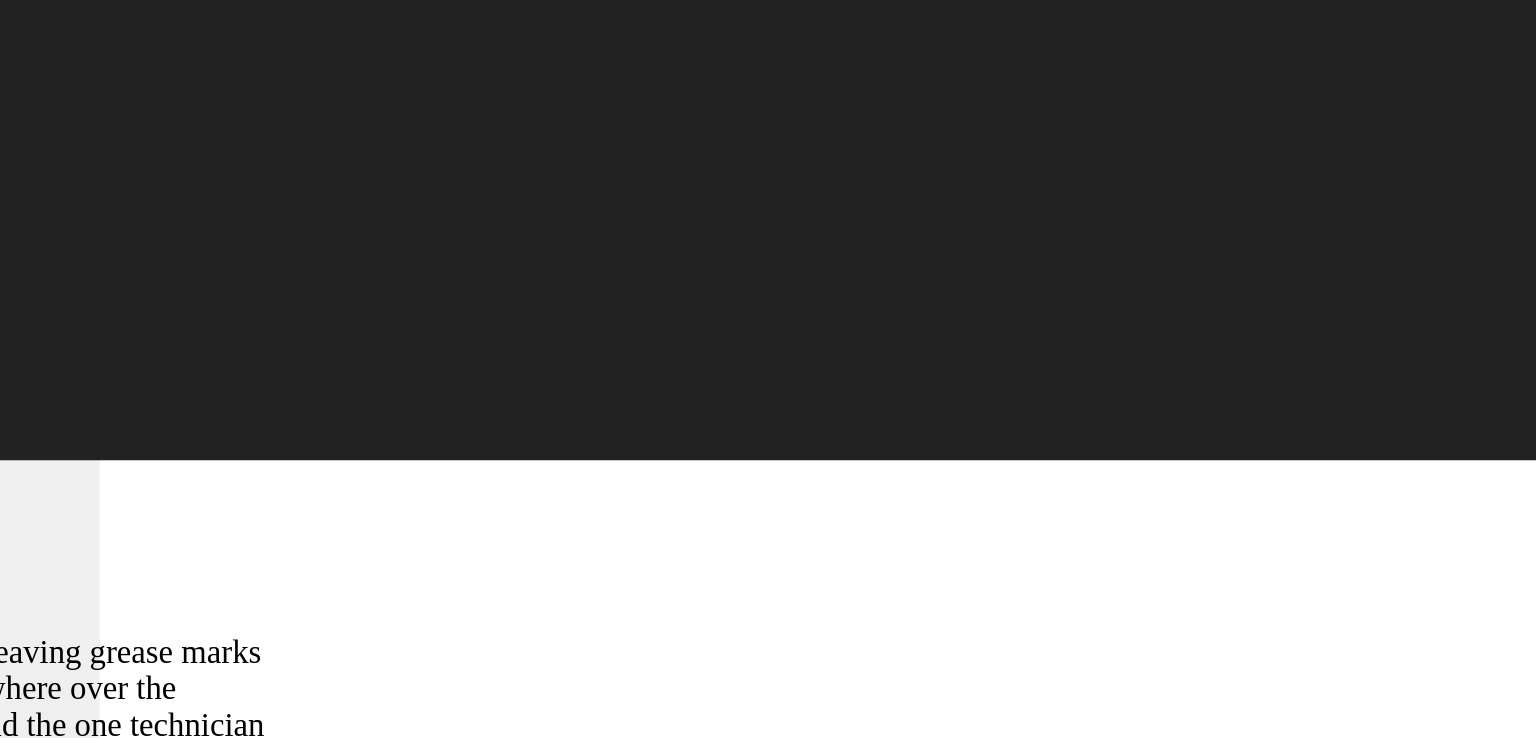 type on "511" 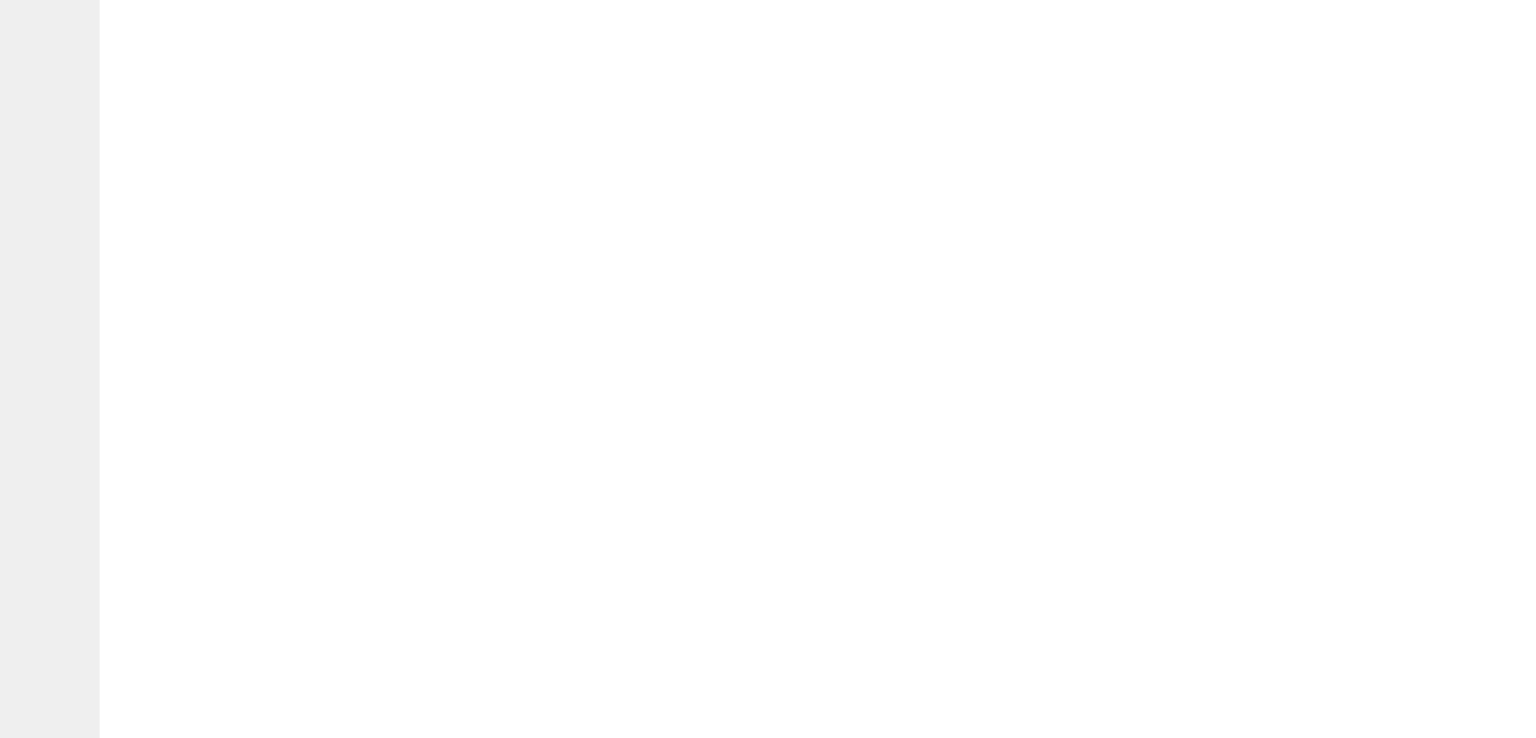 click 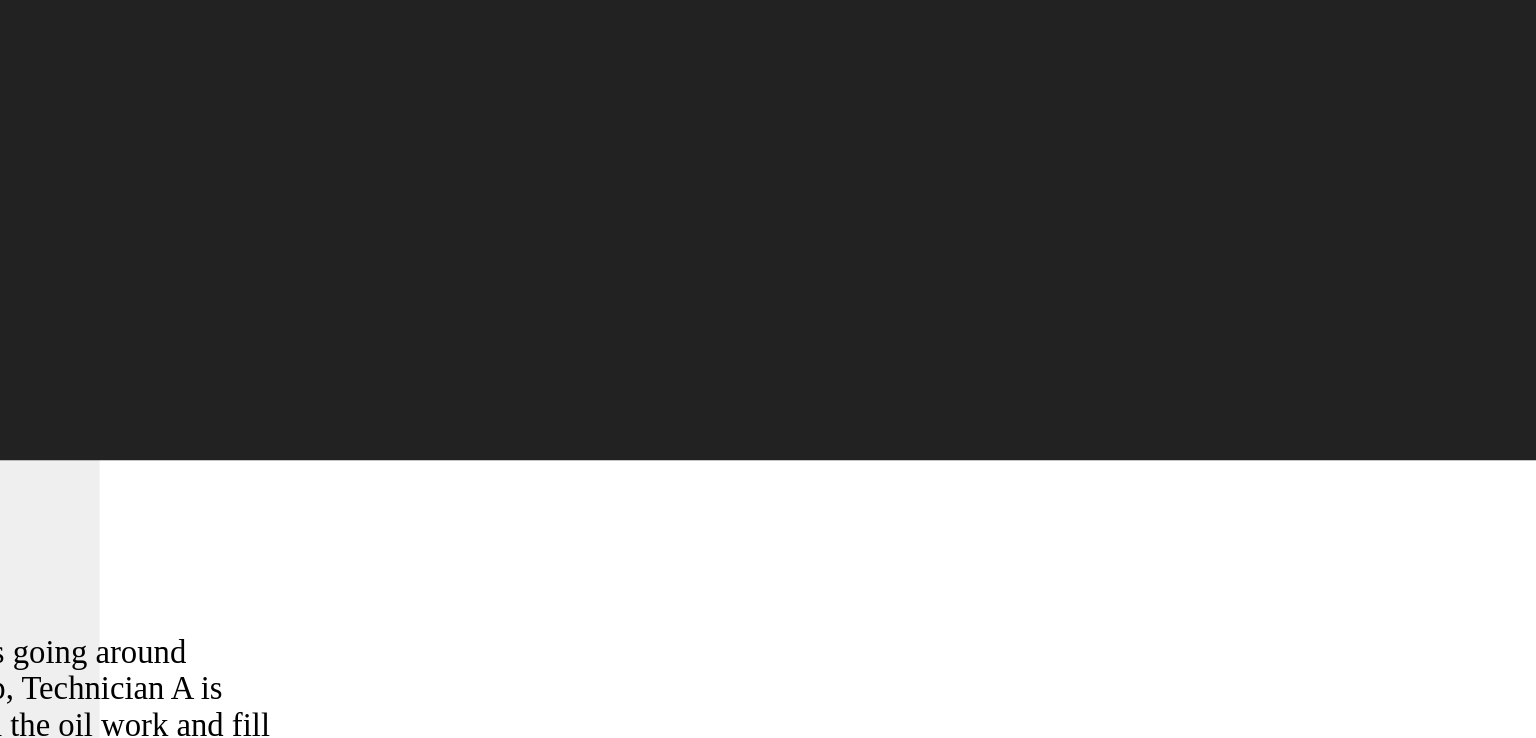 scroll, scrollTop: 32, scrollLeft: 0, axis: vertical 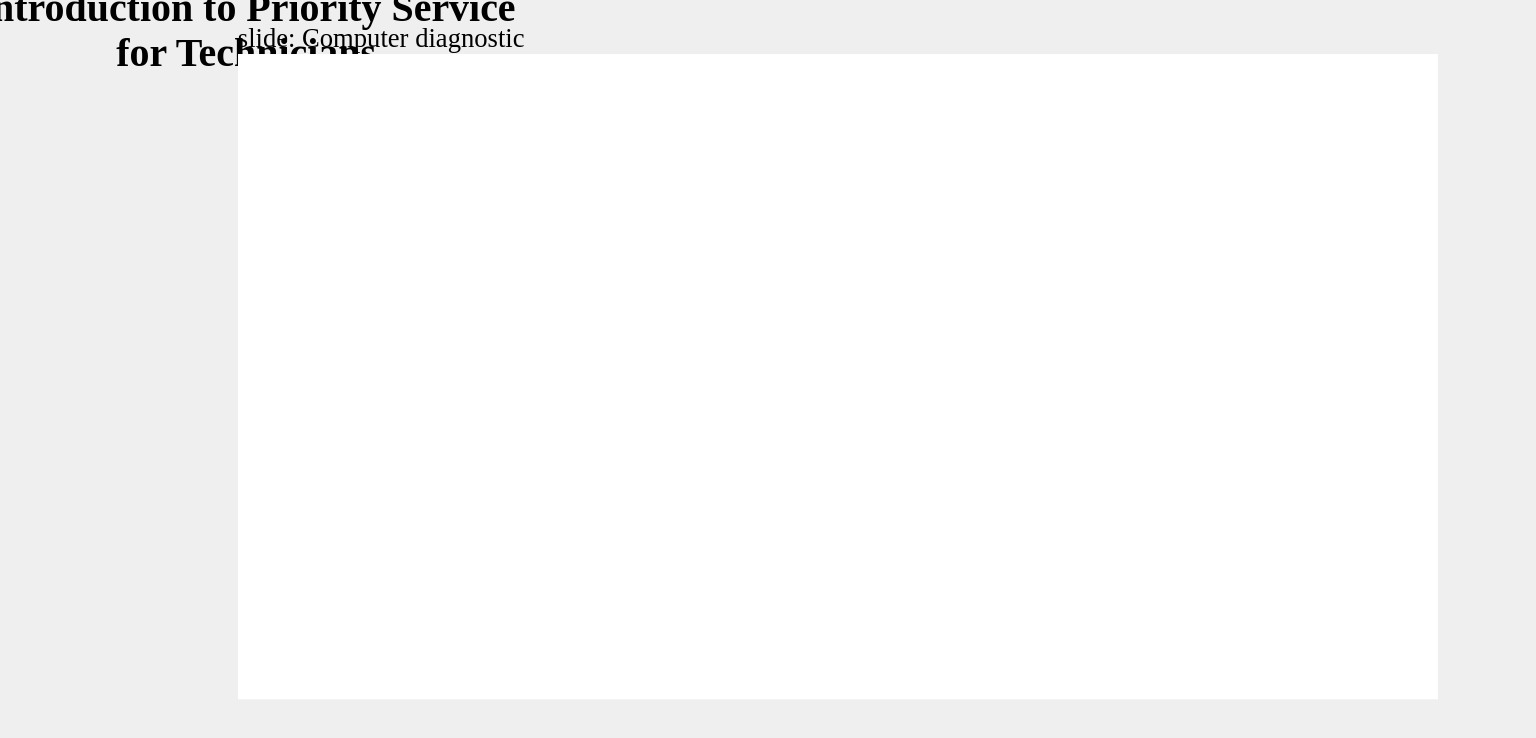 click 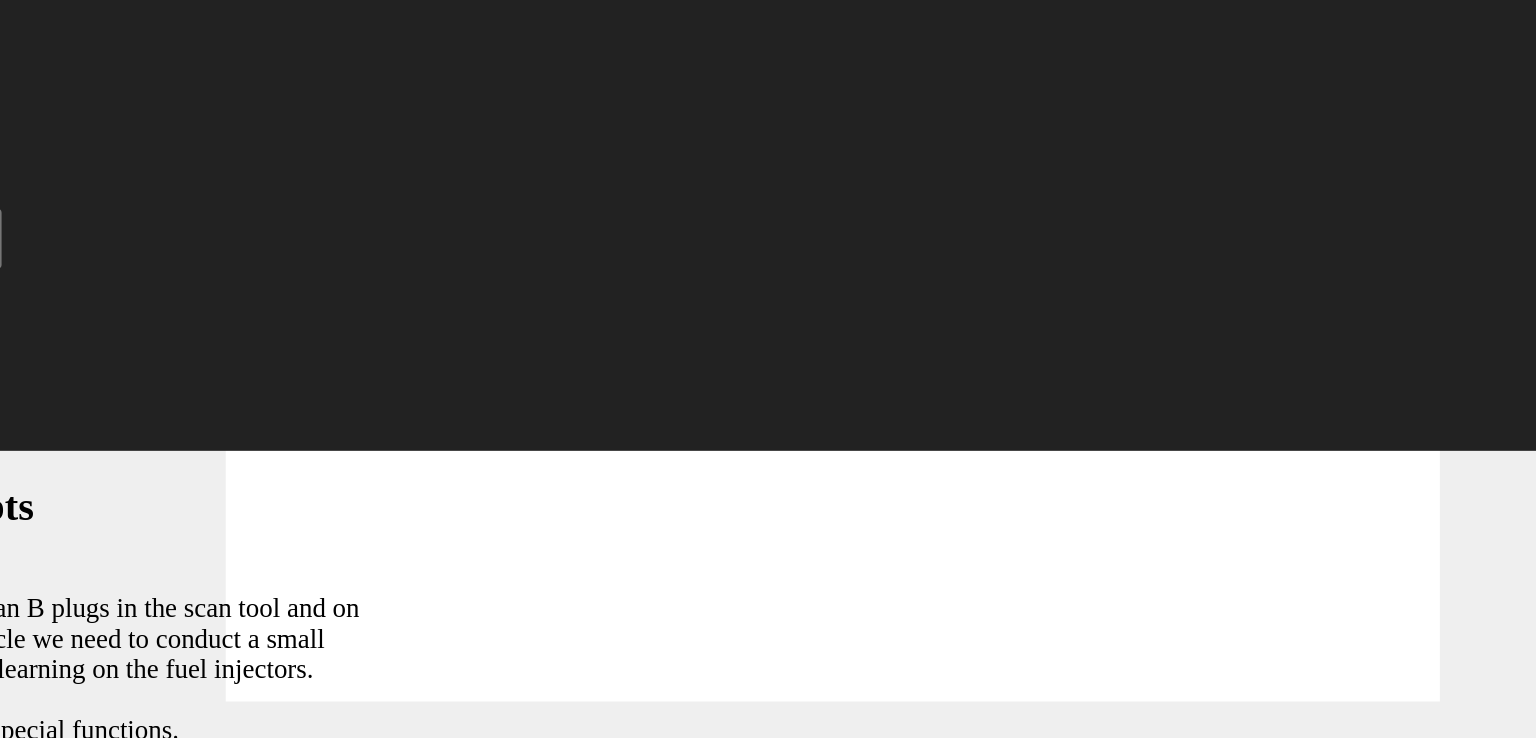 type on "44" 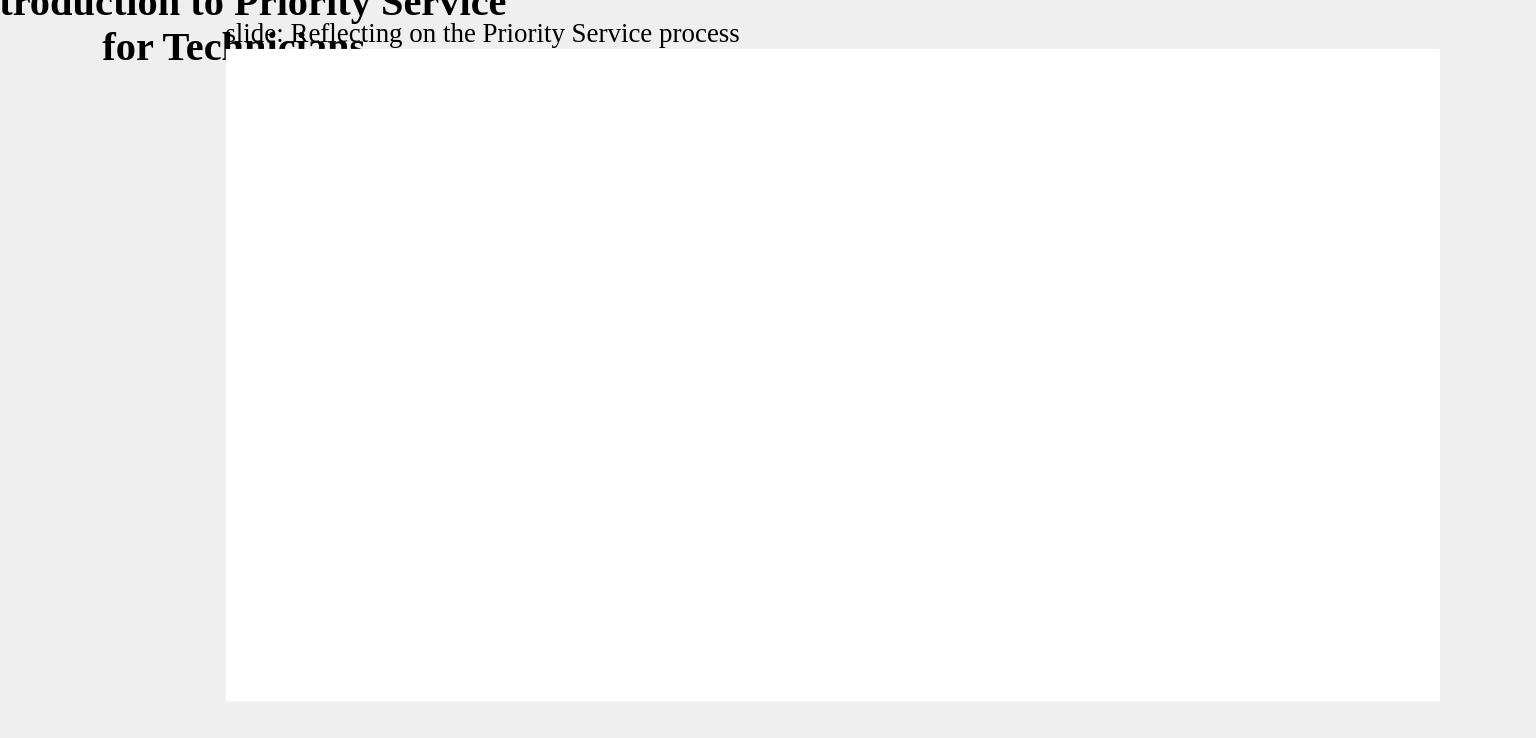 click 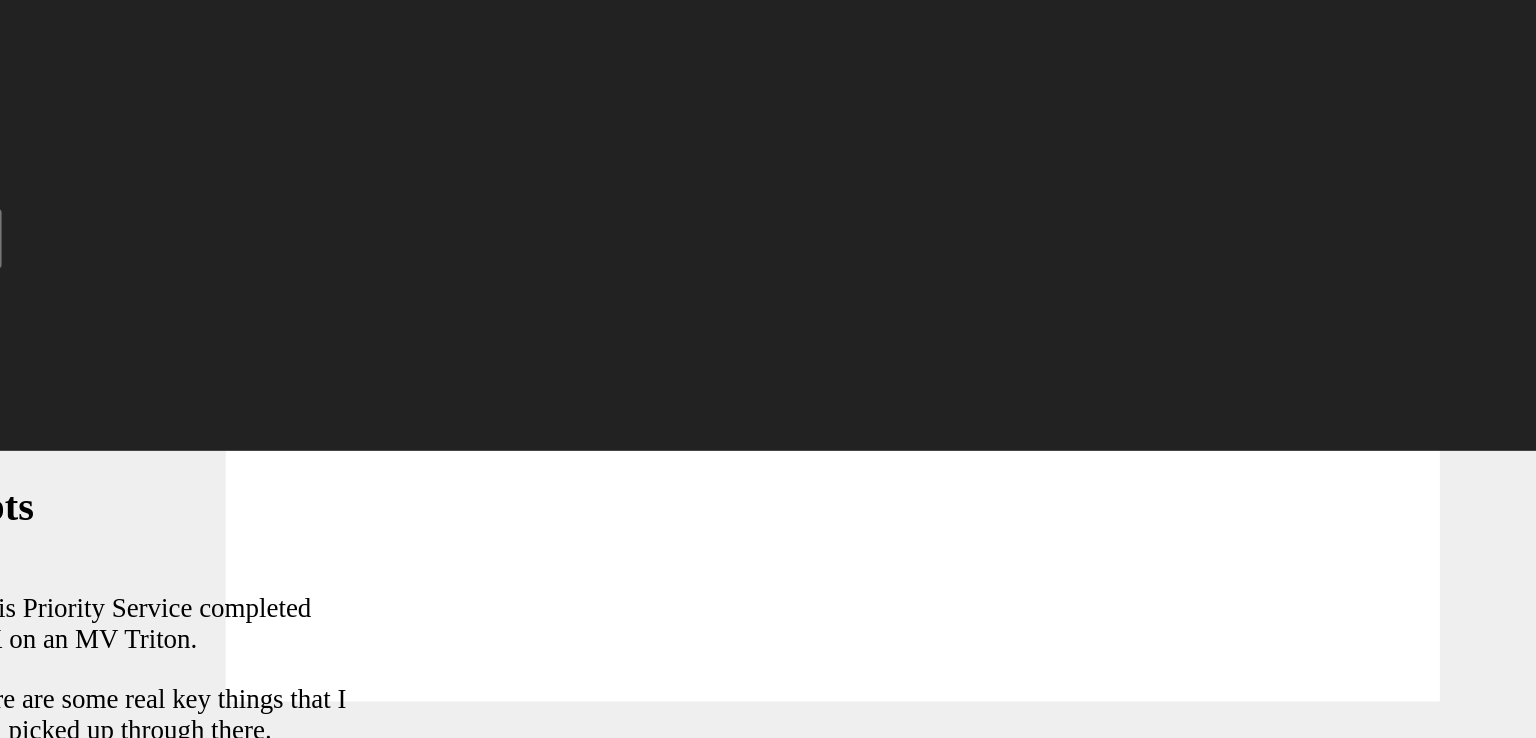 type on "125" 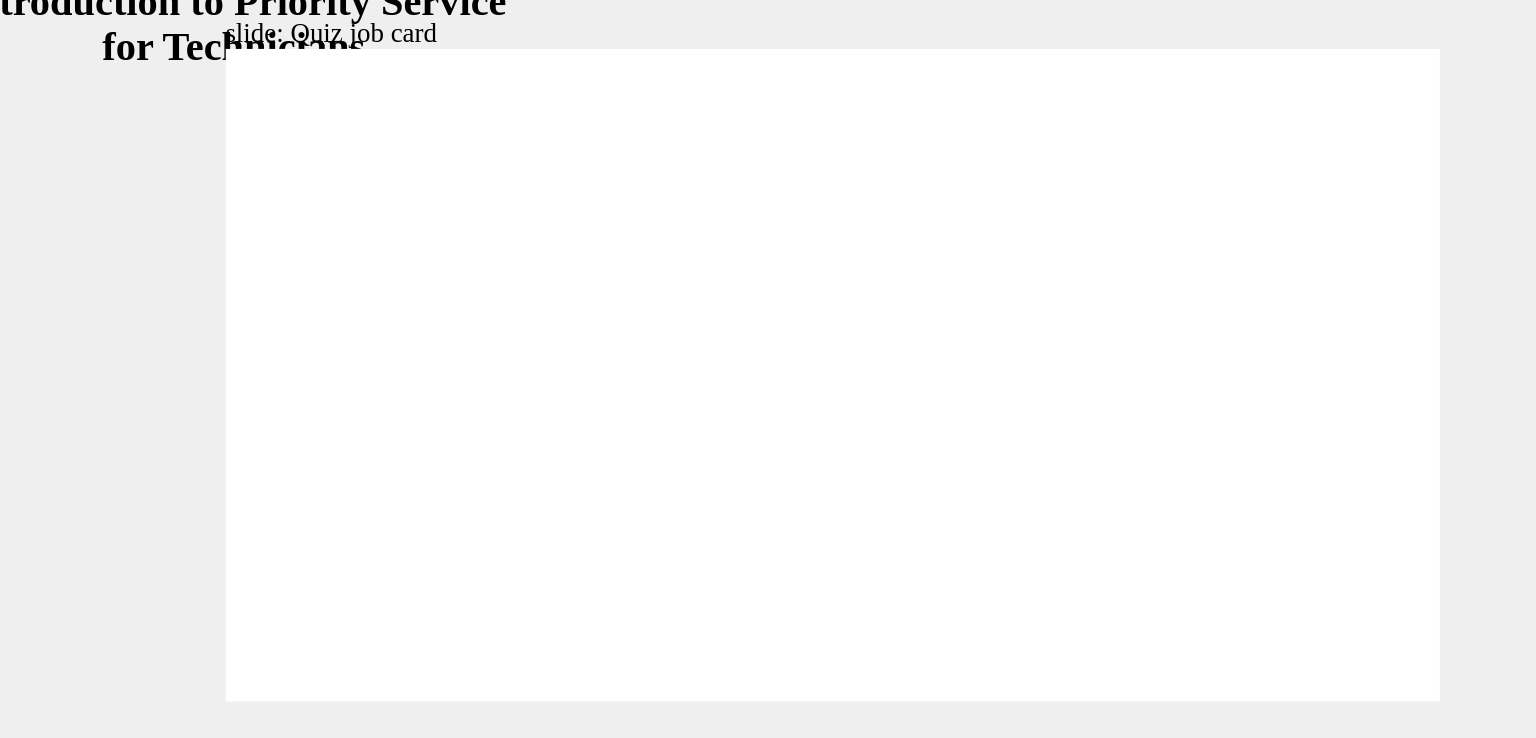 click 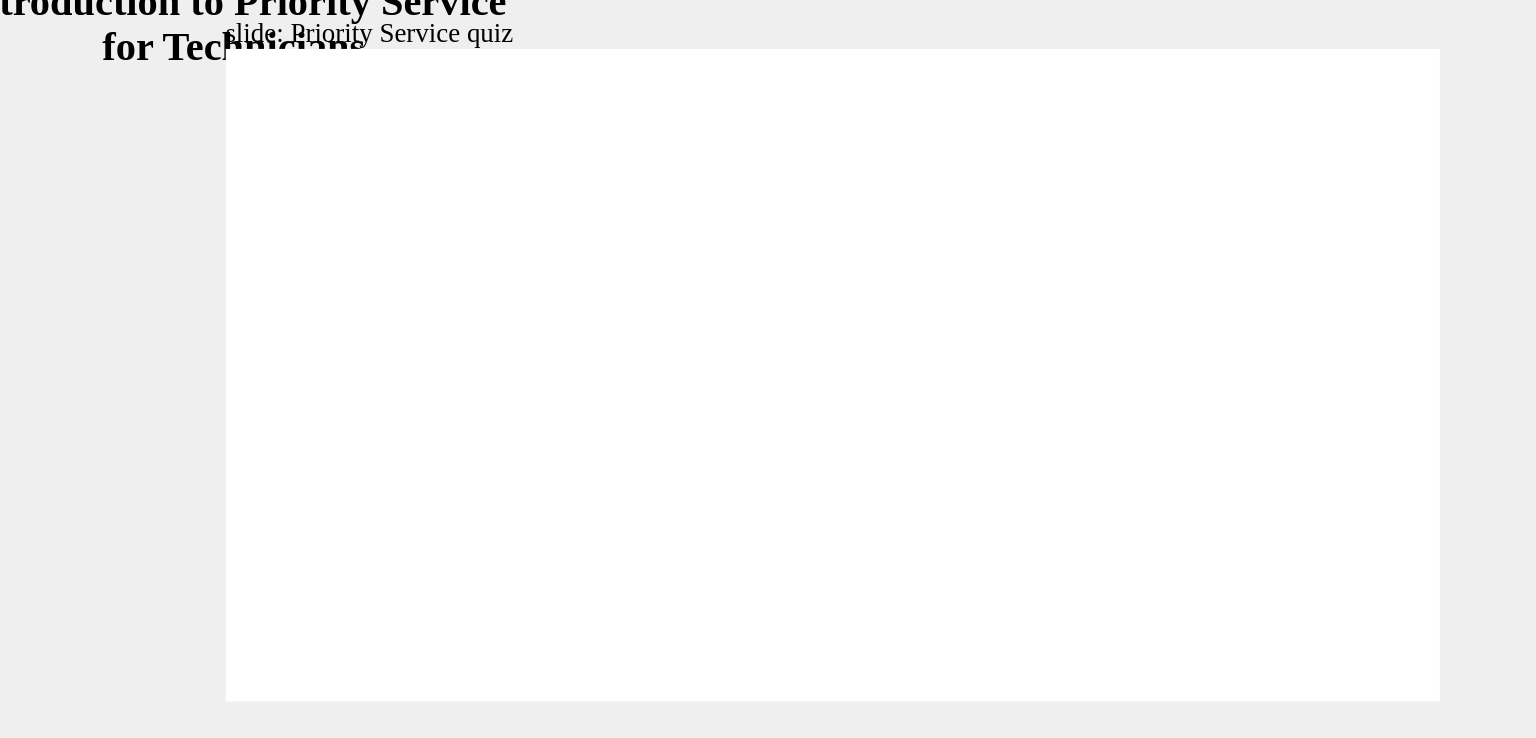 click 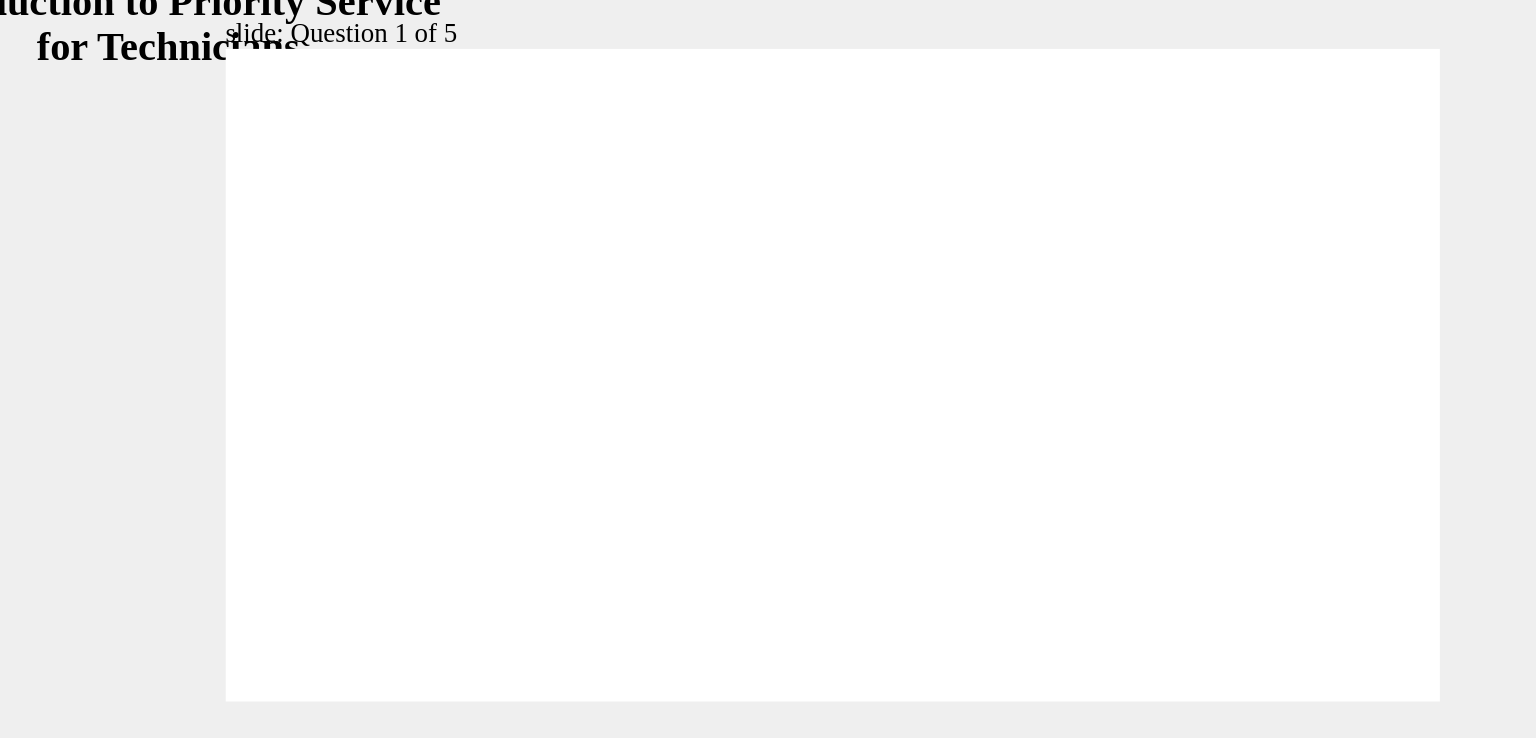 radio on "true" 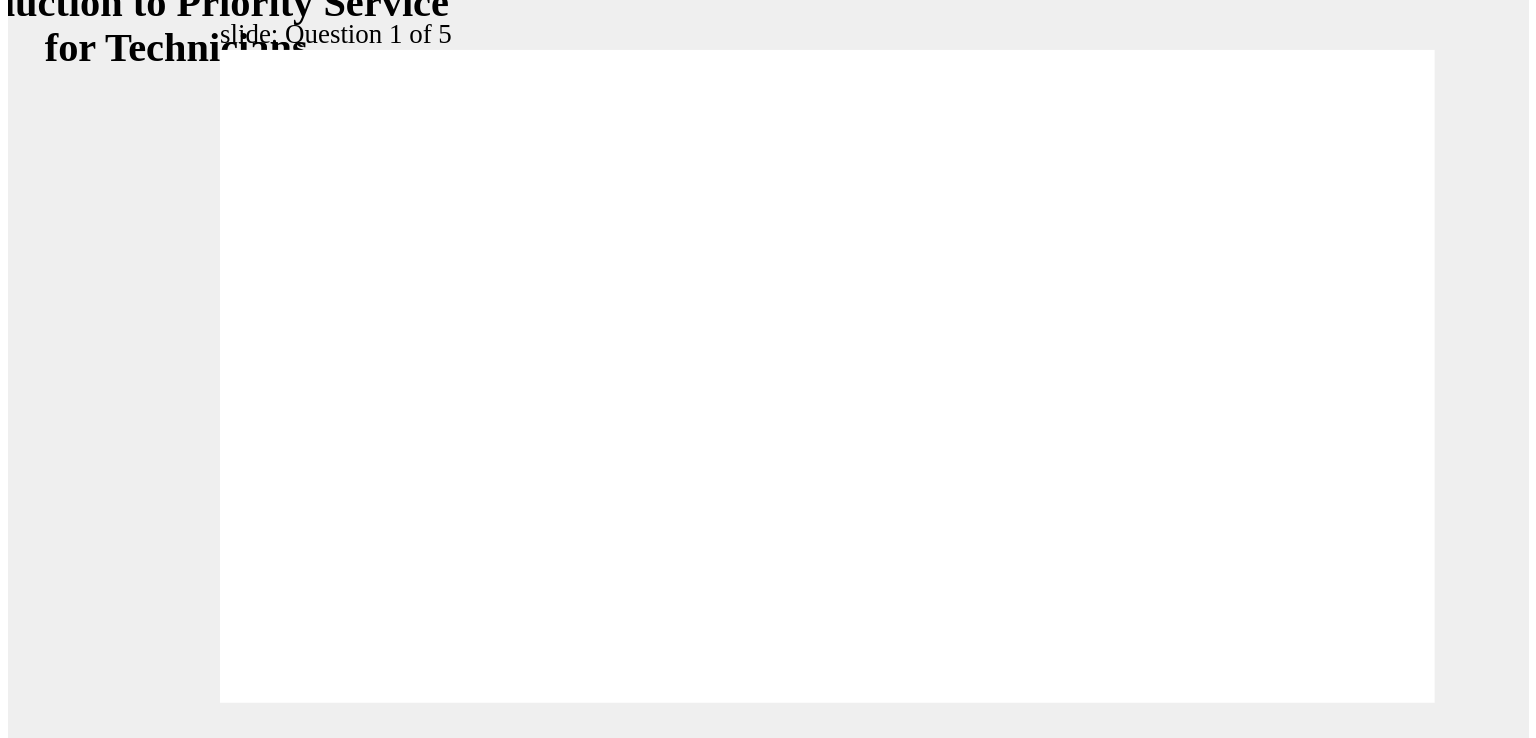 scroll, scrollTop: 0, scrollLeft: 0, axis: both 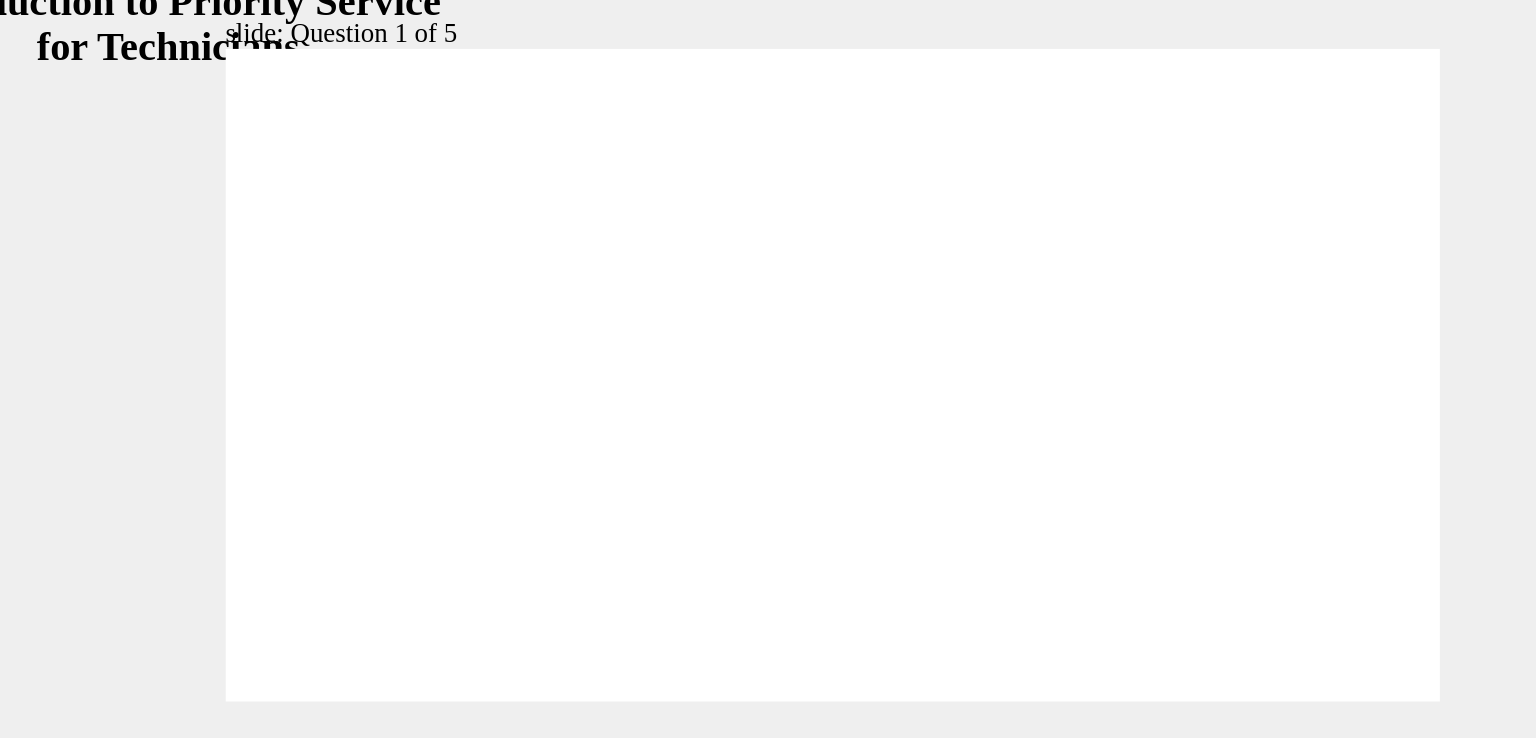 click 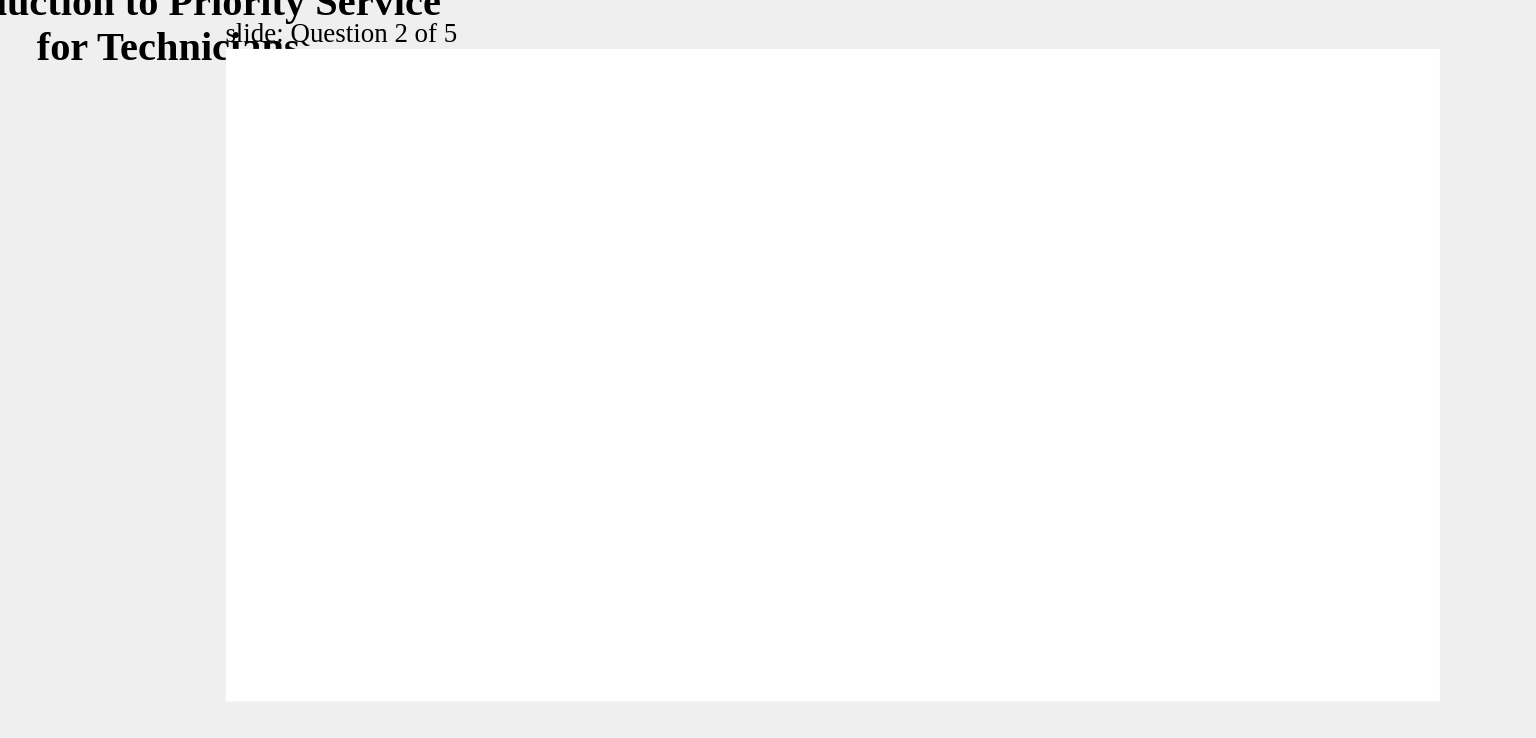 radio on "true" 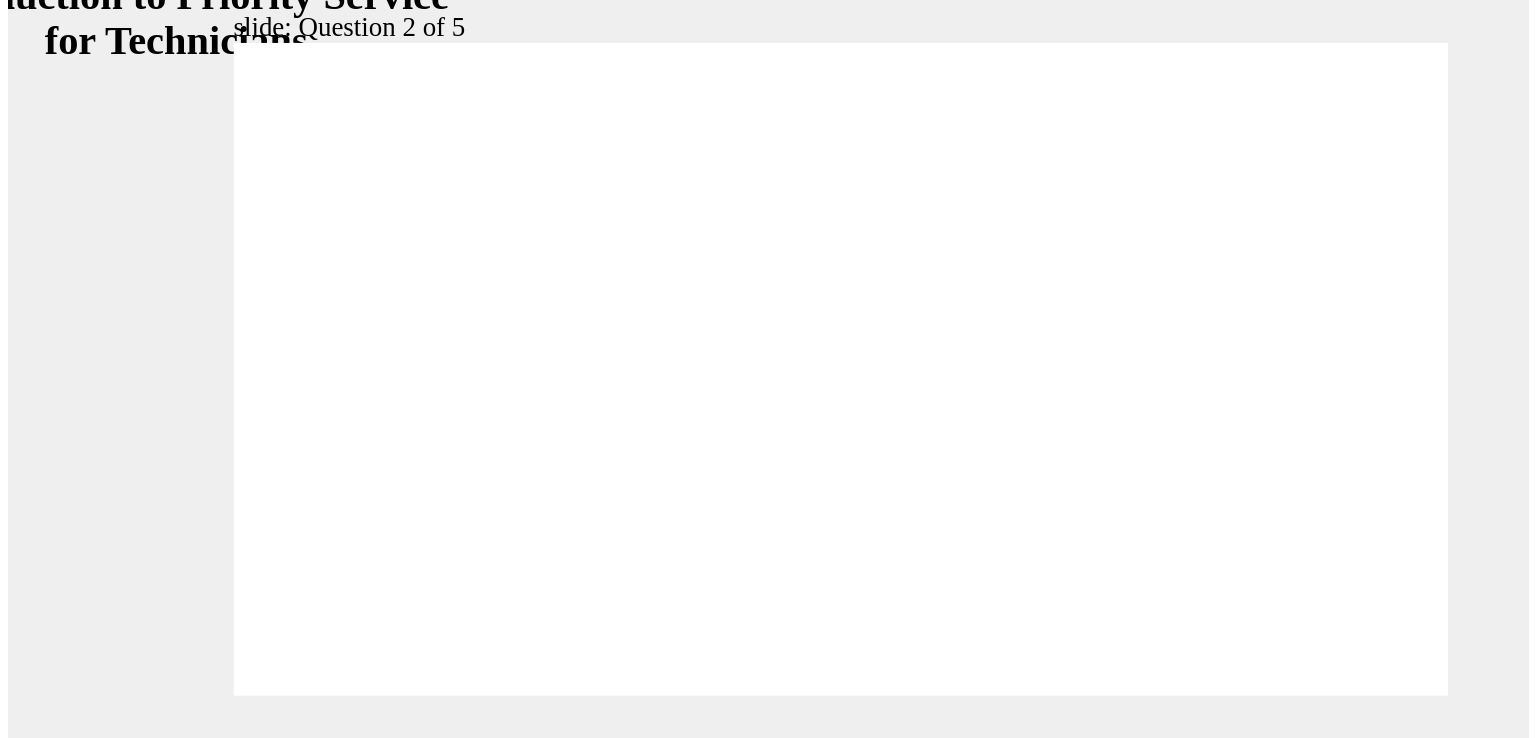 scroll, scrollTop: 0, scrollLeft: 0, axis: both 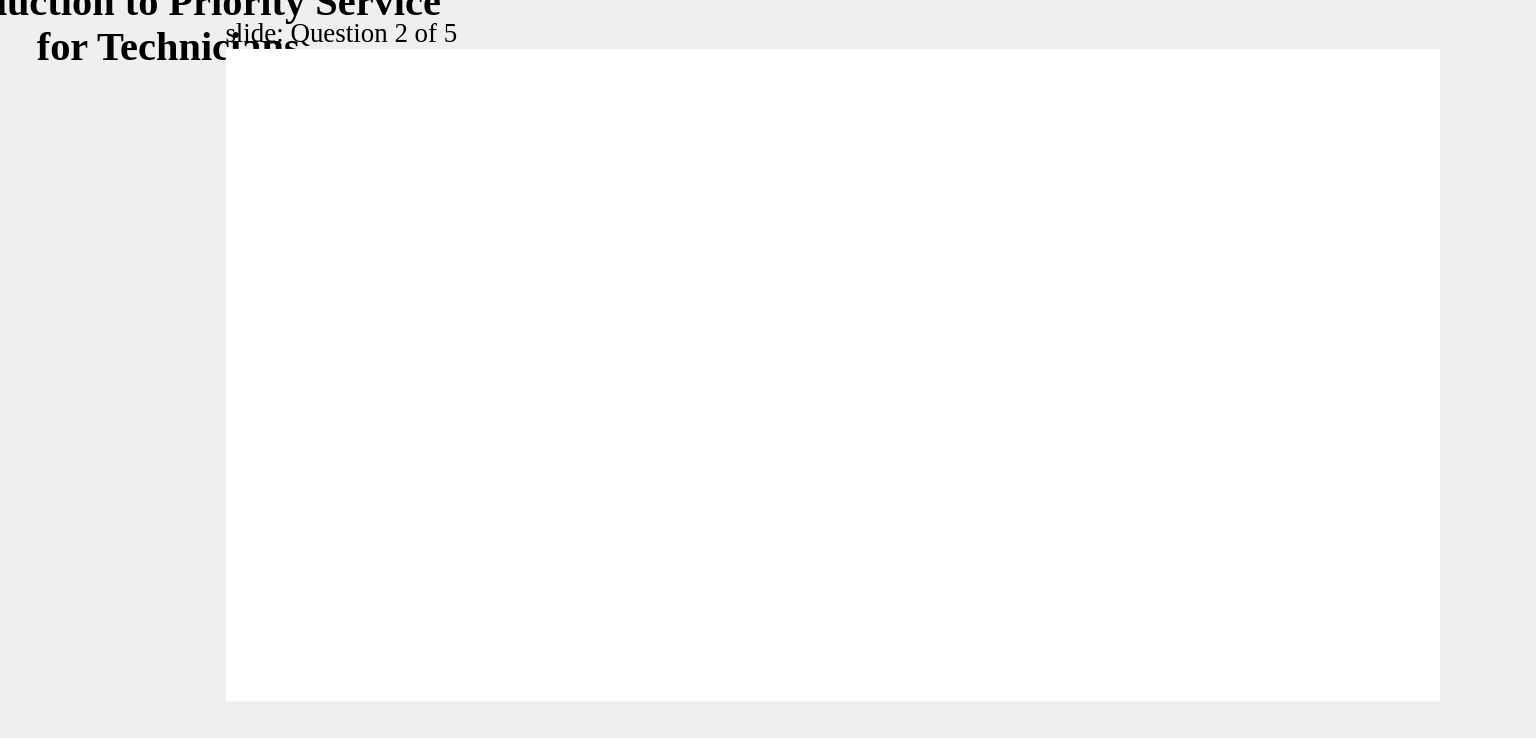 click 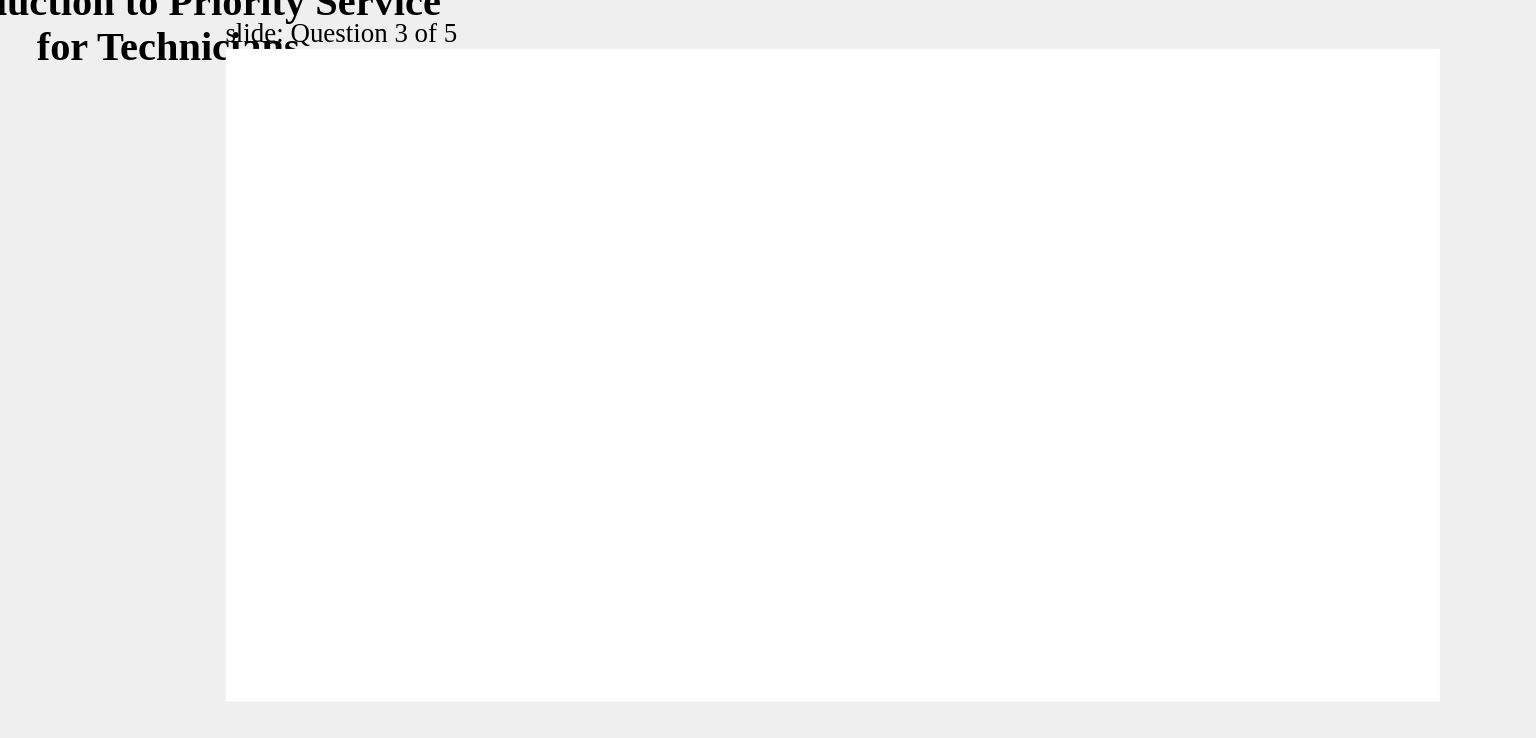 click at bounding box center (429, 994) 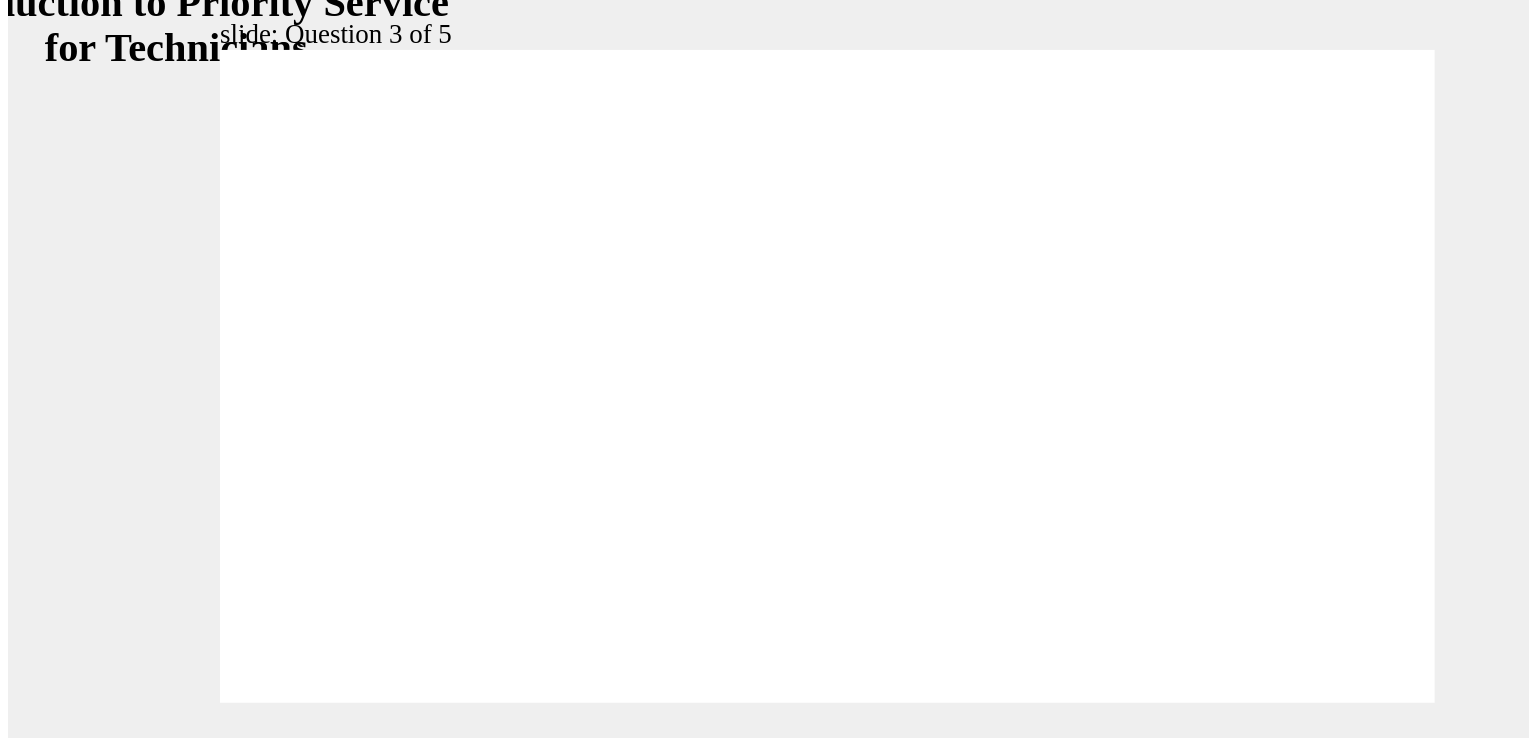 scroll, scrollTop: 0, scrollLeft: 0, axis: both 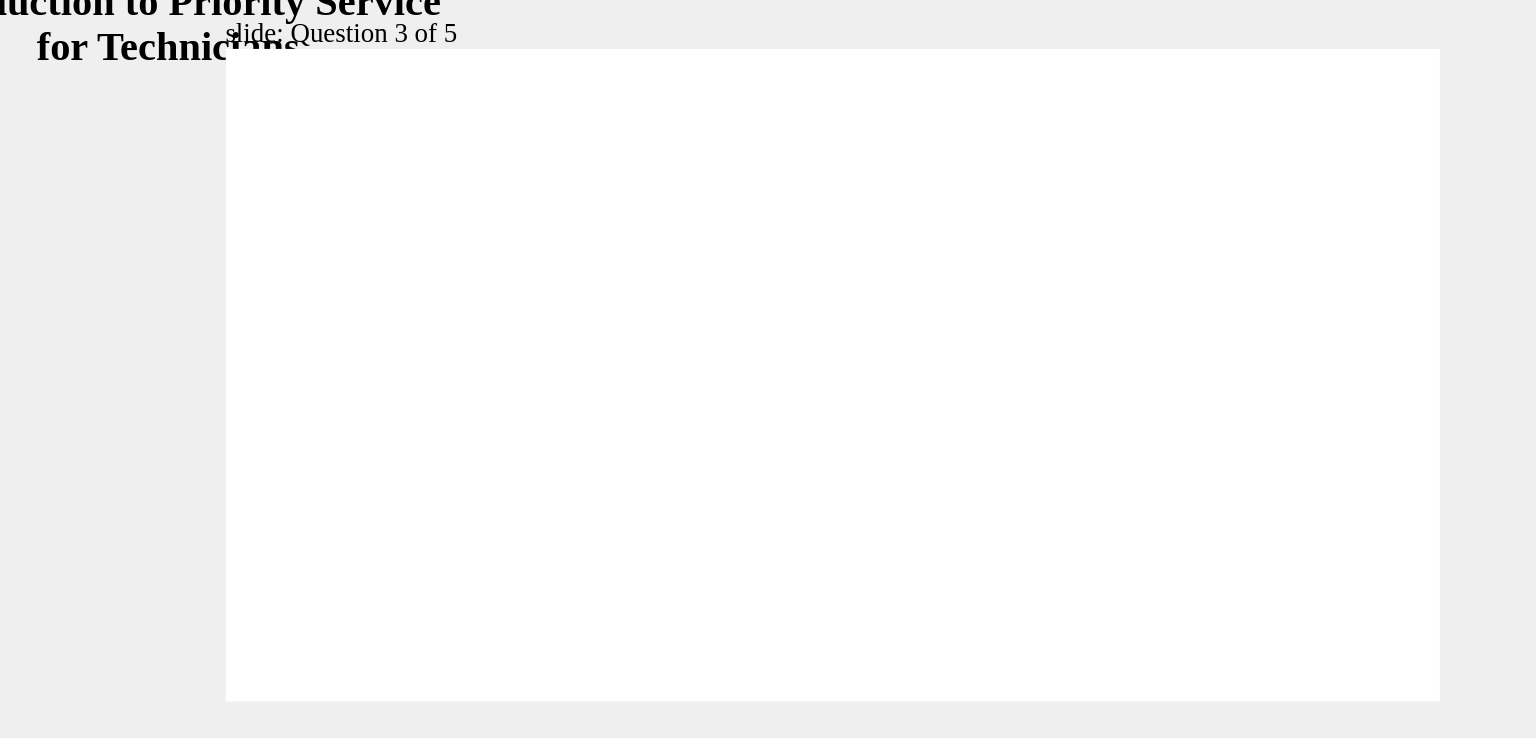 click 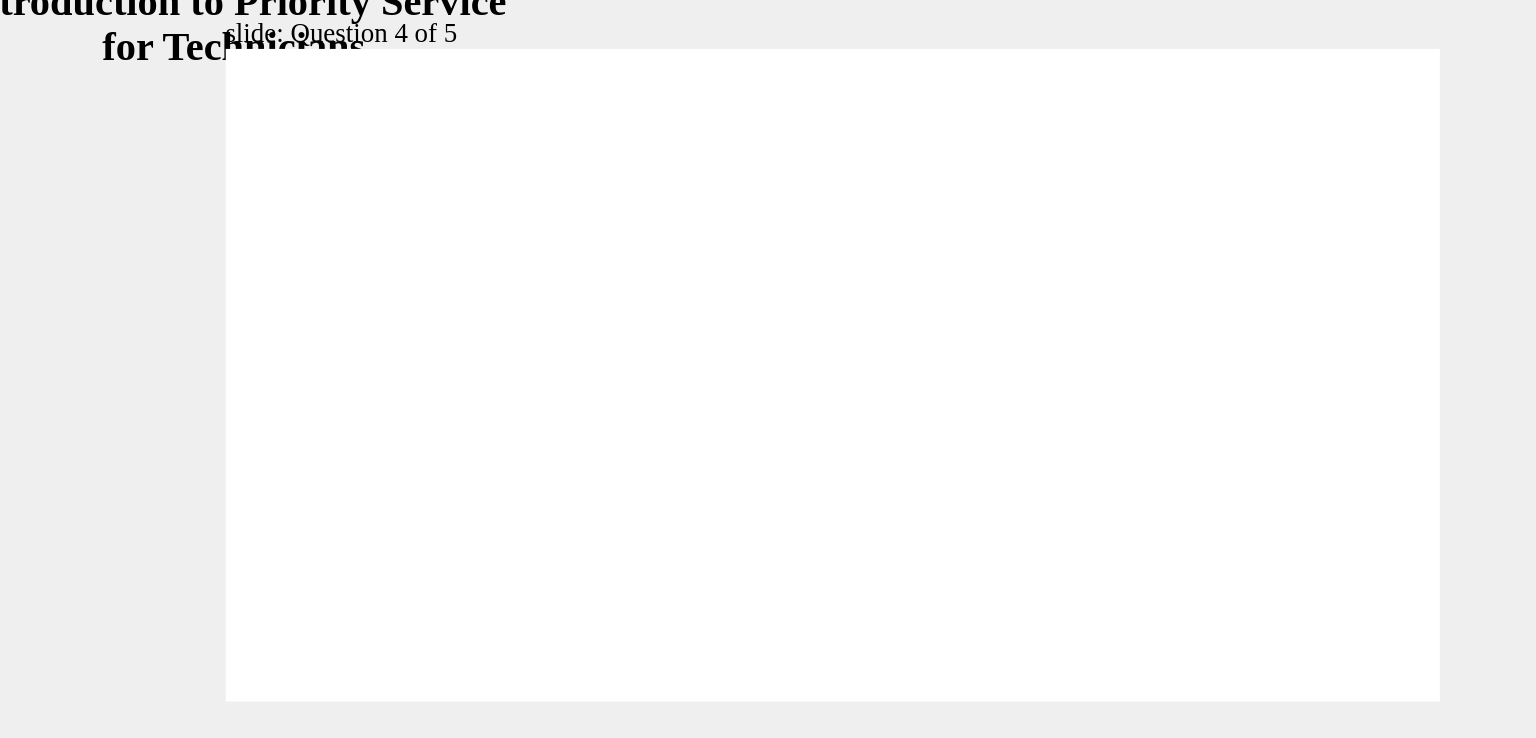 drag, startPoint x: 244, startPoint y: 264, endPoint x: 97, endPoint y: 183, distance: 167.8392 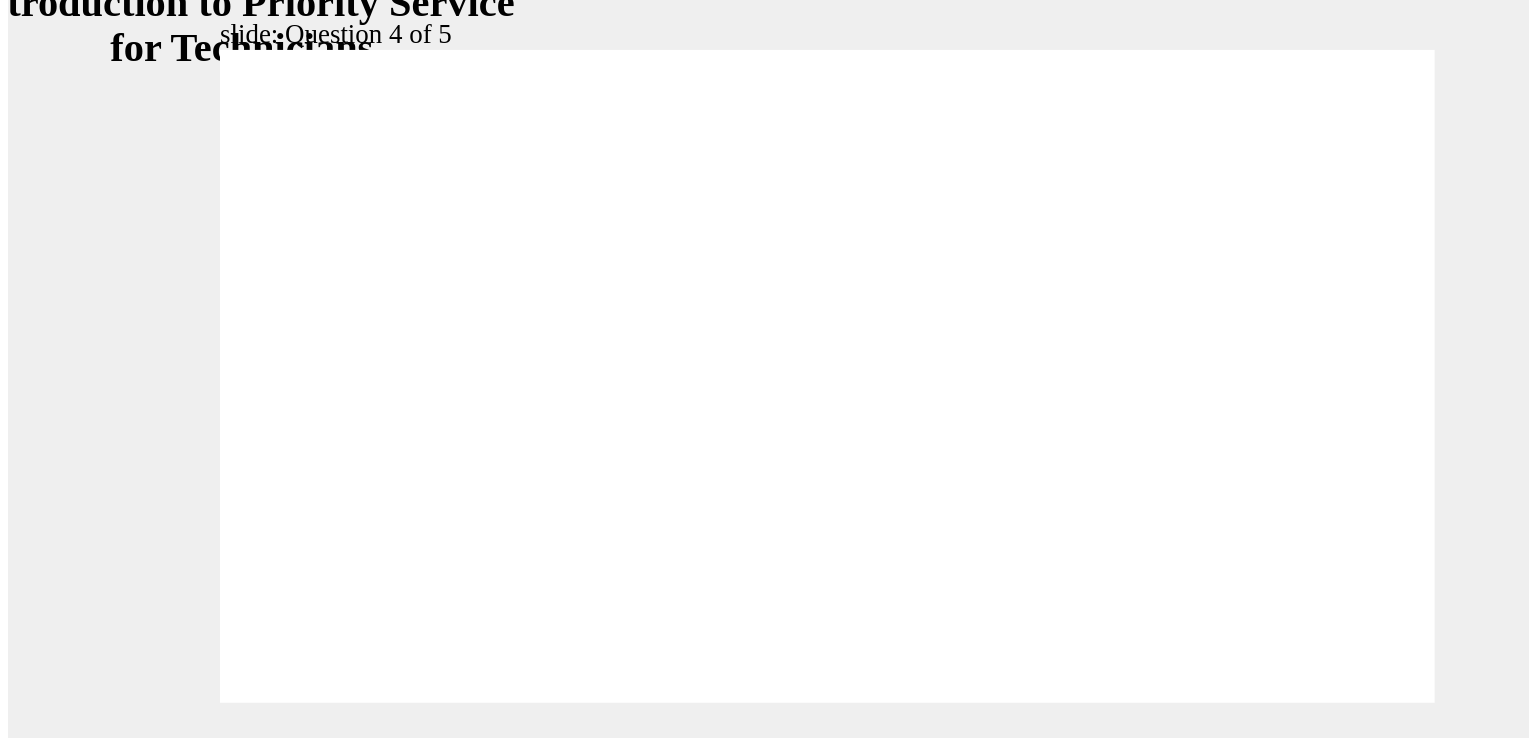 scroll, scrollTop: 0, scrollLeft: 0, axis: both 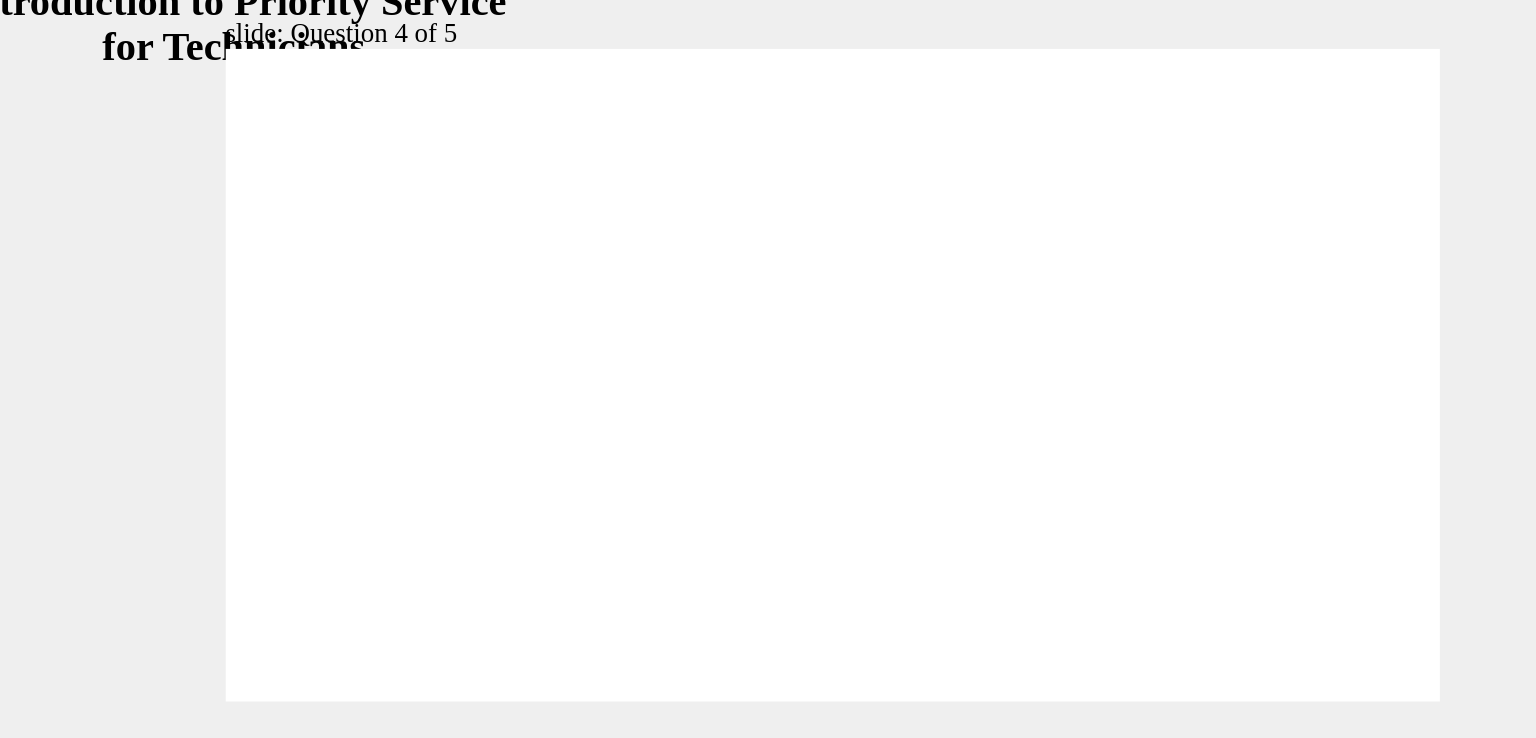 click 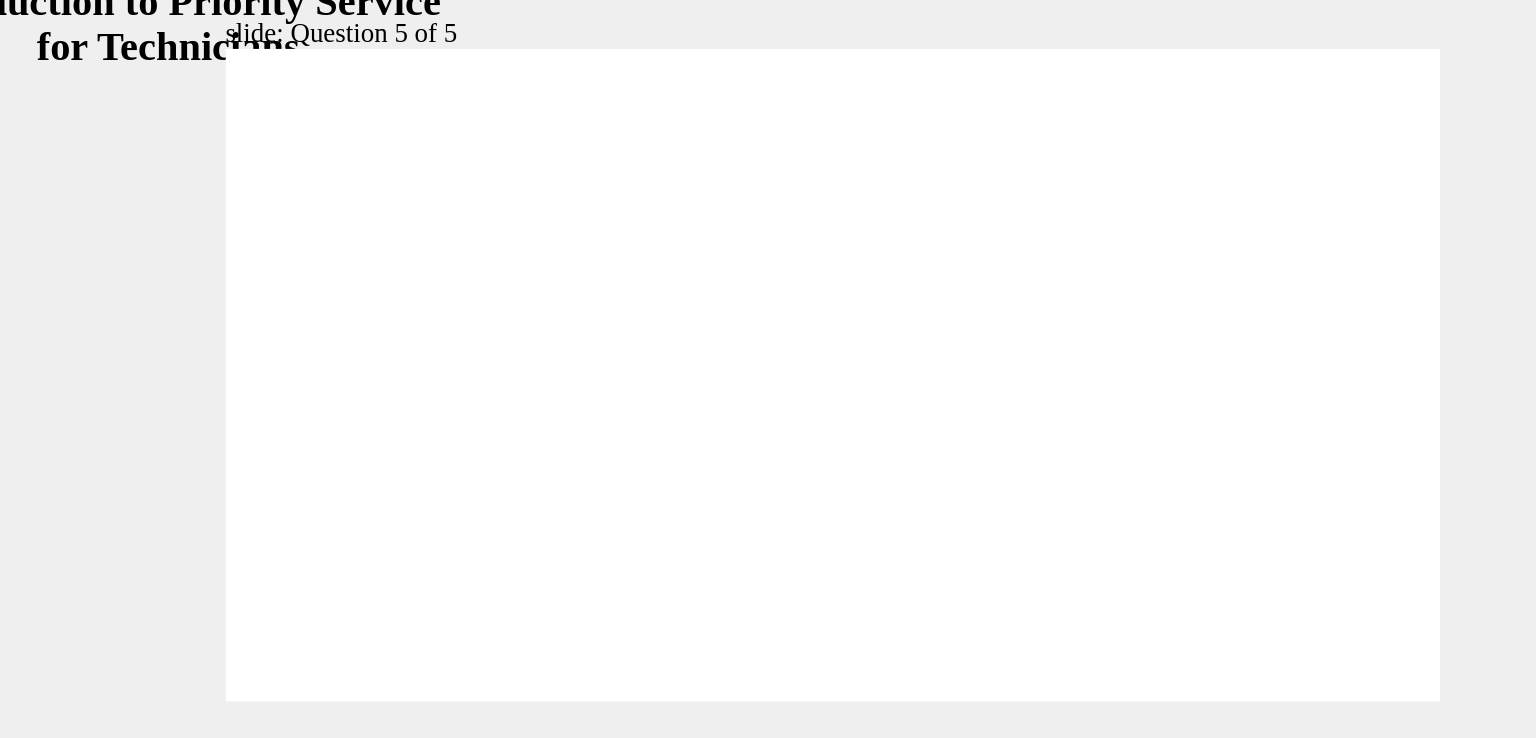 checkbox on "true" 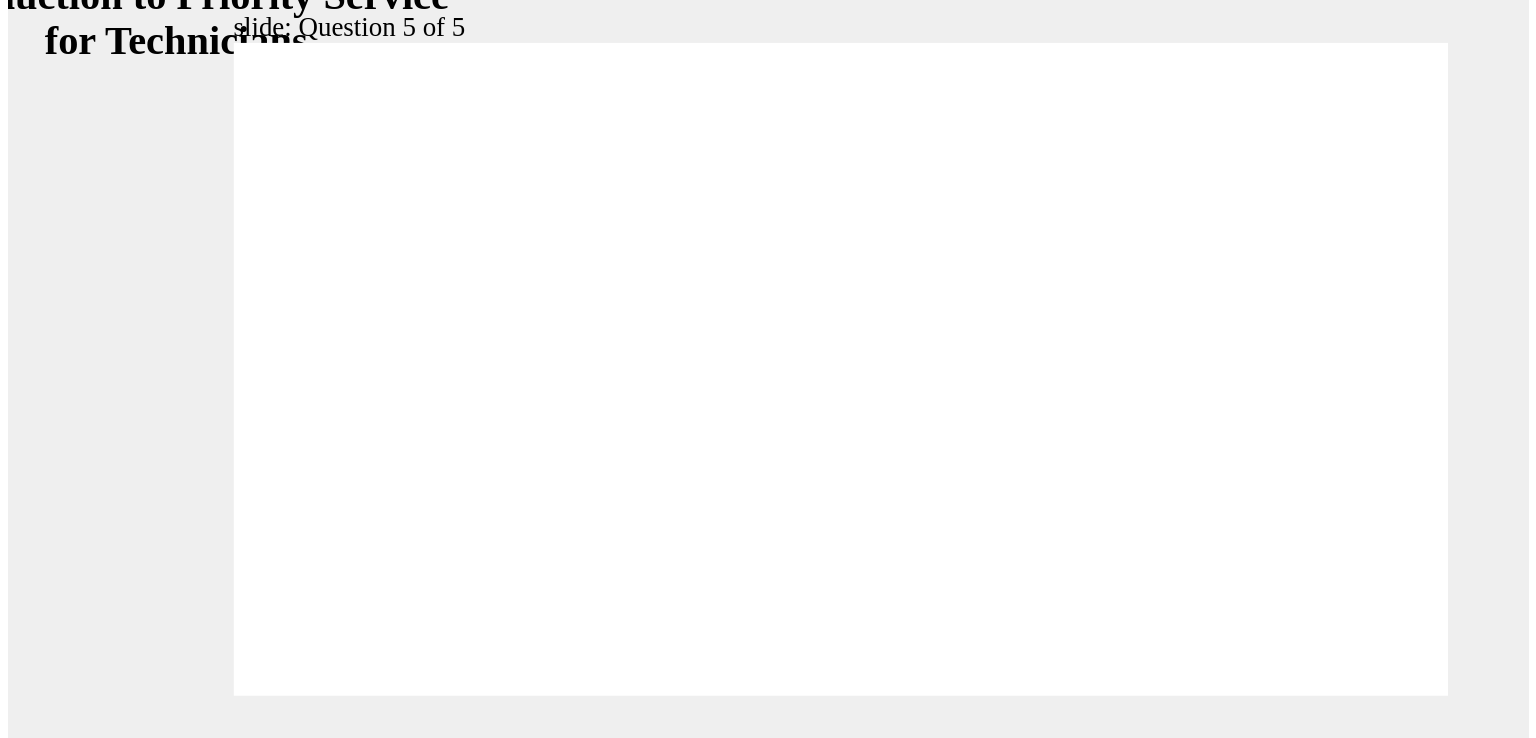 scroll, scrollTop: 0, scrollLeft: 0, axis: both 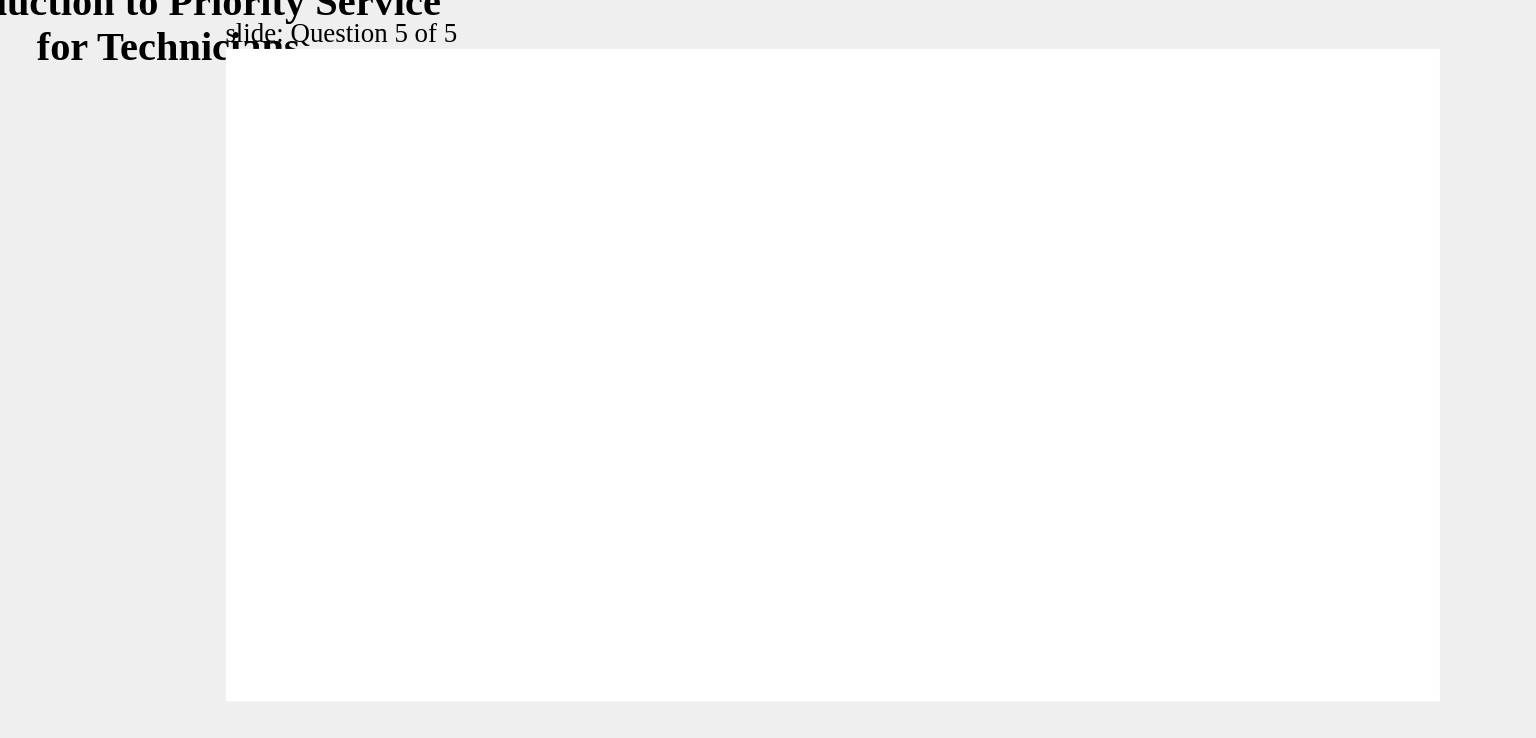 click 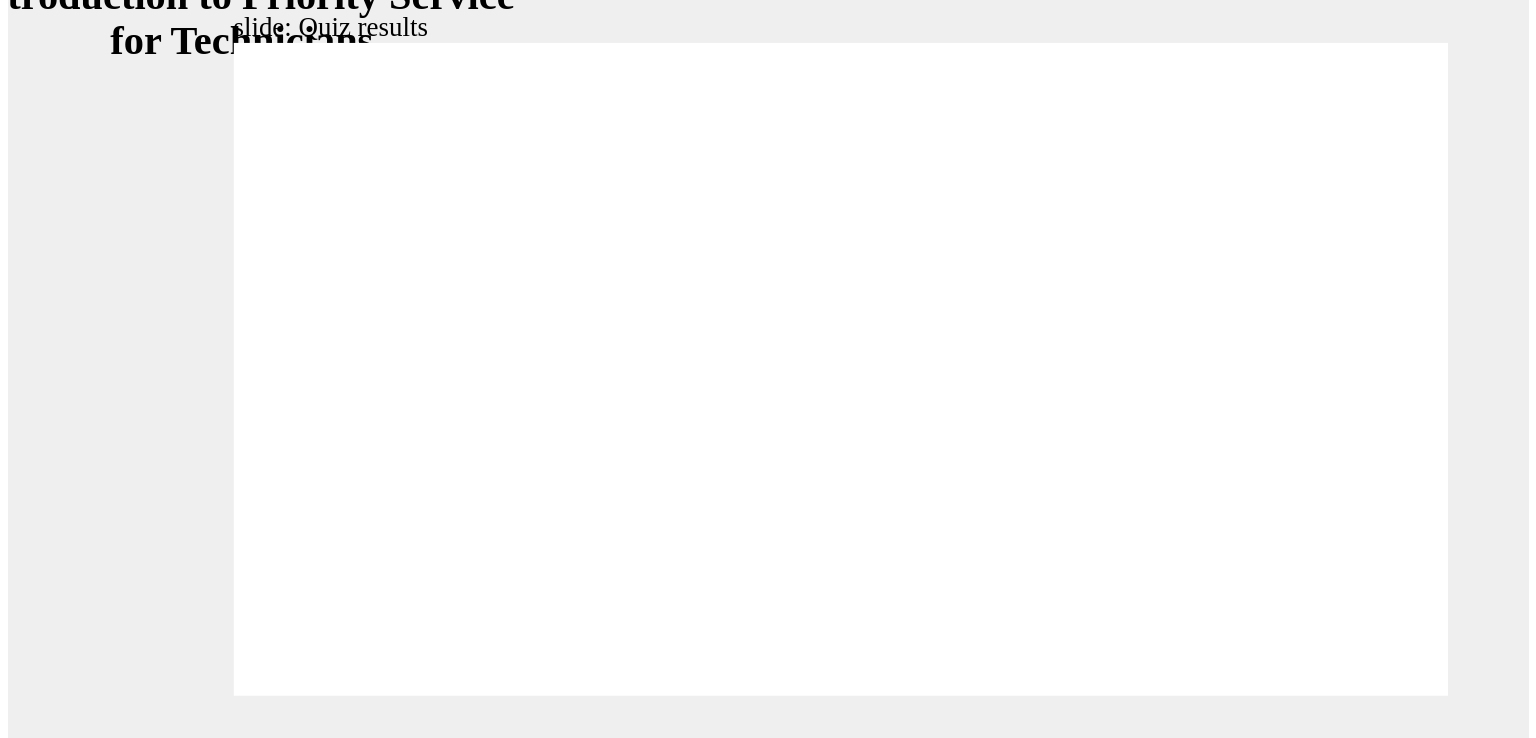 scroll, scrollTop: 0, scrollLeft: 0, axis: both 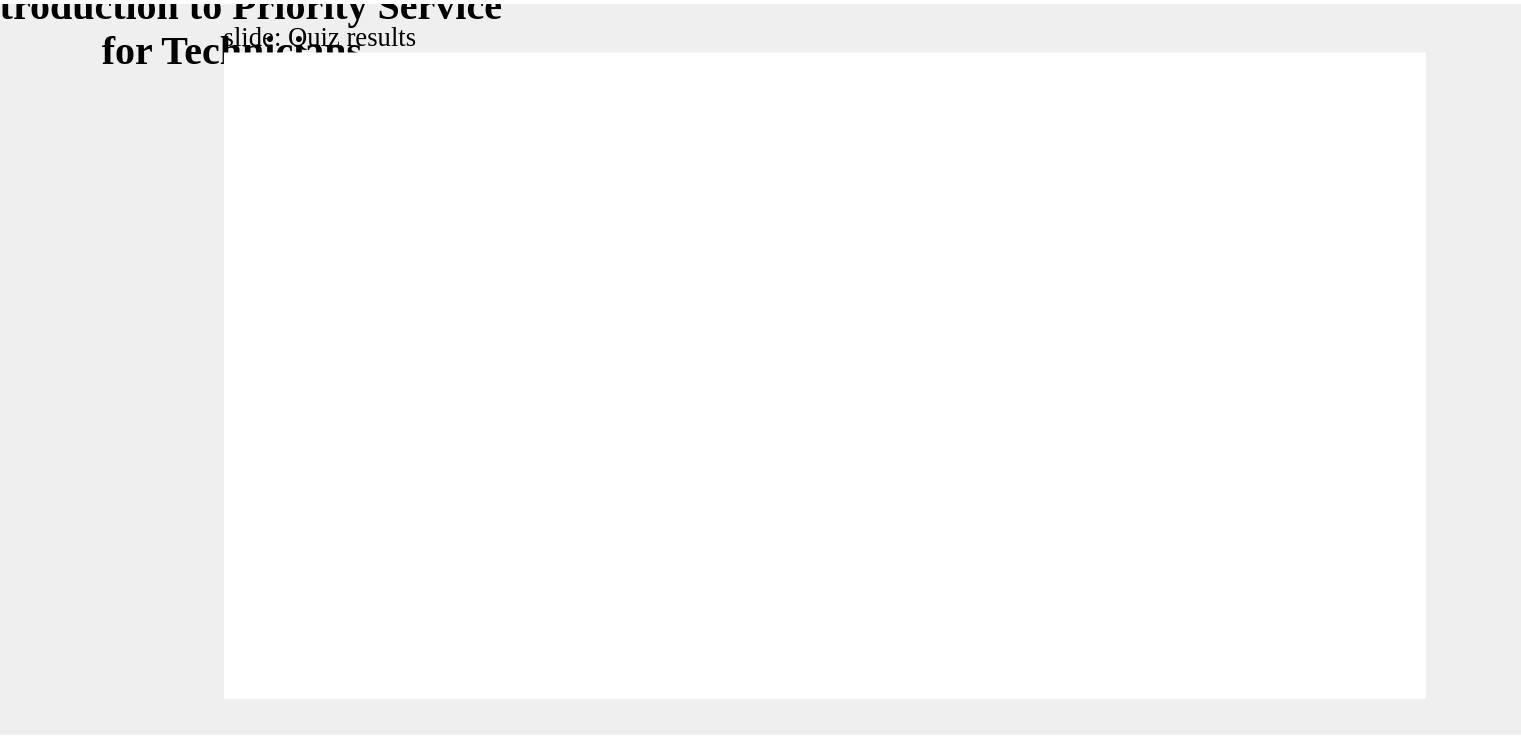 click 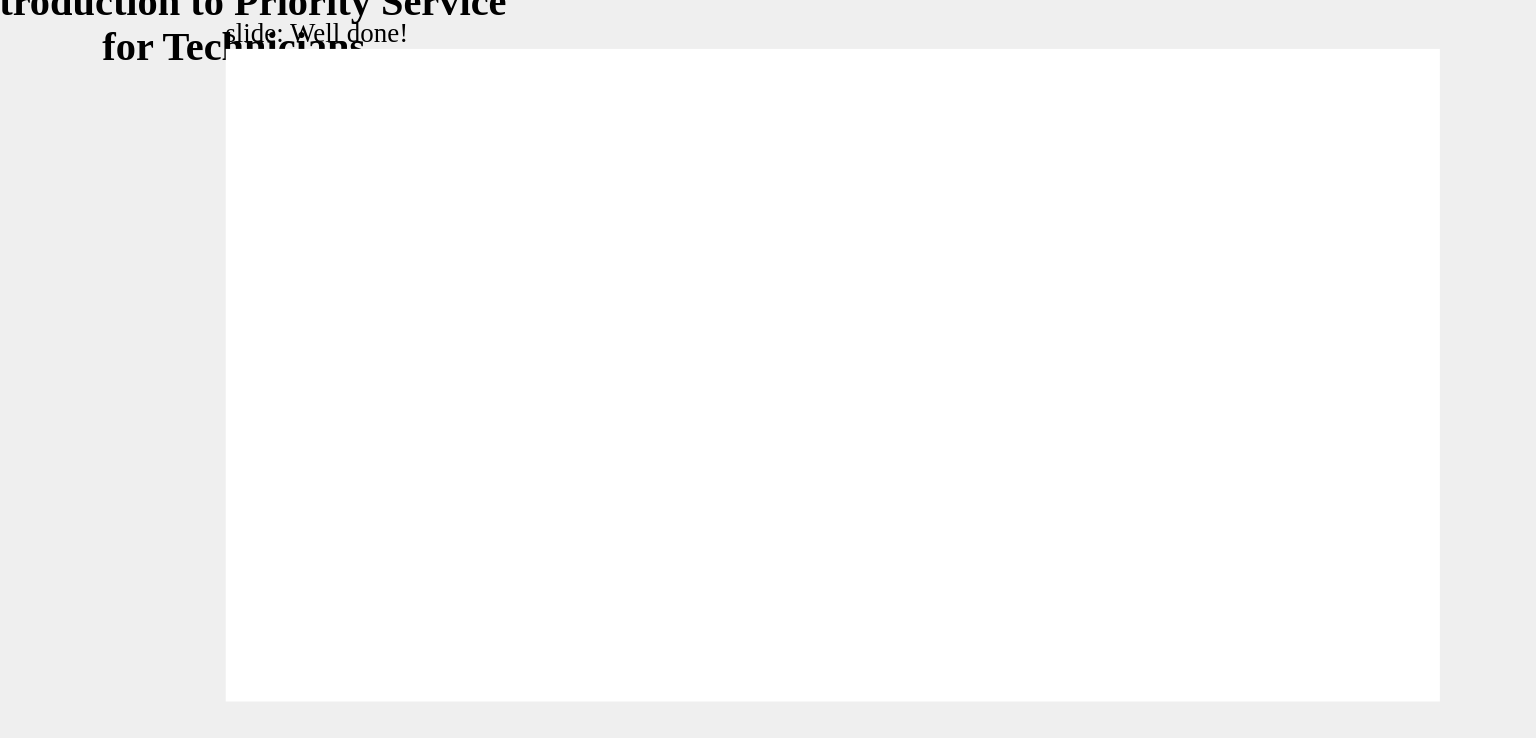 click 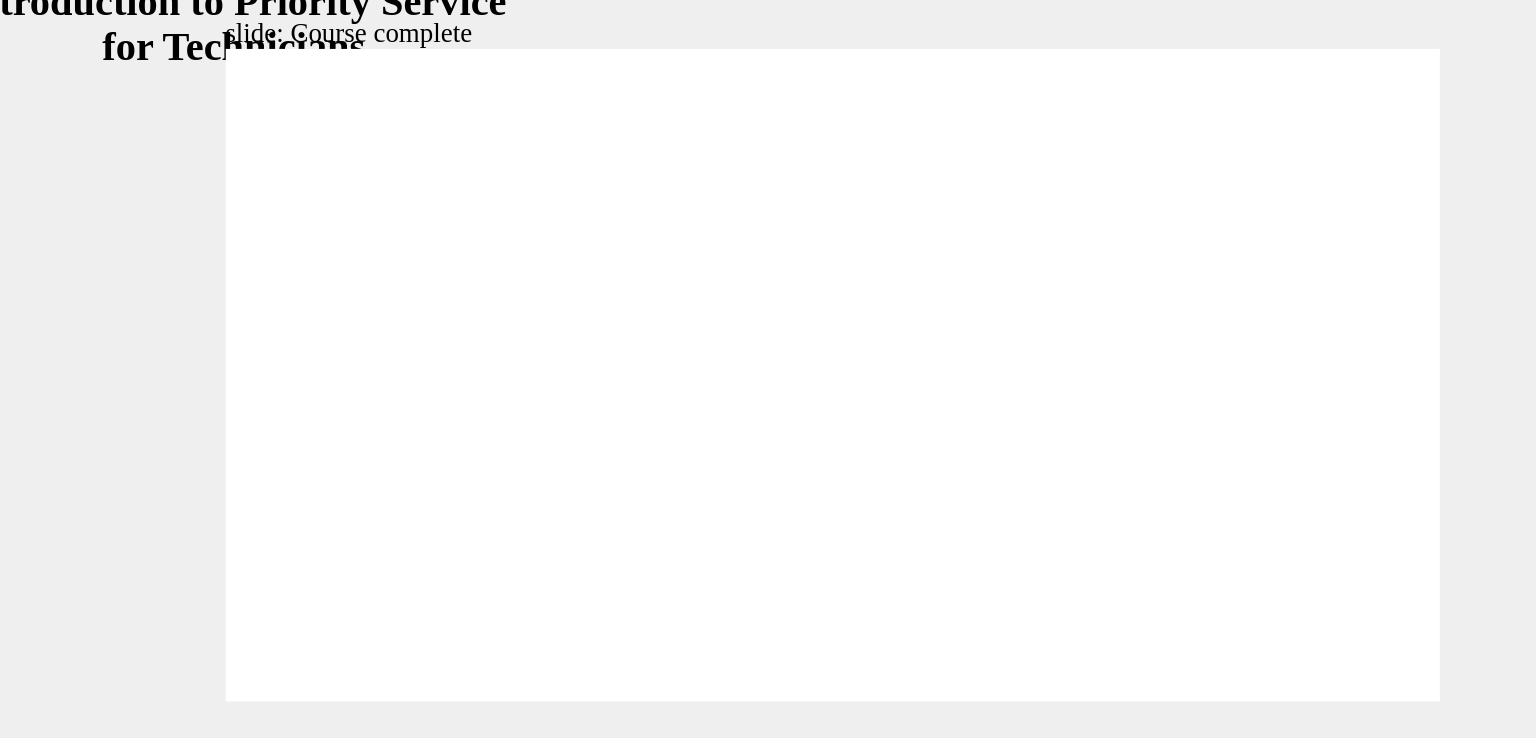 click 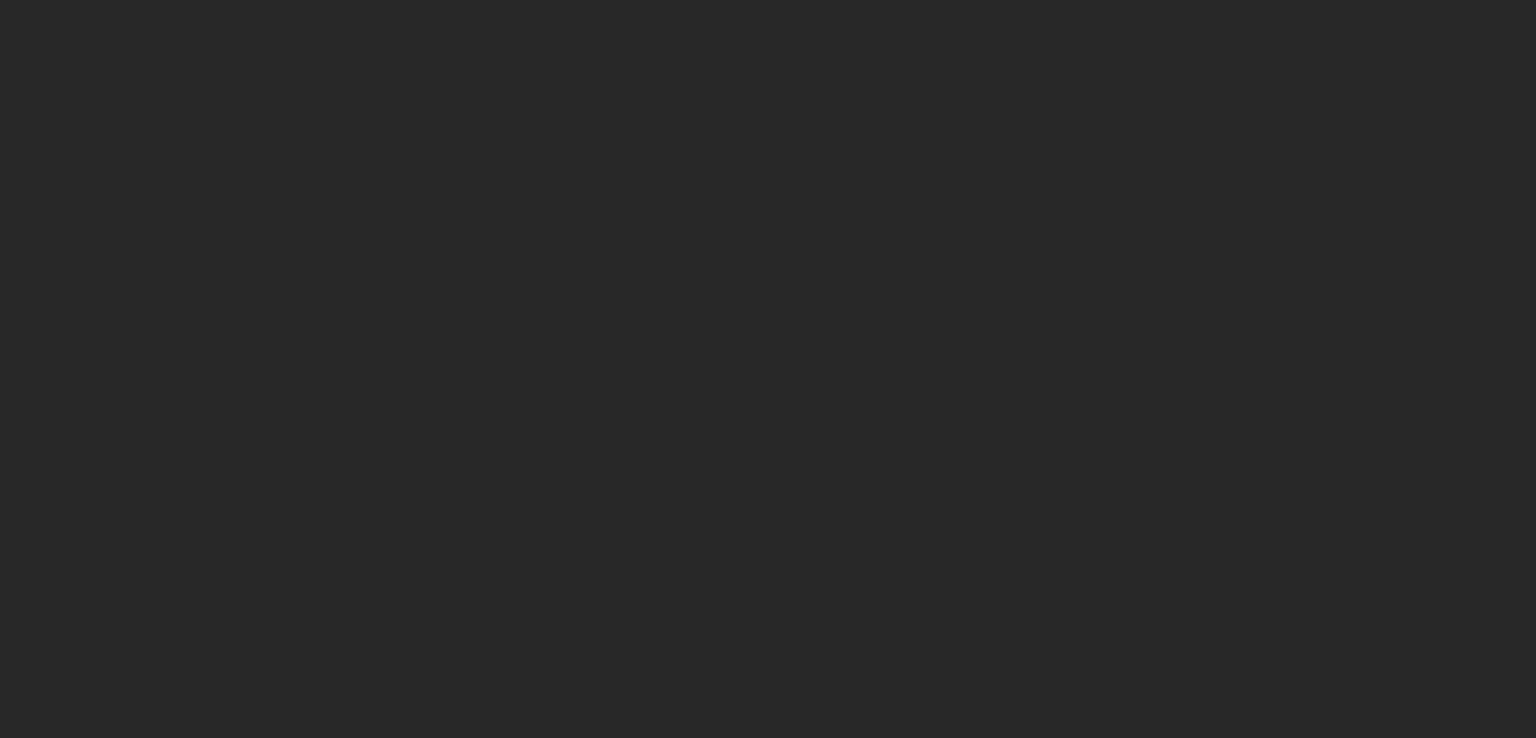 scroll, scrollTop: 0, scrollLeft: 0, axis: both 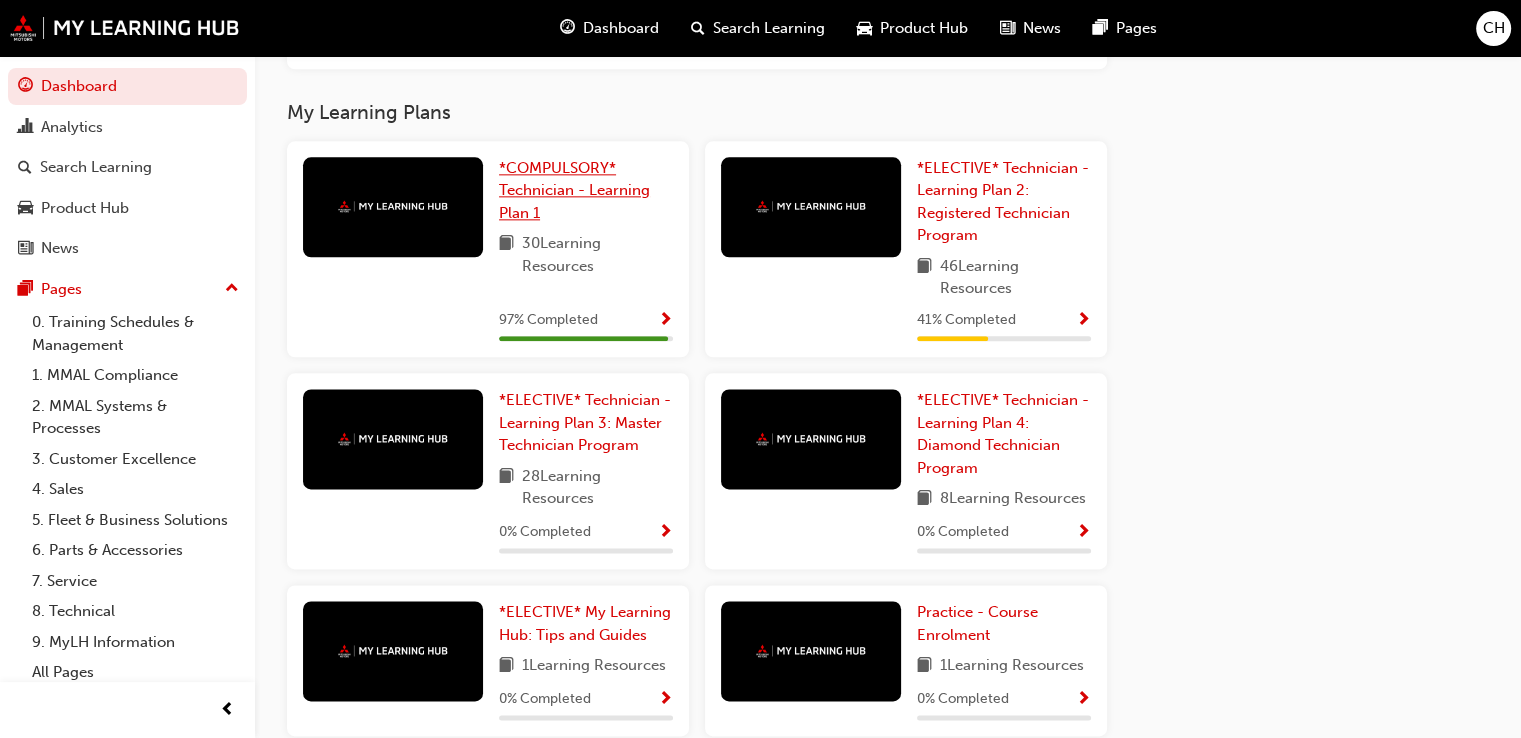 click on "*COMPULSORY* Technician - Learning Plan 1" at bounding box center [574, 190] 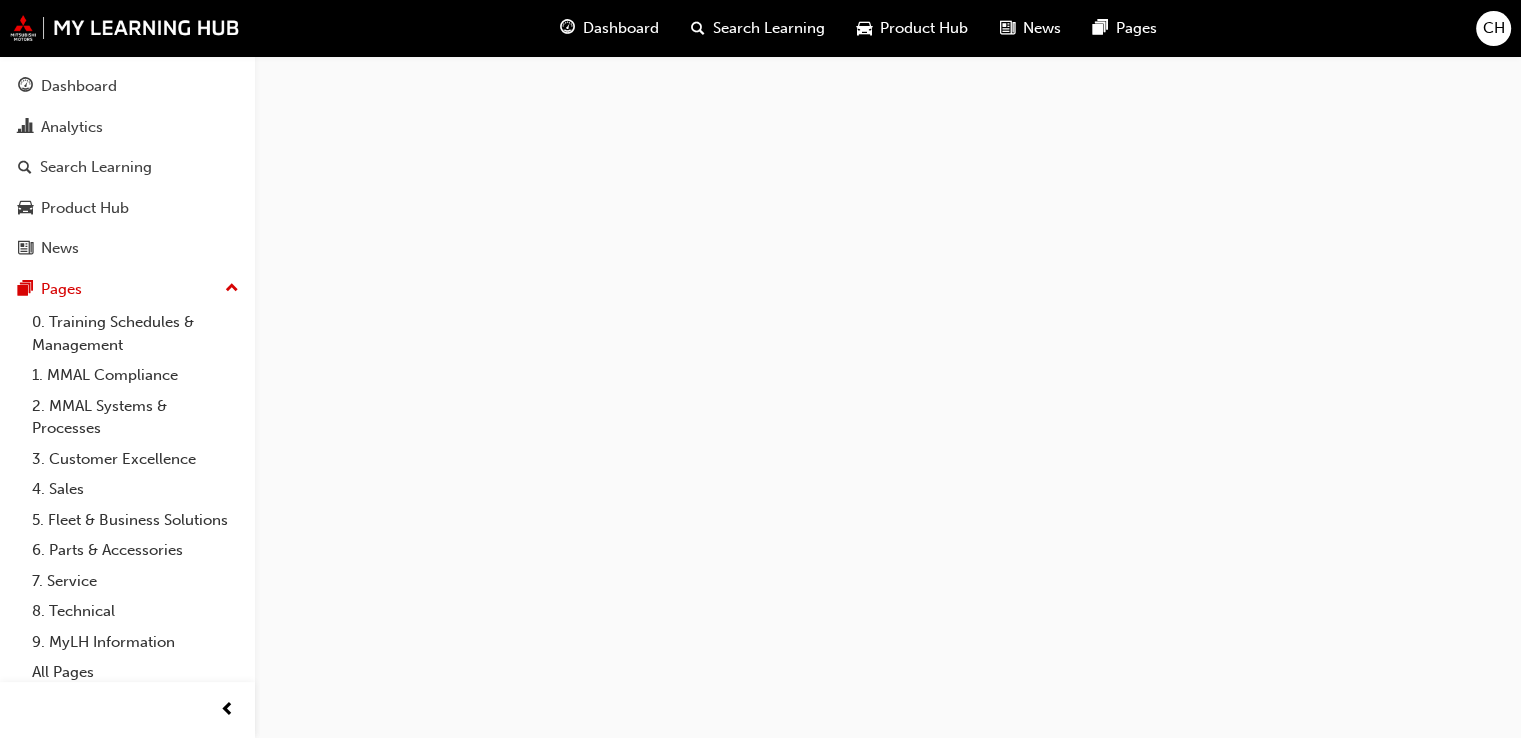 scroll, scrollTop: 0, scrollLeft: 0, axis: both 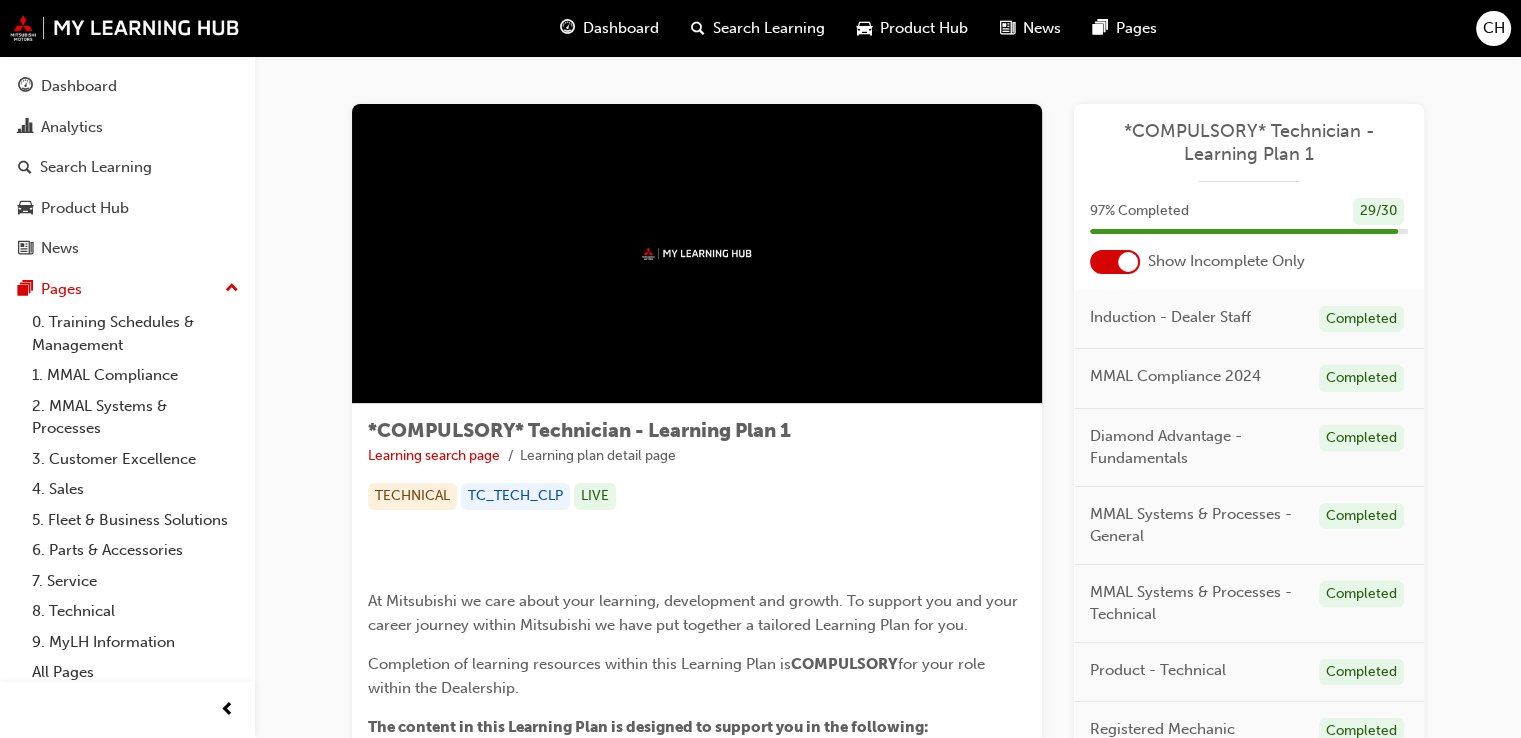 click at bounding box center (1128, 262) 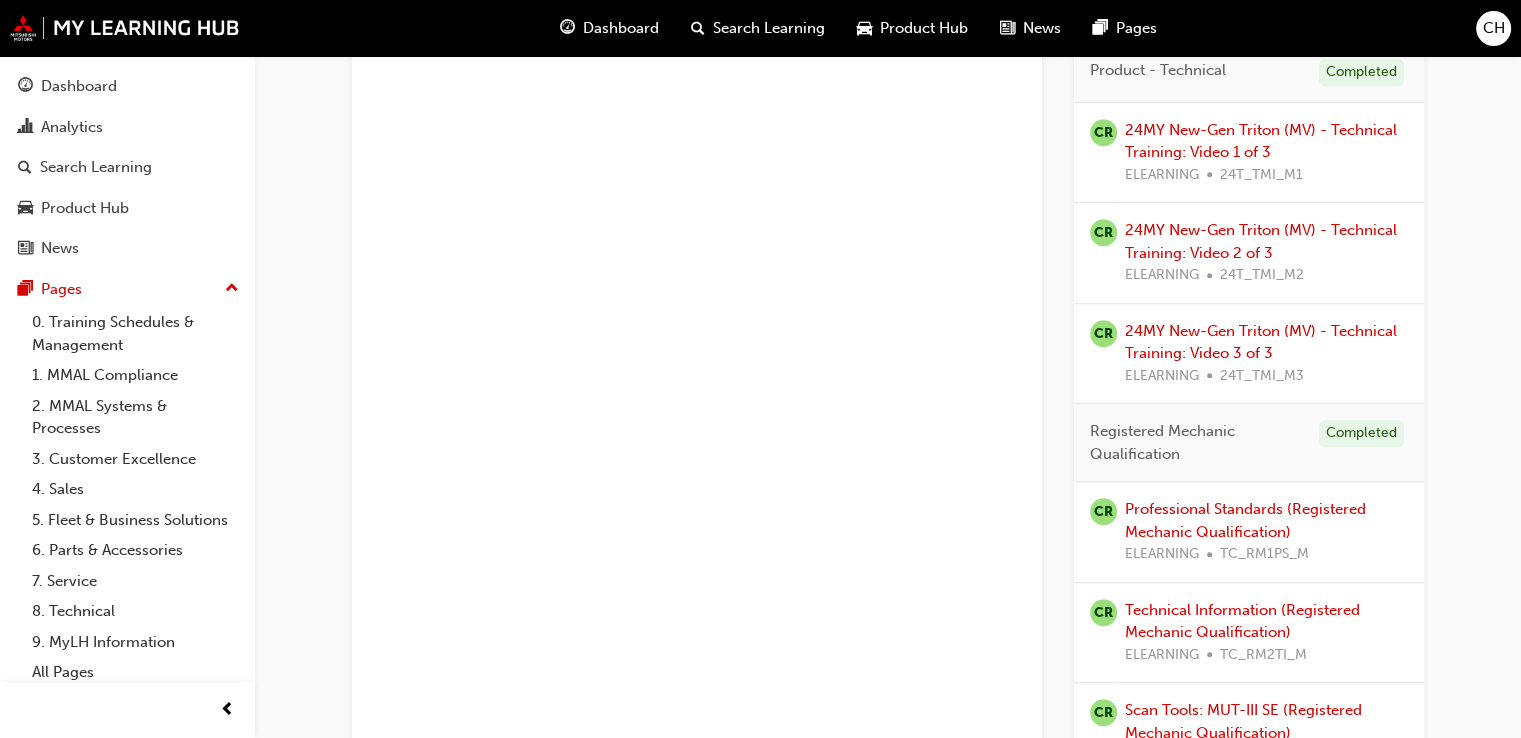 scroll, scrollTop: 1314, scrollLeft: 0, axis: vertical 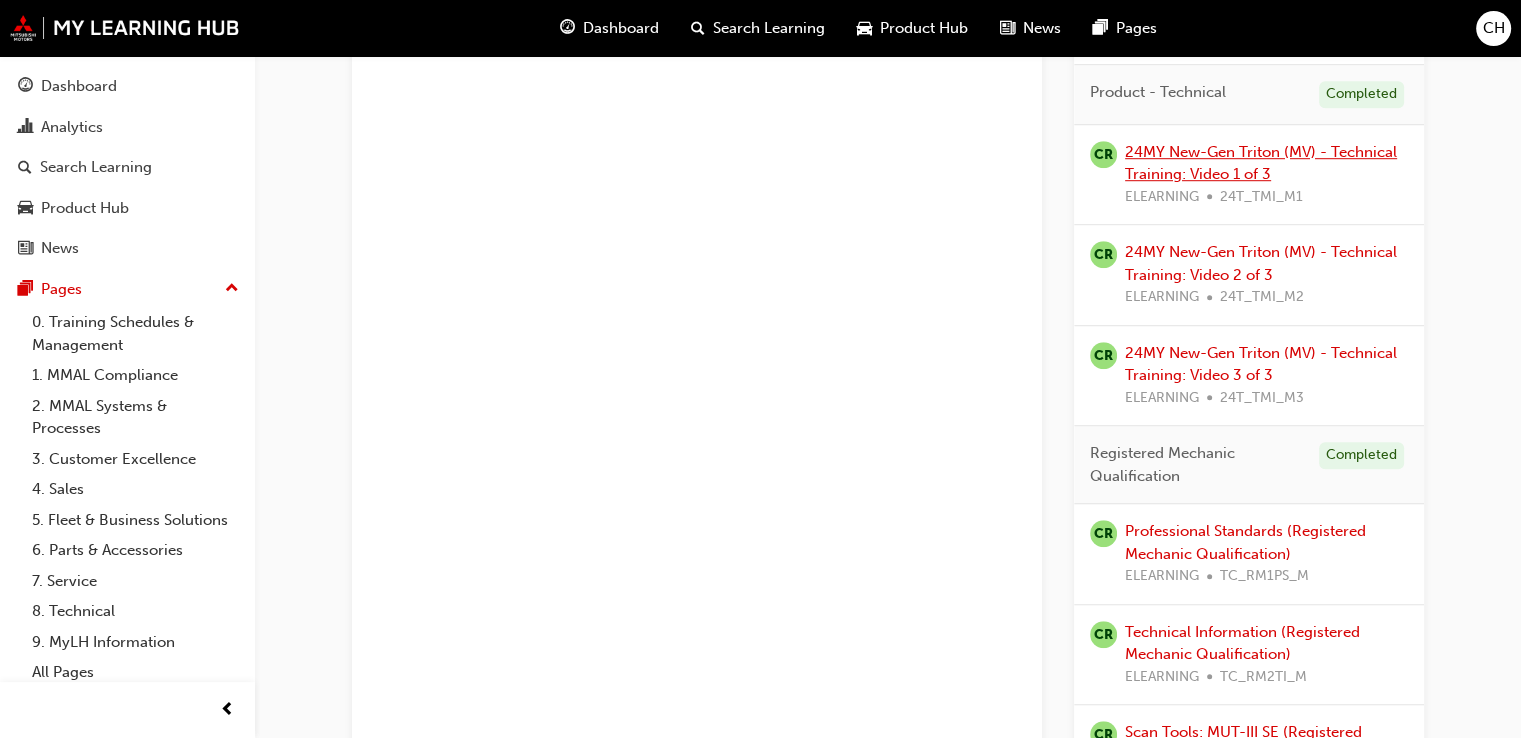 click on "24MY New-Gen Triton (MV) - Technical Training: Video 1 of 3" at bounding box center [1261, 163] 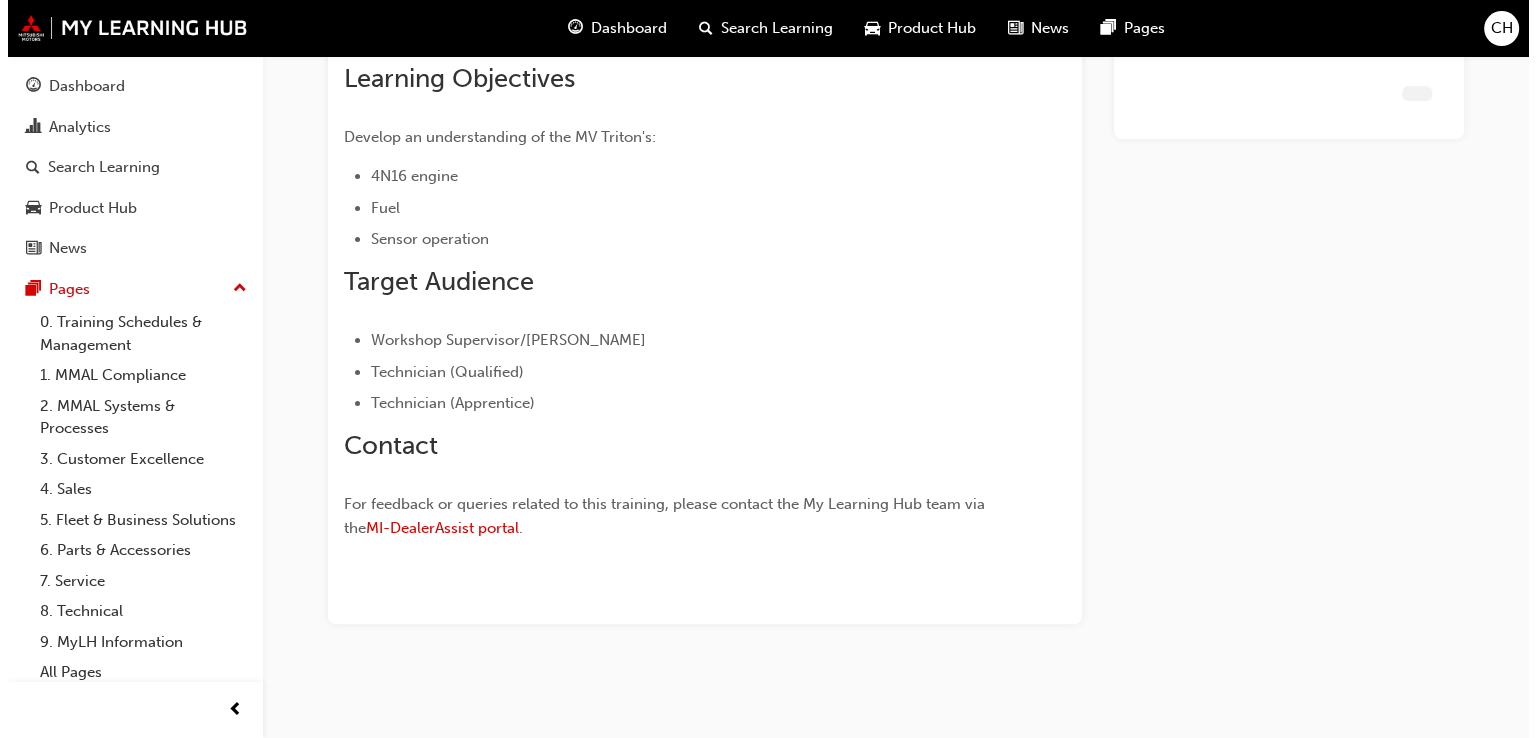 scroll, scrollTop: 0, scrollLeft: 0, axis: both 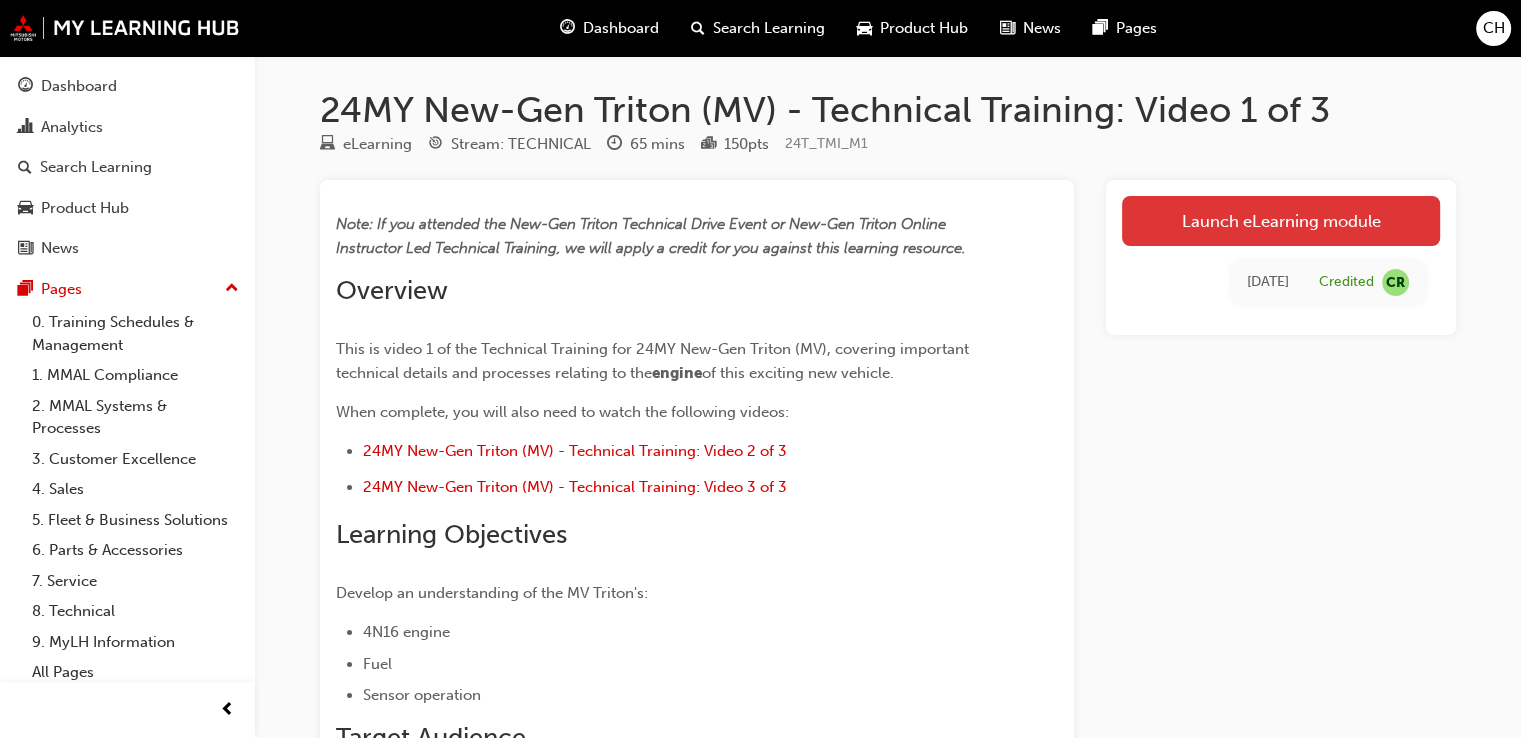 click on "Launch eLearning module" at bounding box center [1281, 221] 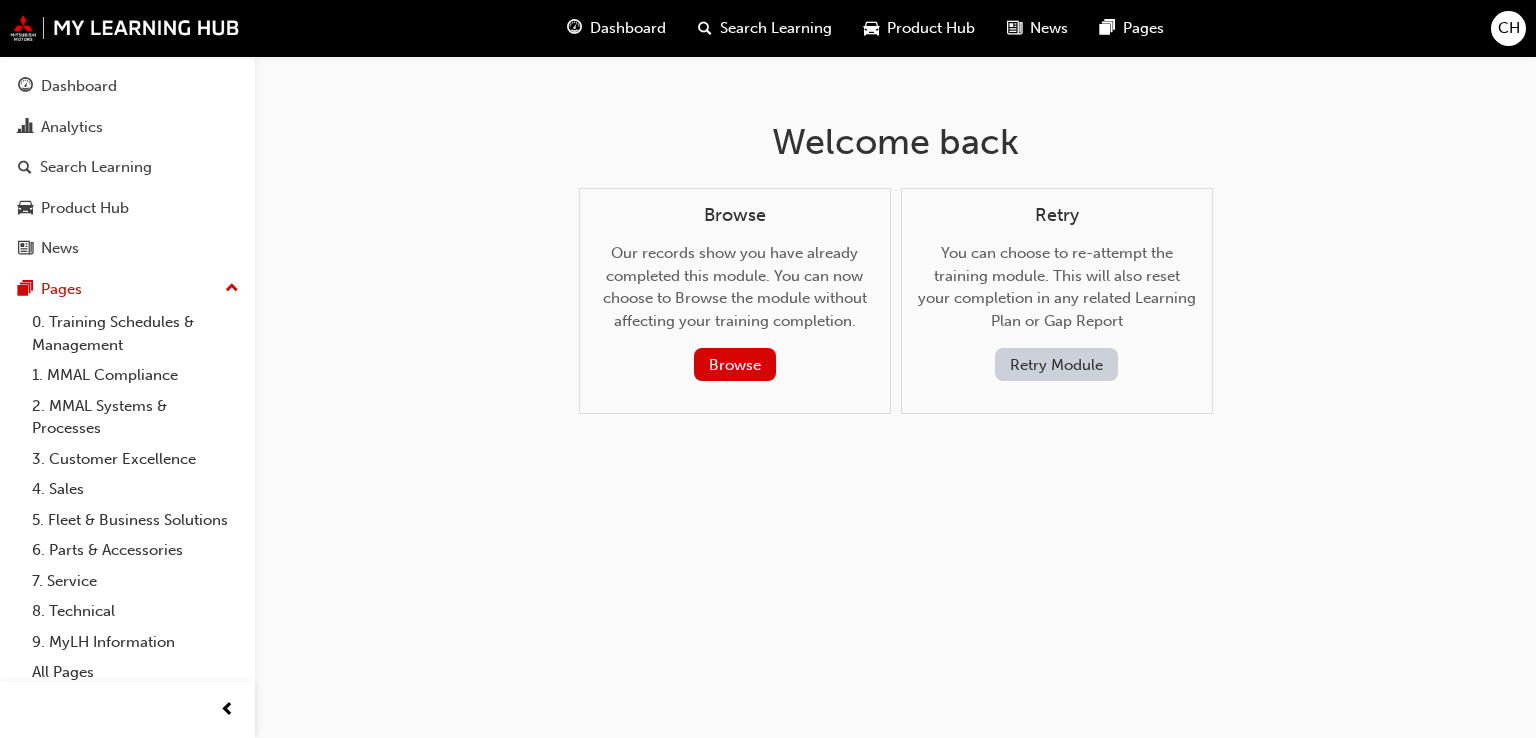 click on "Retry Module" at bounding box center [1056, 364] 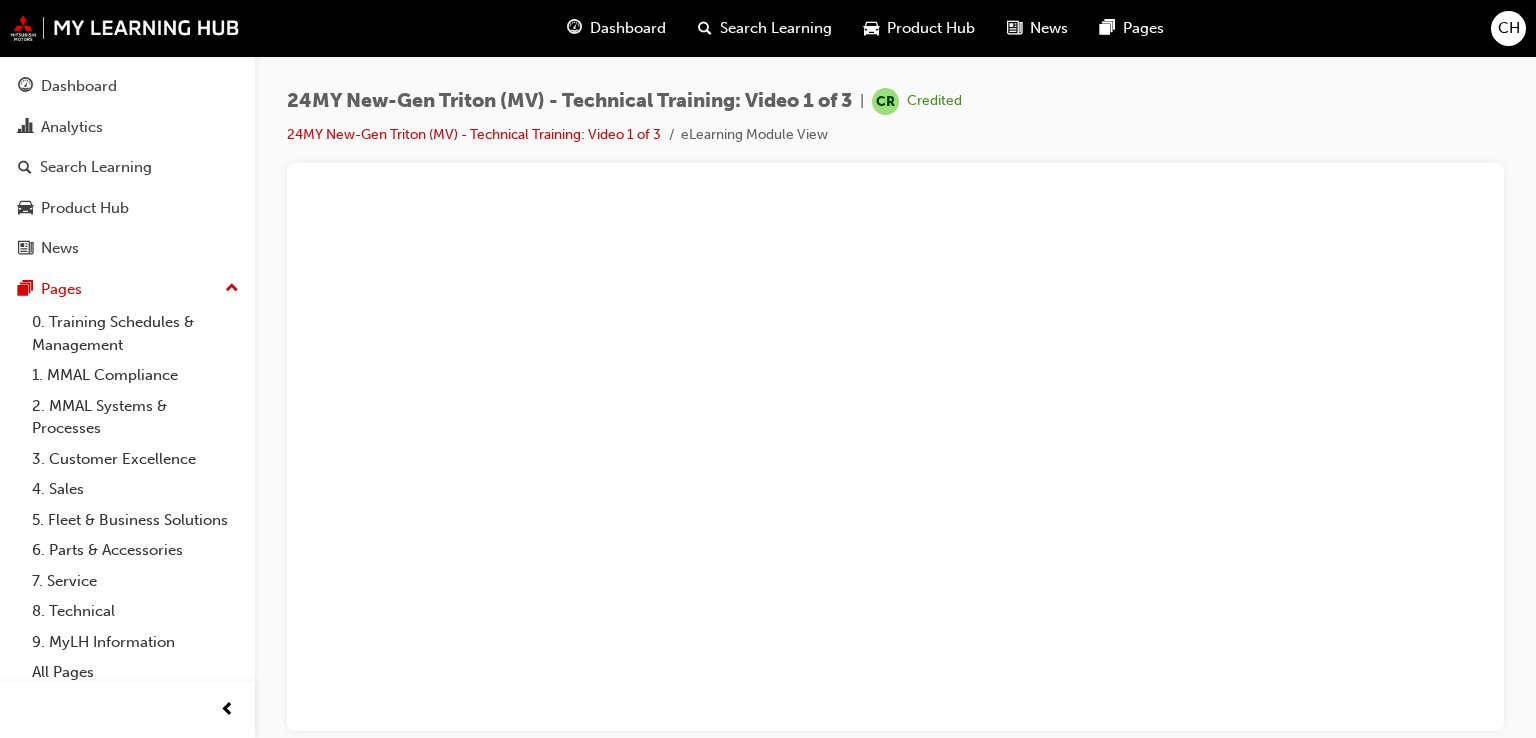 scroll, scrollTop: 0, scrollLeft: 0, axis: both 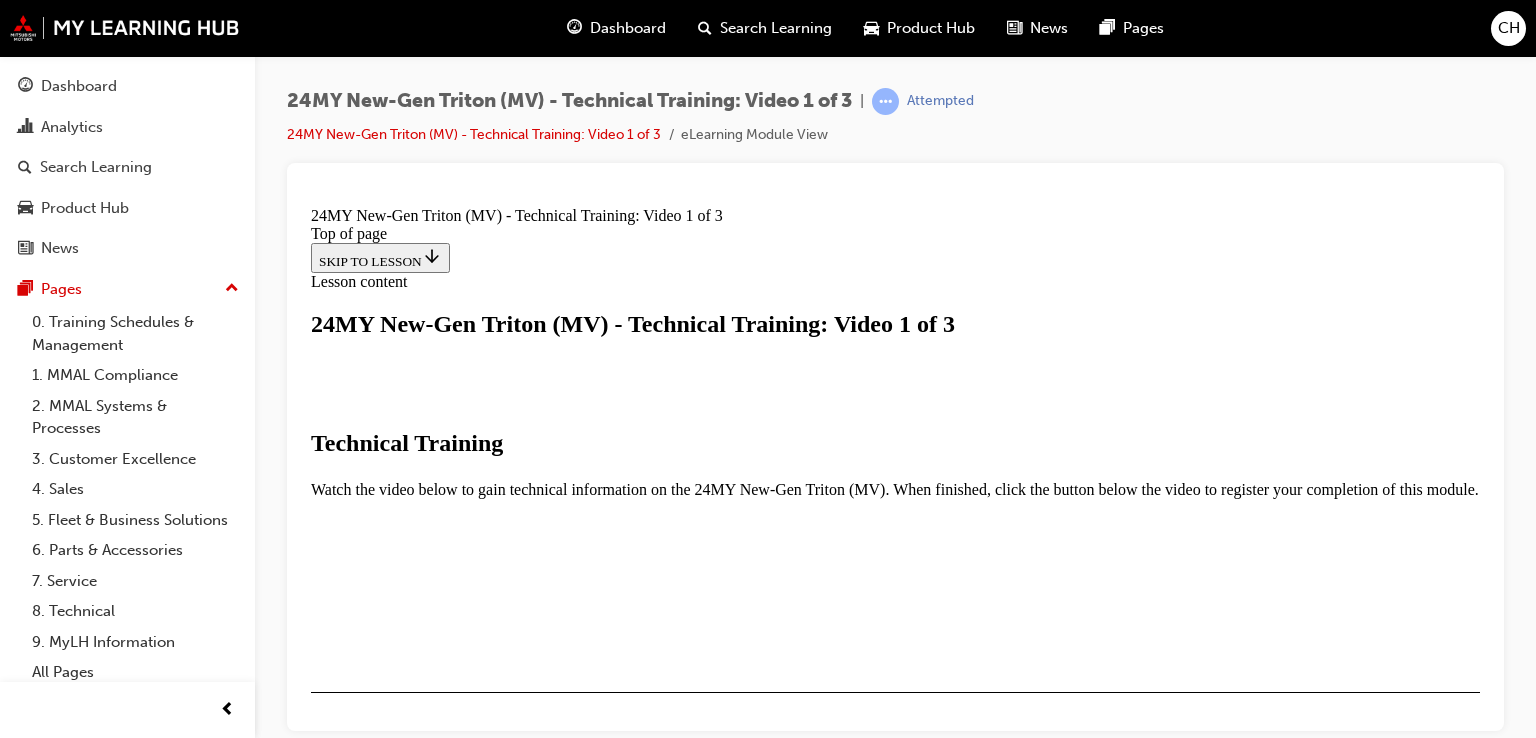 click at bounding box center [359, 826] 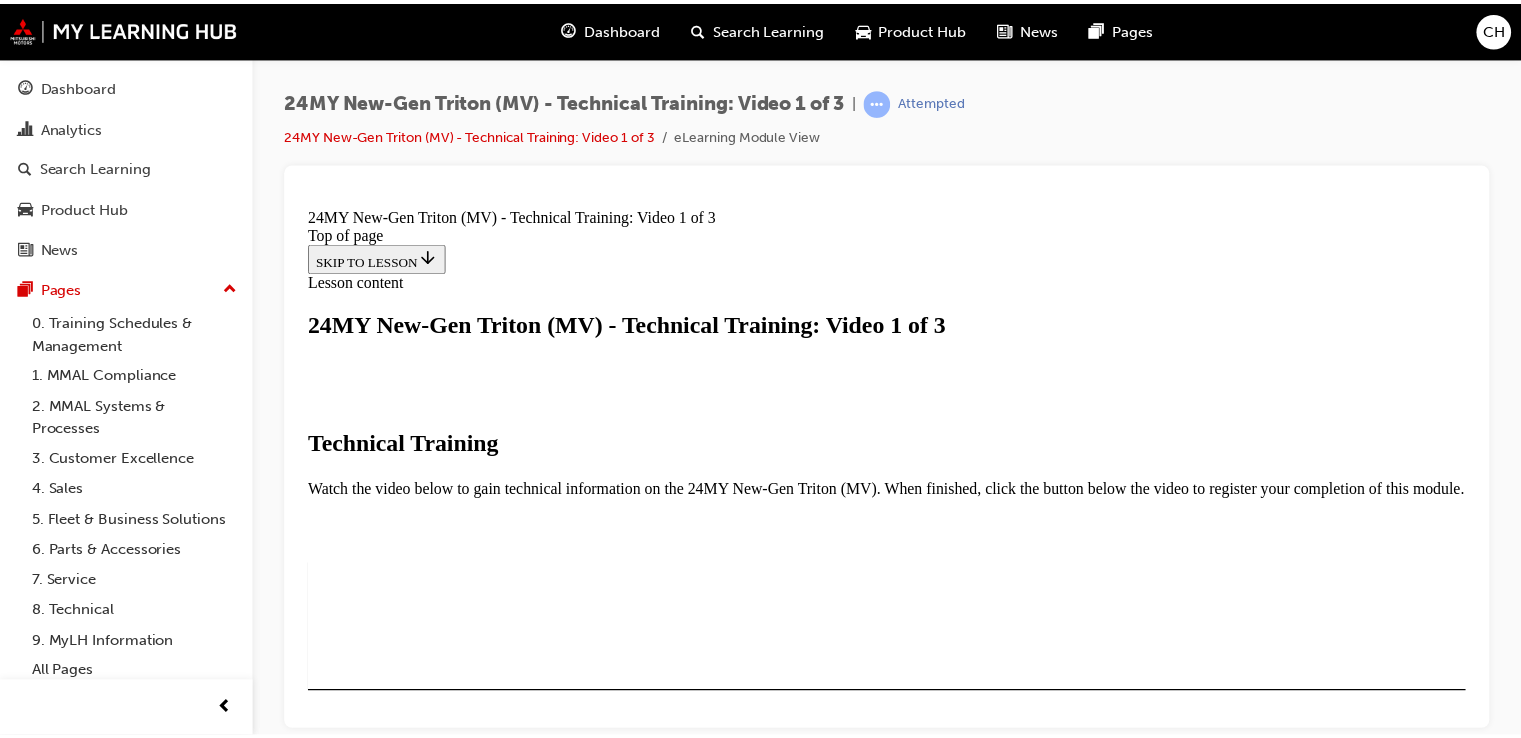 scroll, scrollTop: 413, scrollLeft: 0, axis: vertical 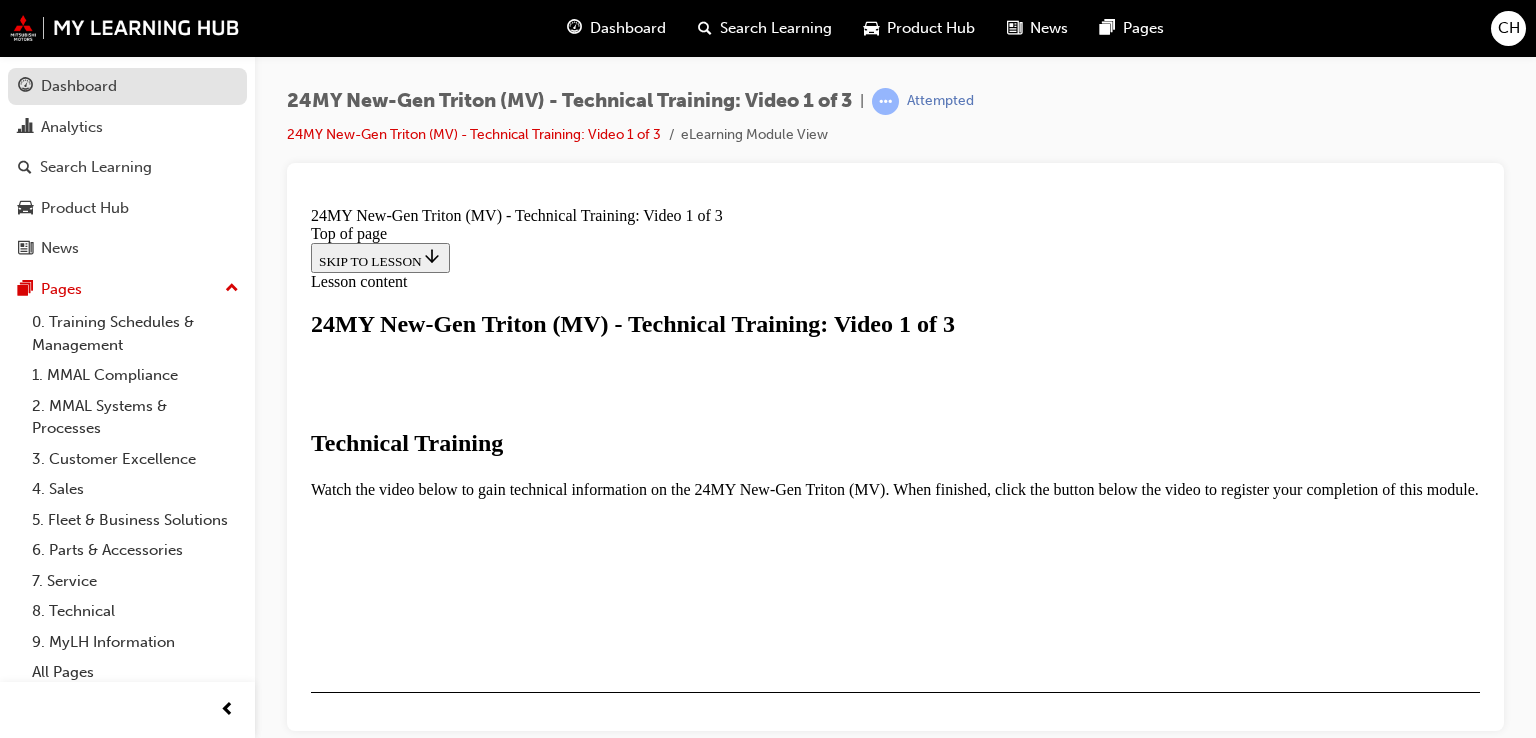 click on "Dashboard" at bounding box center (127, 86) 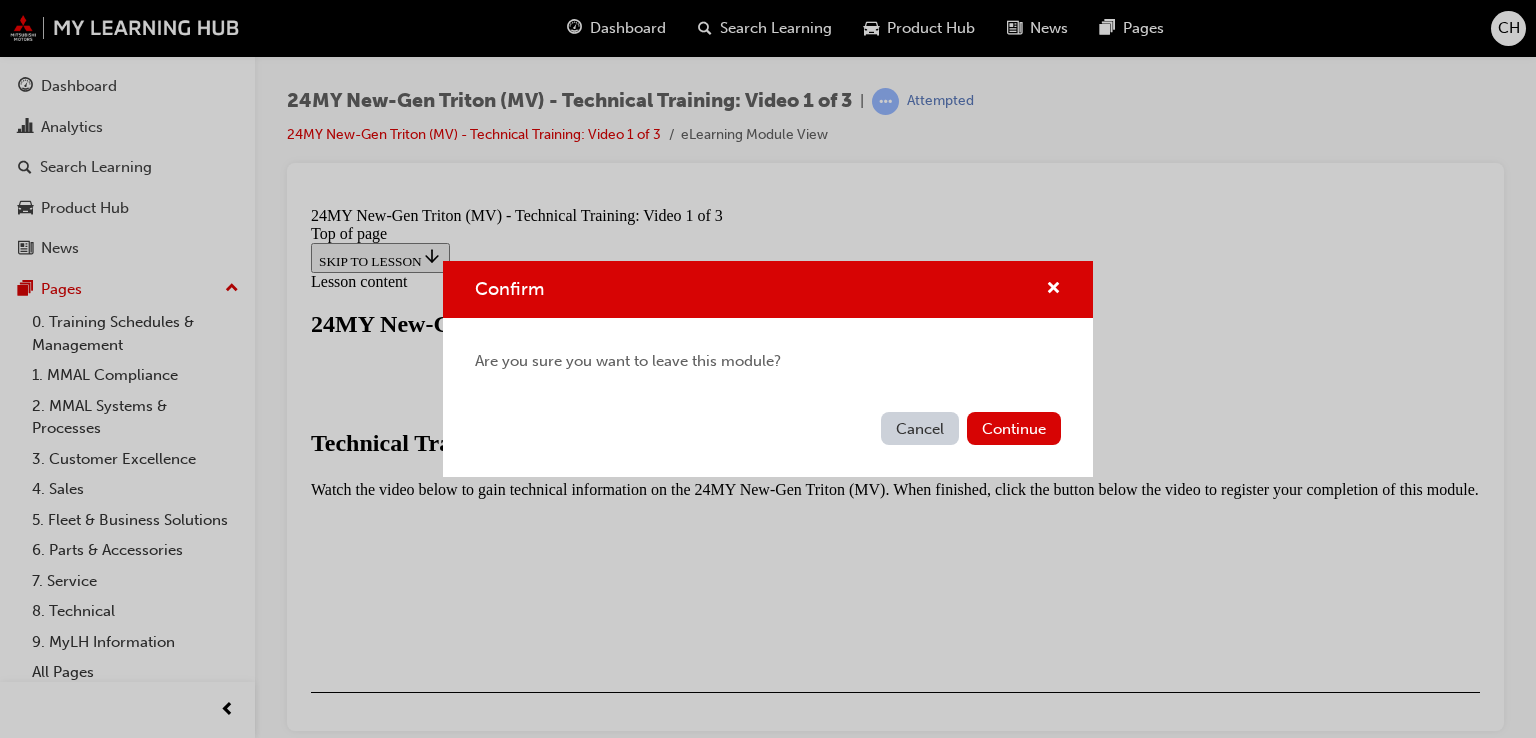 click on "Cancel Continue" at bounding box center (768, 440) 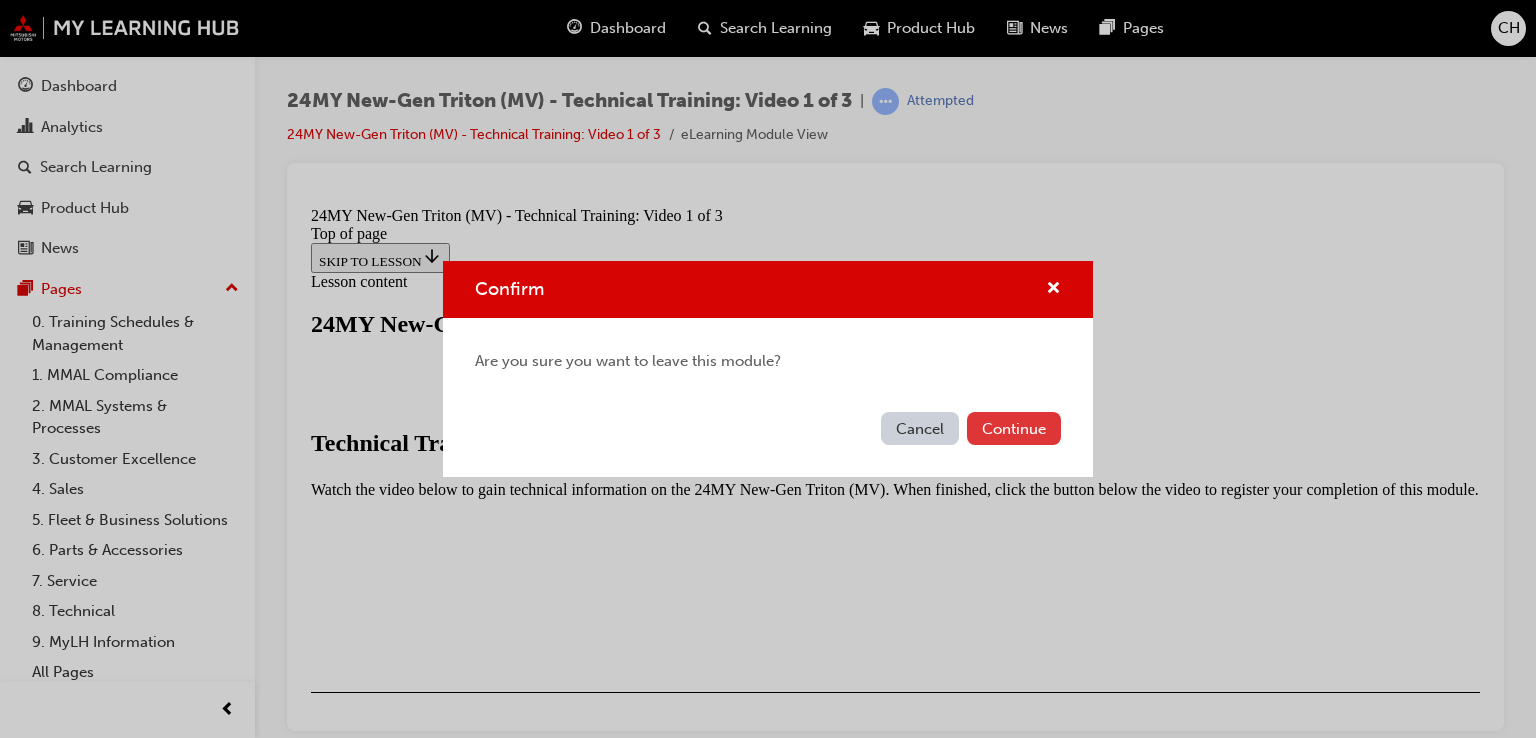 click on "Continue" at bounding box center [1014, 428] 